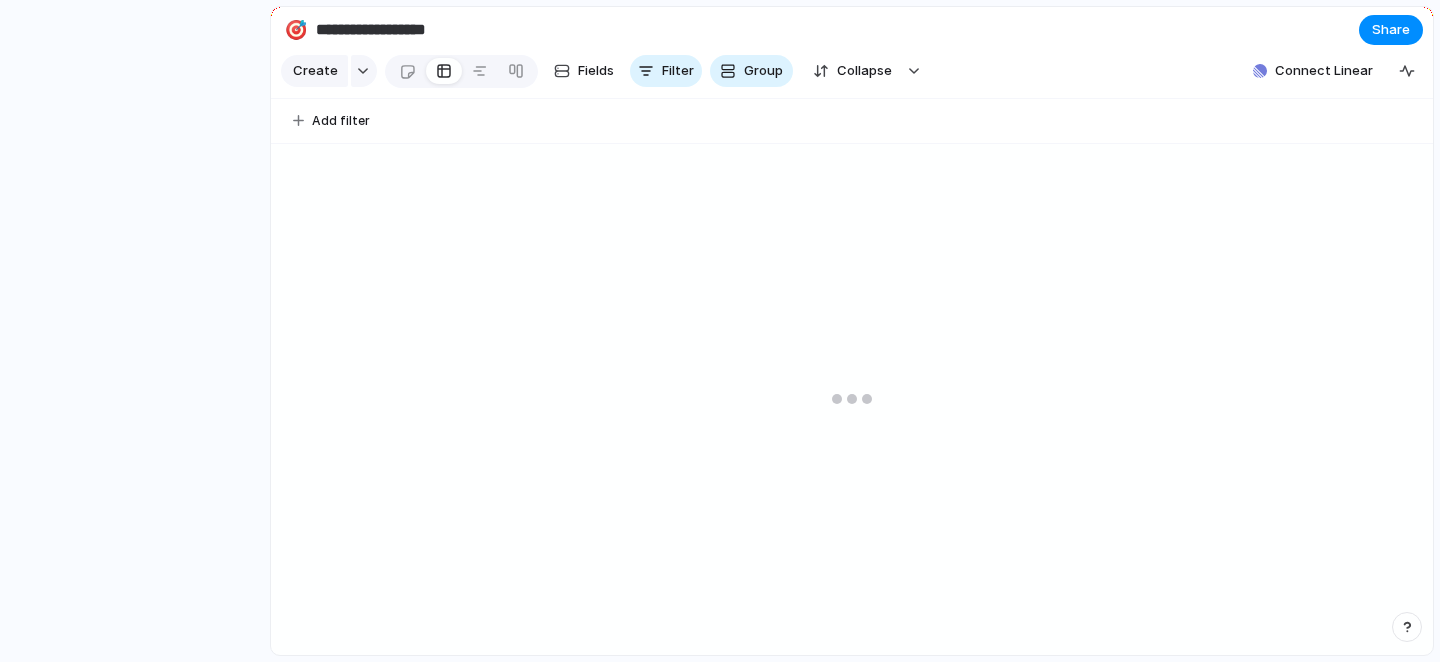 scroll, scrollTop: 0, scrollLeft: 0, axis: both 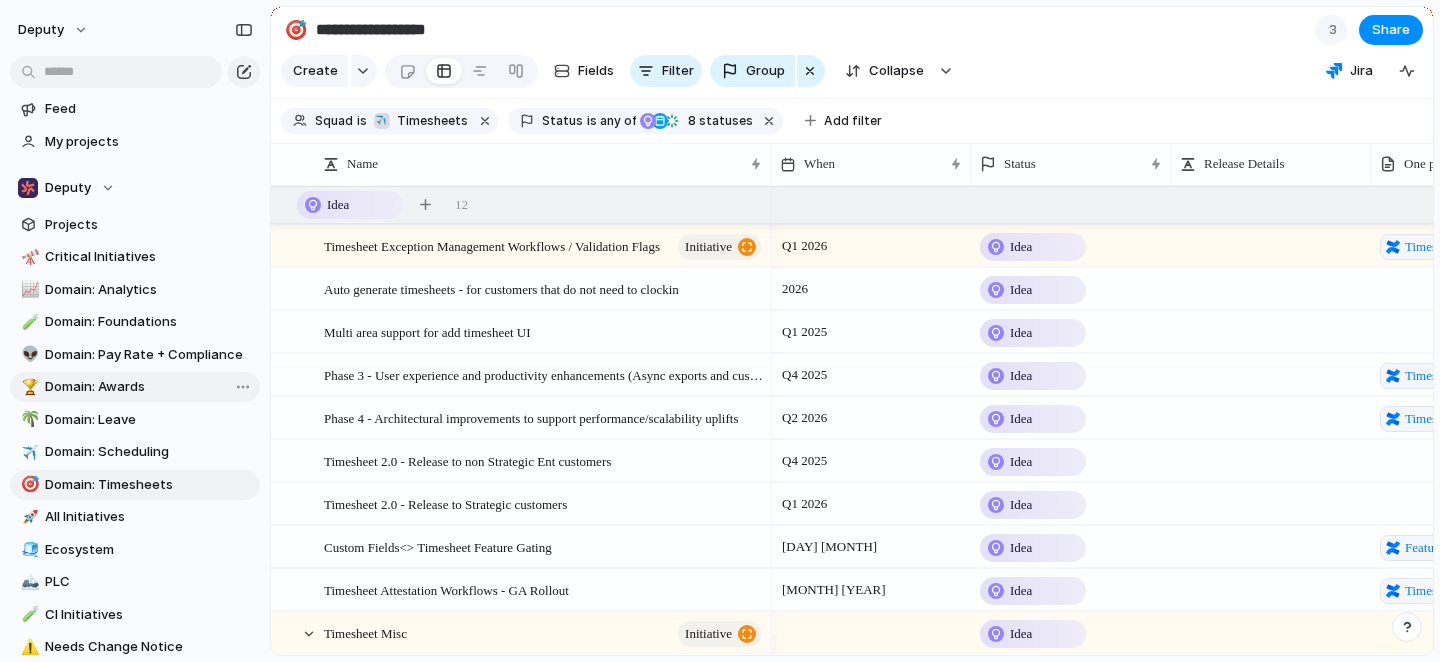 click on "Domain: Awards" at bounding box center (149, 387) 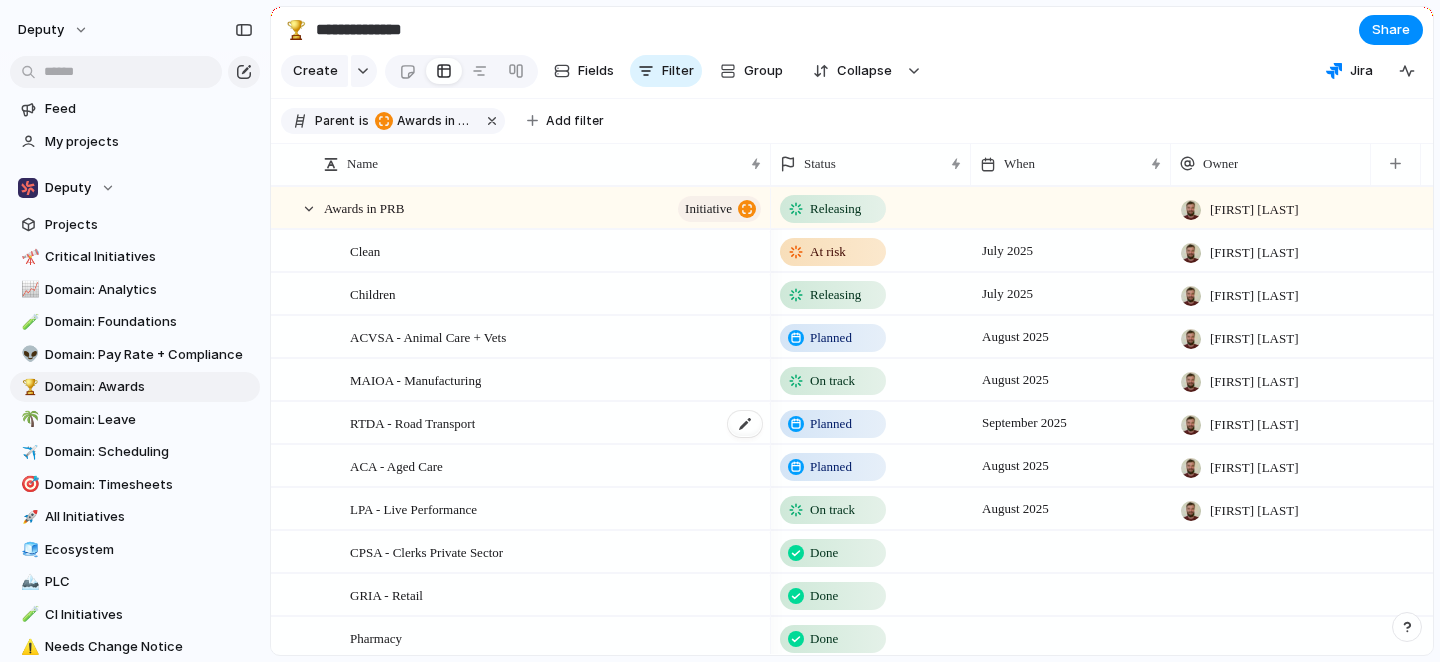 scroll, scrollTop: 77, scrollLeft: 0, axis: vertical 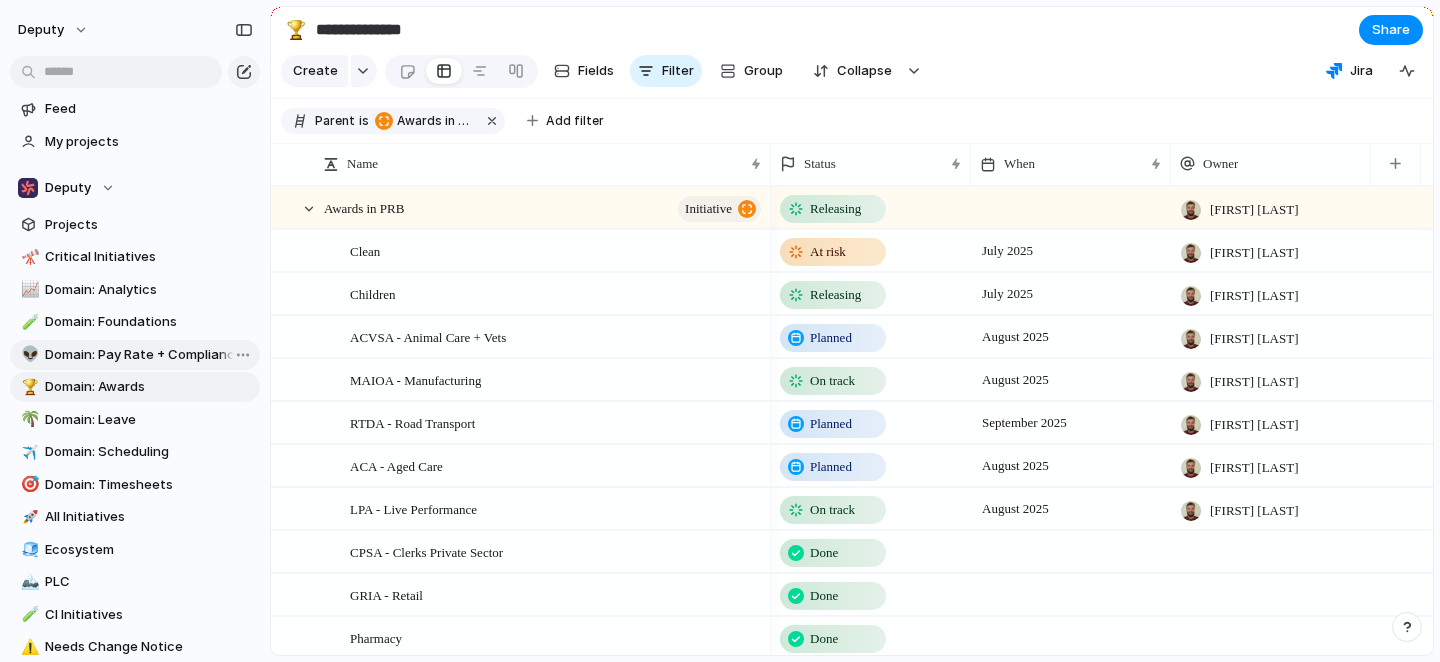 click on "Domain: Pay Rate + Compliance" at bounding box center [149, 355] 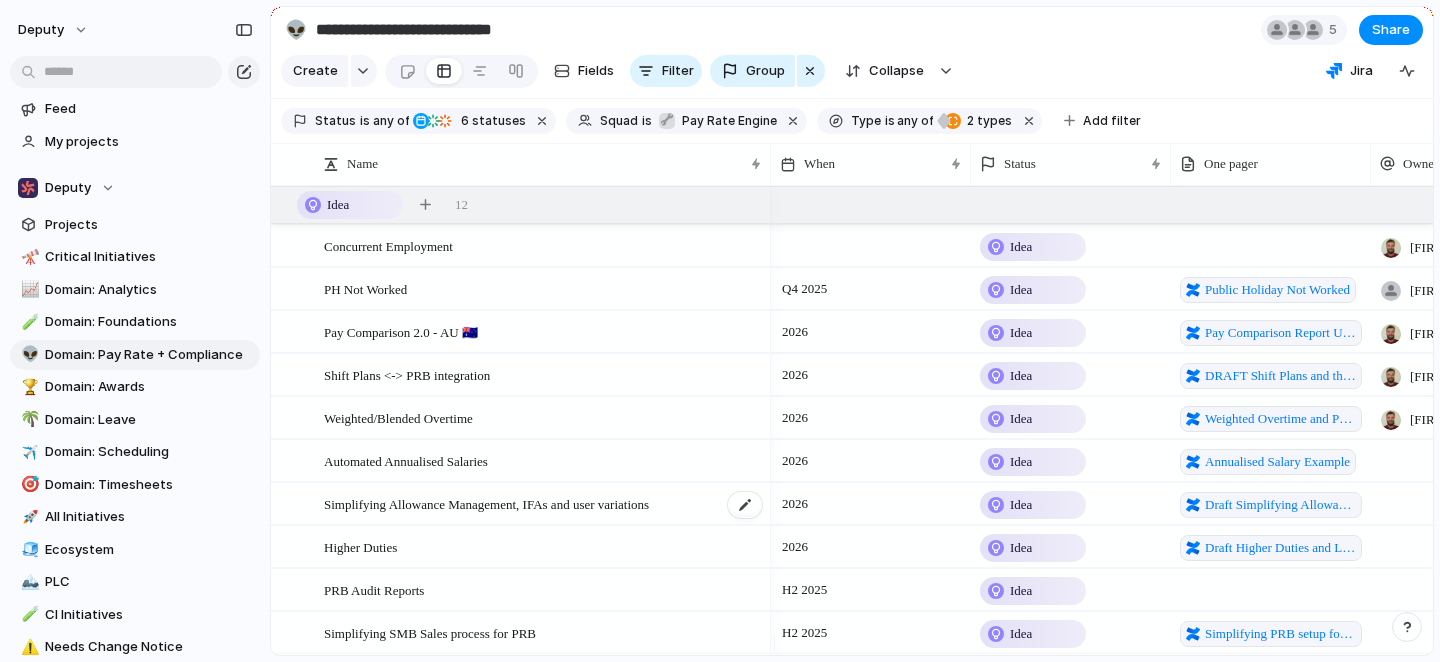 scroll, scrollTop: 233, scrollLeft: 0, axis: vertical 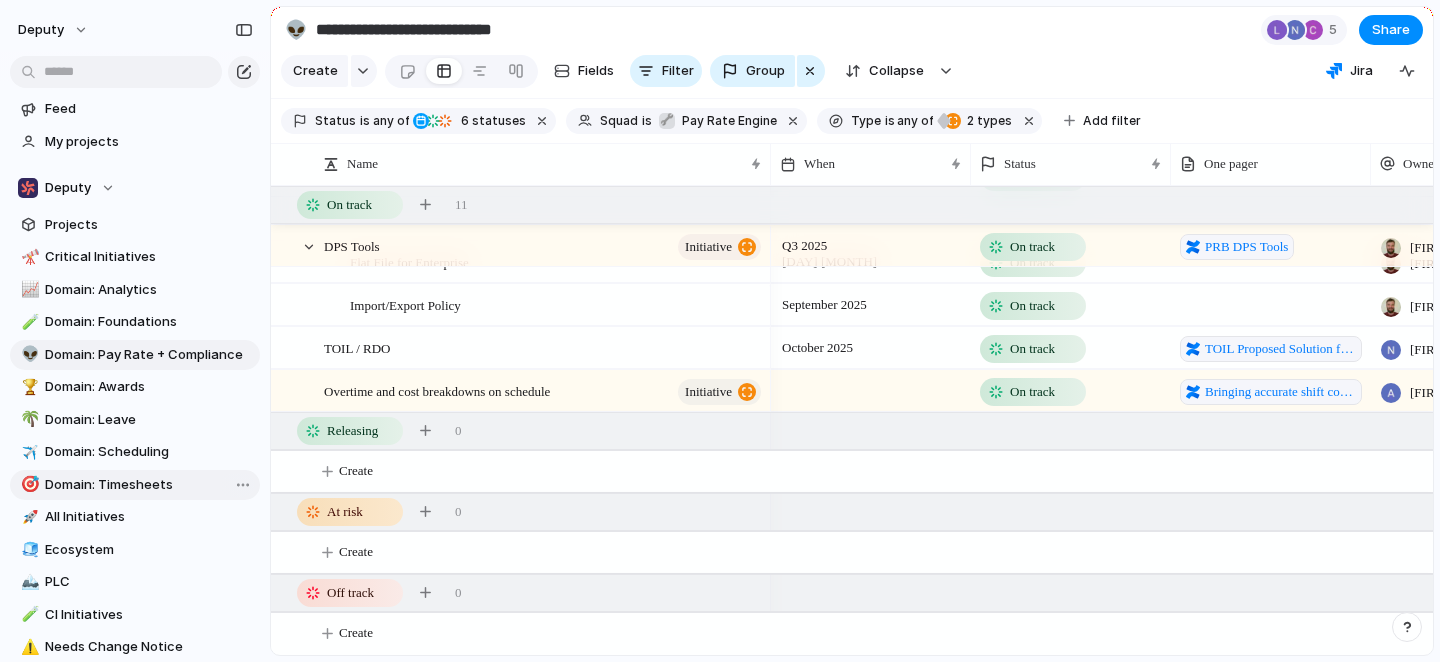 click on "Domain: Timesheets" at bounding box center [149, 485] 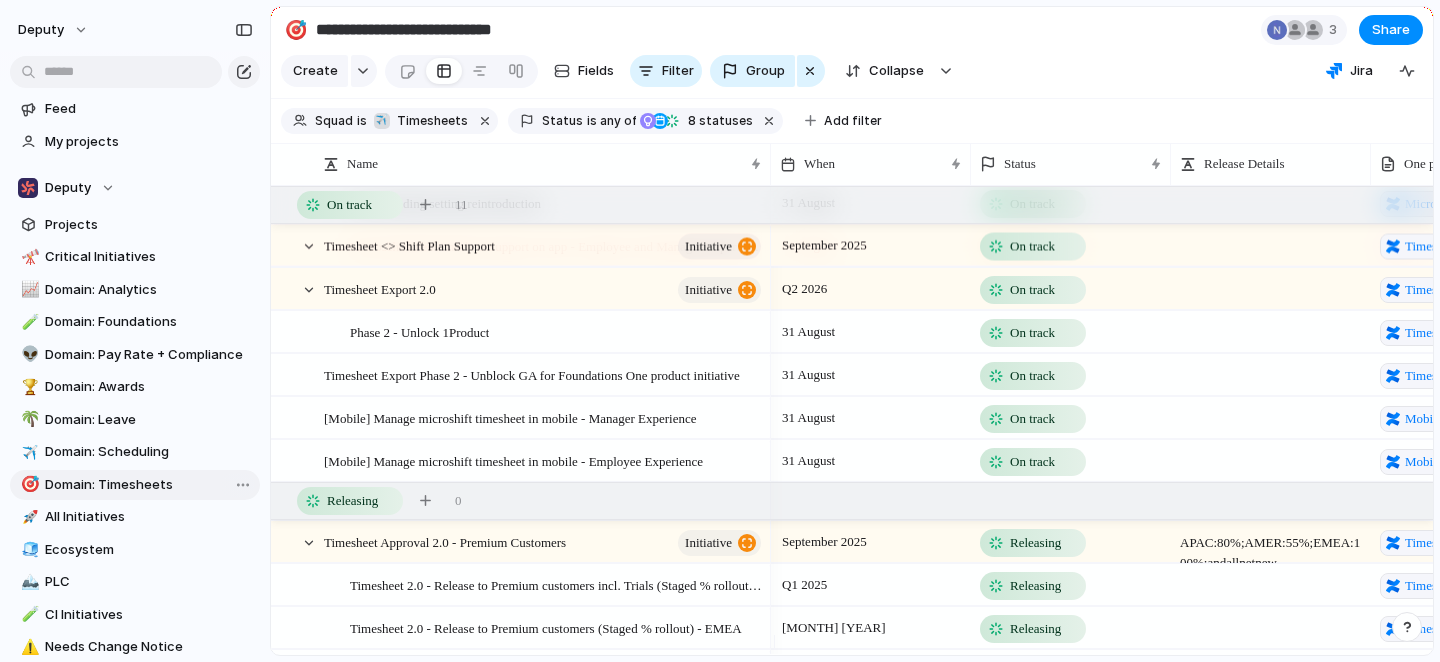type on "**********" 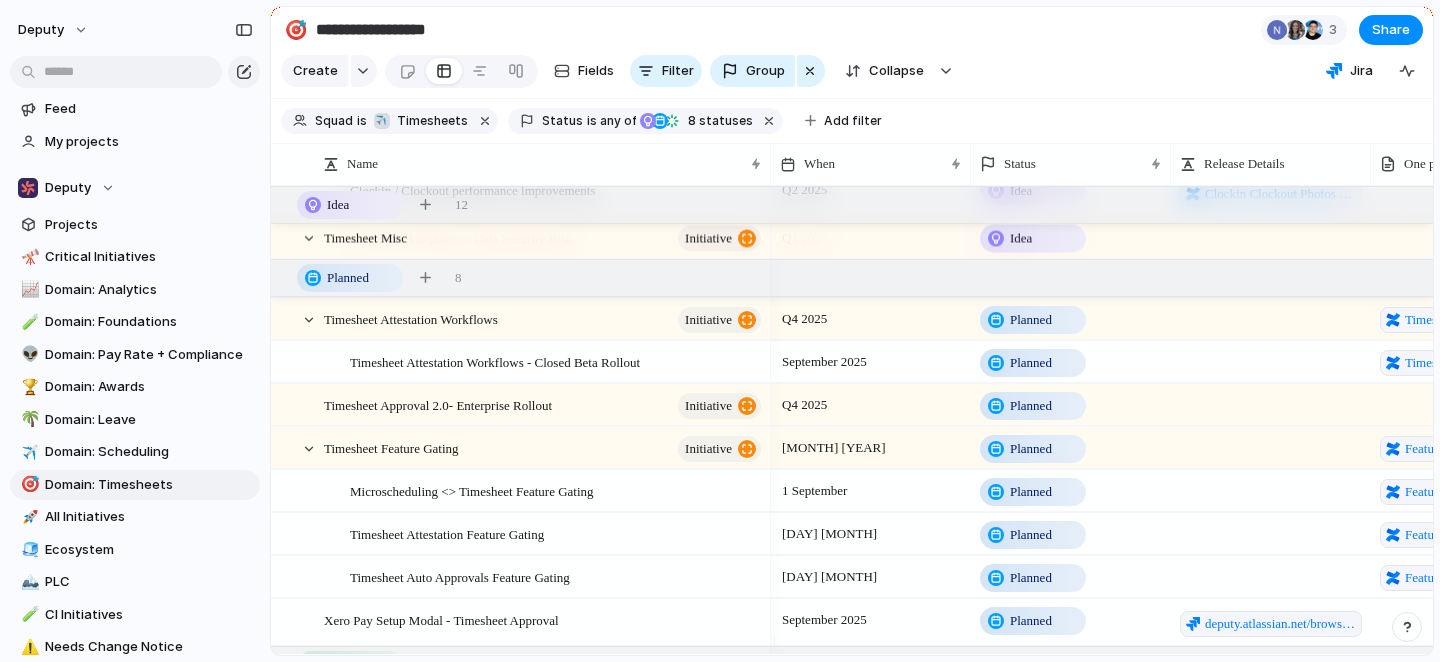 click on "Planned" at bounding box center [1031, 492] 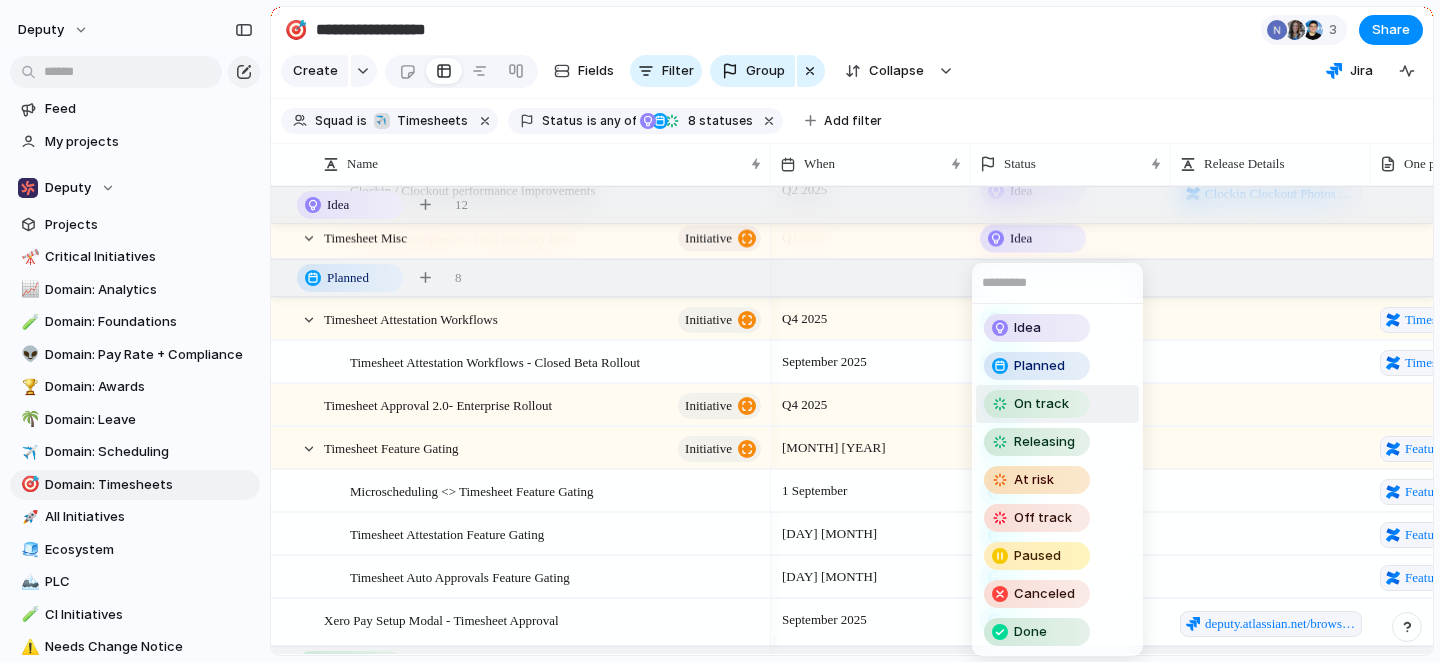 click on "On track" at bounding box center [1041, 404] 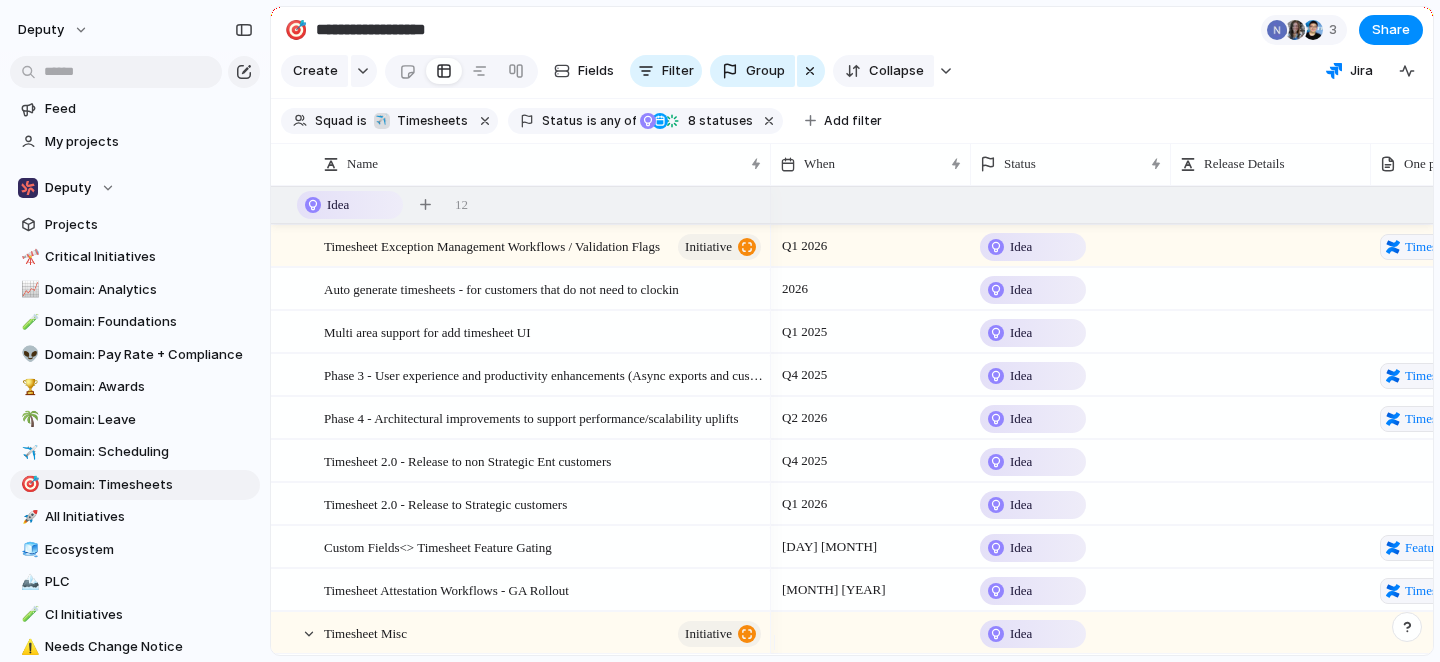click on "Collapse" at bounding box center [896, 71] 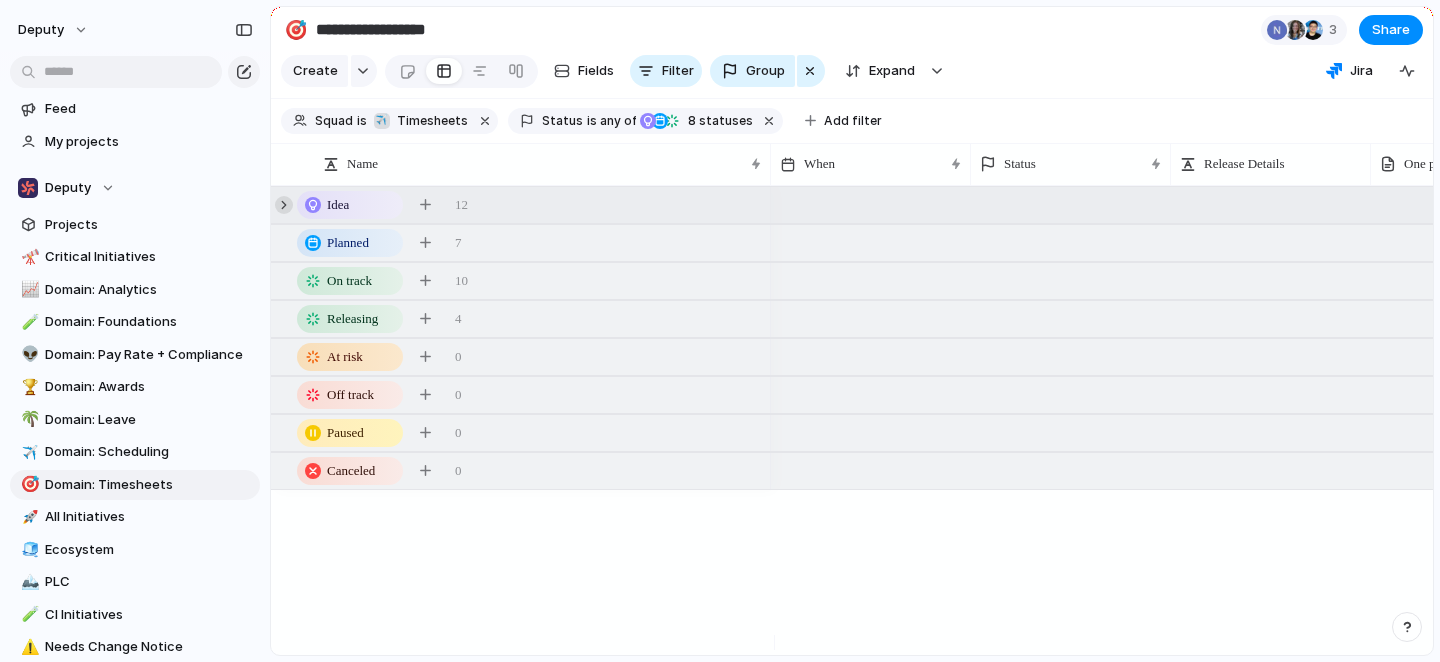 click at bounding box center [284, 205] 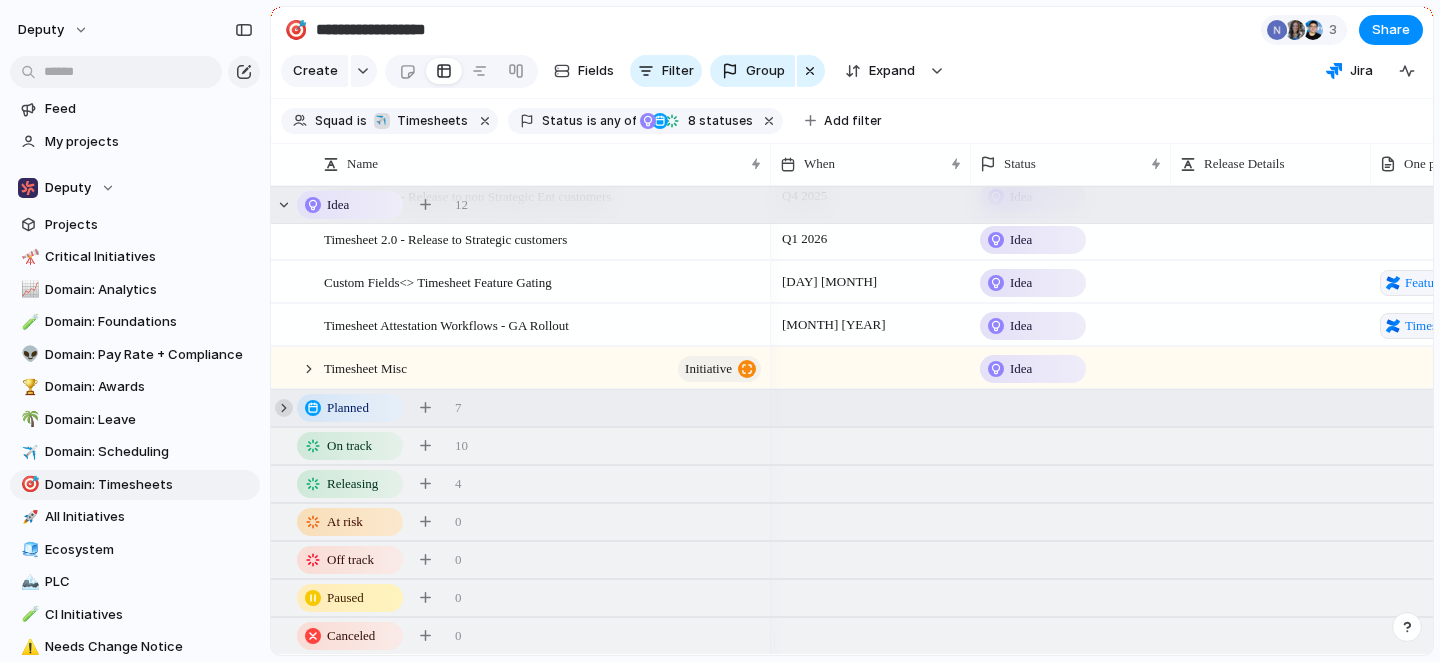 click at bounding box center (284, 408) 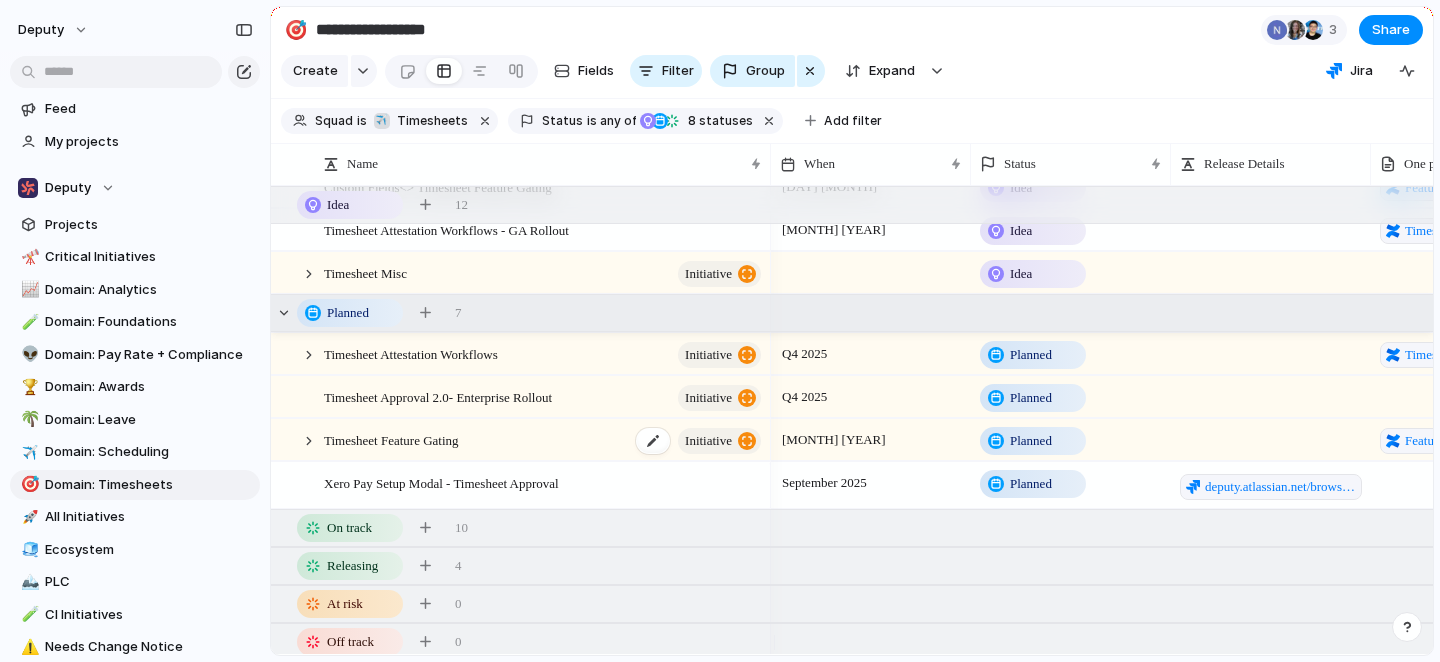 click on "Timesheet Feature Gating" at bounding box center (391, 439) 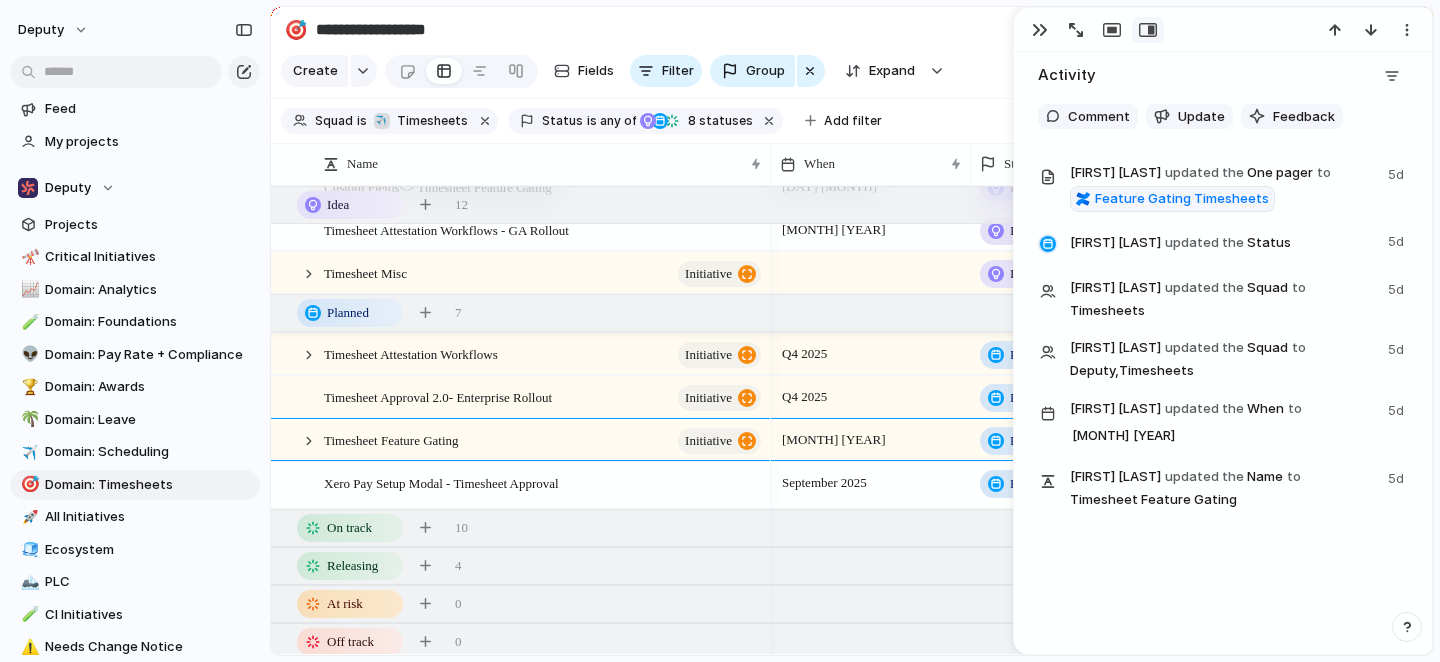 scroll, scrollTop: 1218, scrollLeft: 0, axis: vertical 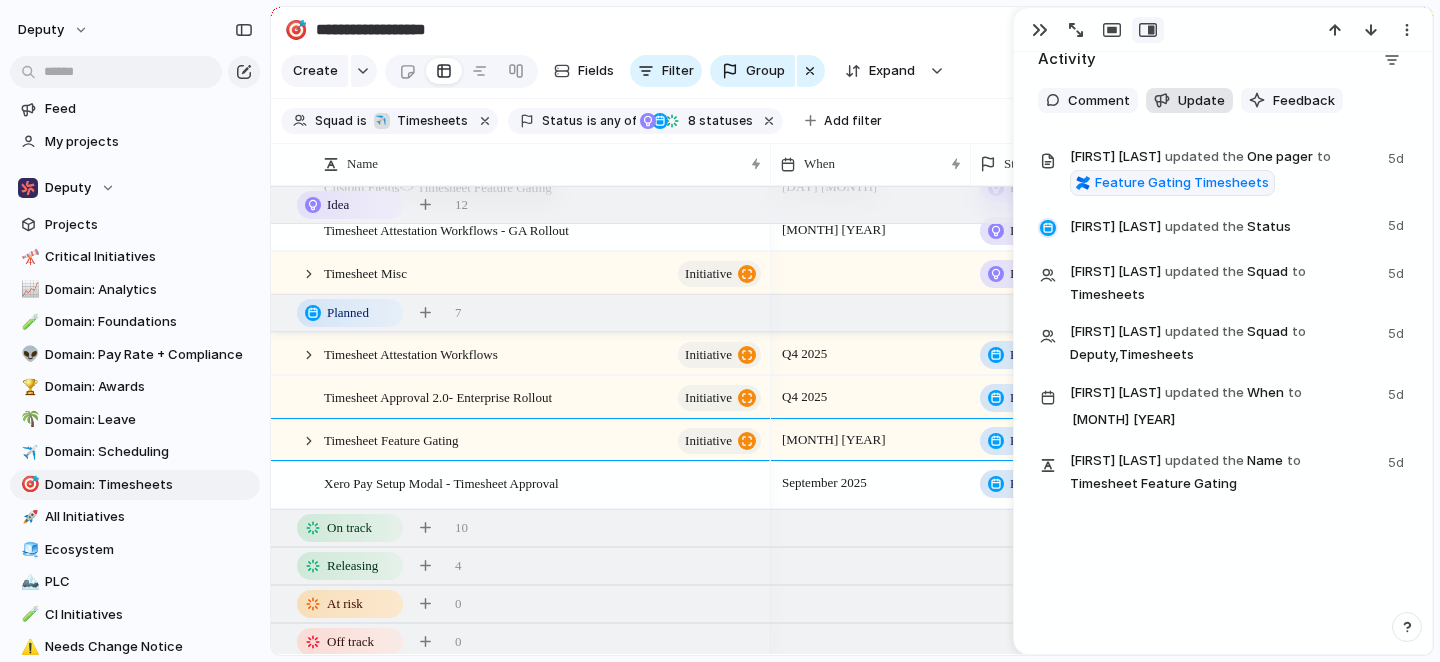 click on "Update" at bounding box center [1189, 101] 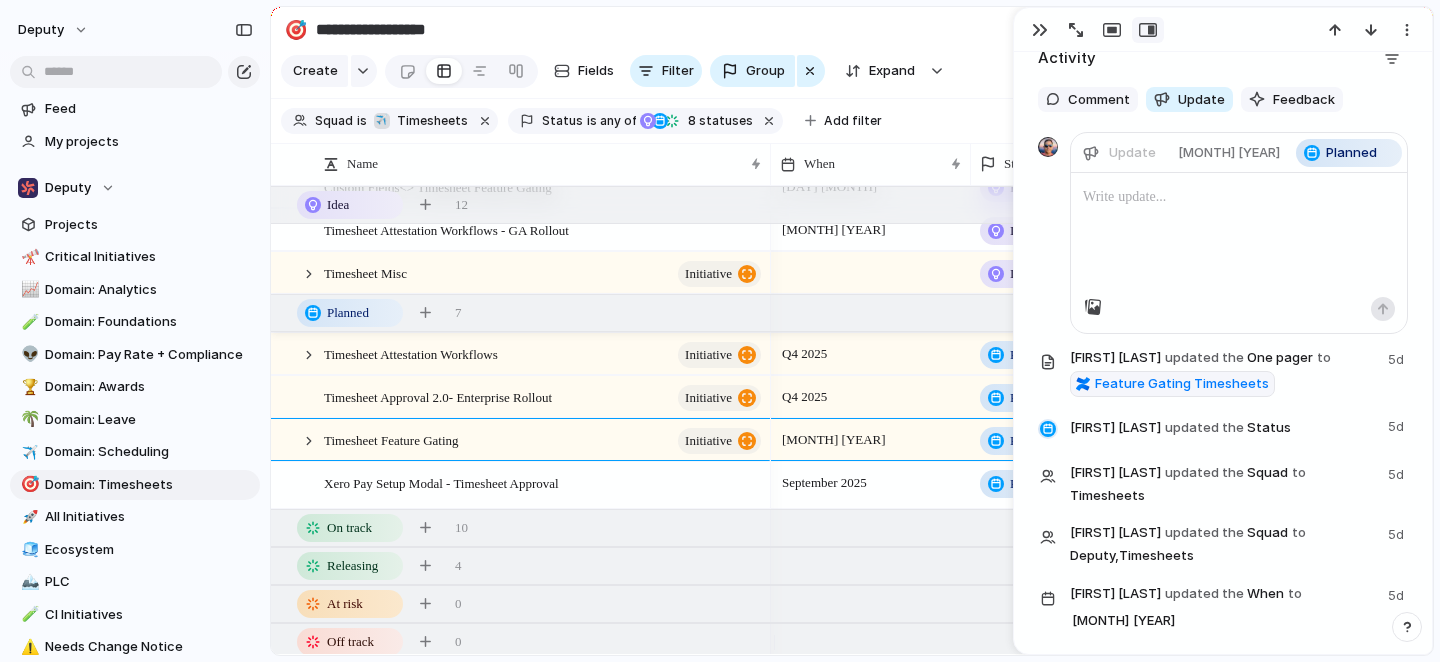 click at bounding box center [1239, 235] 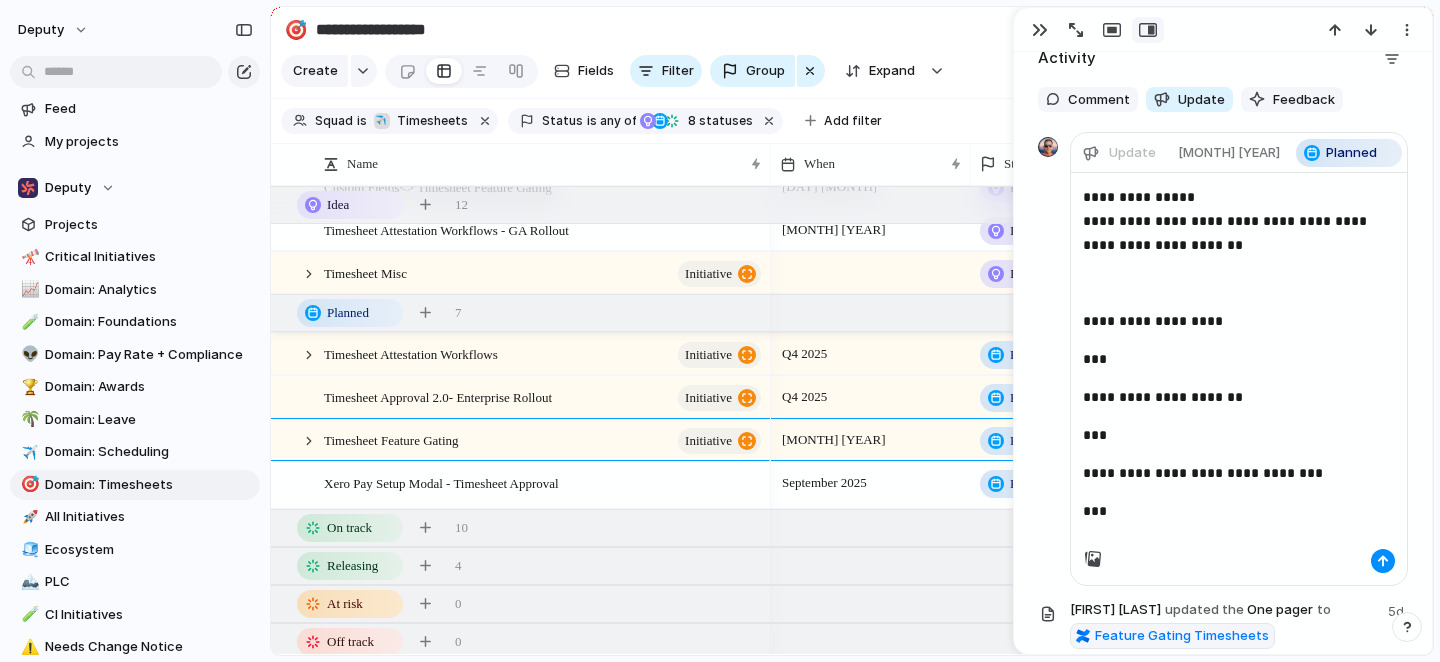 click on "[REDACTED]" at bounding box center [1231, 221] 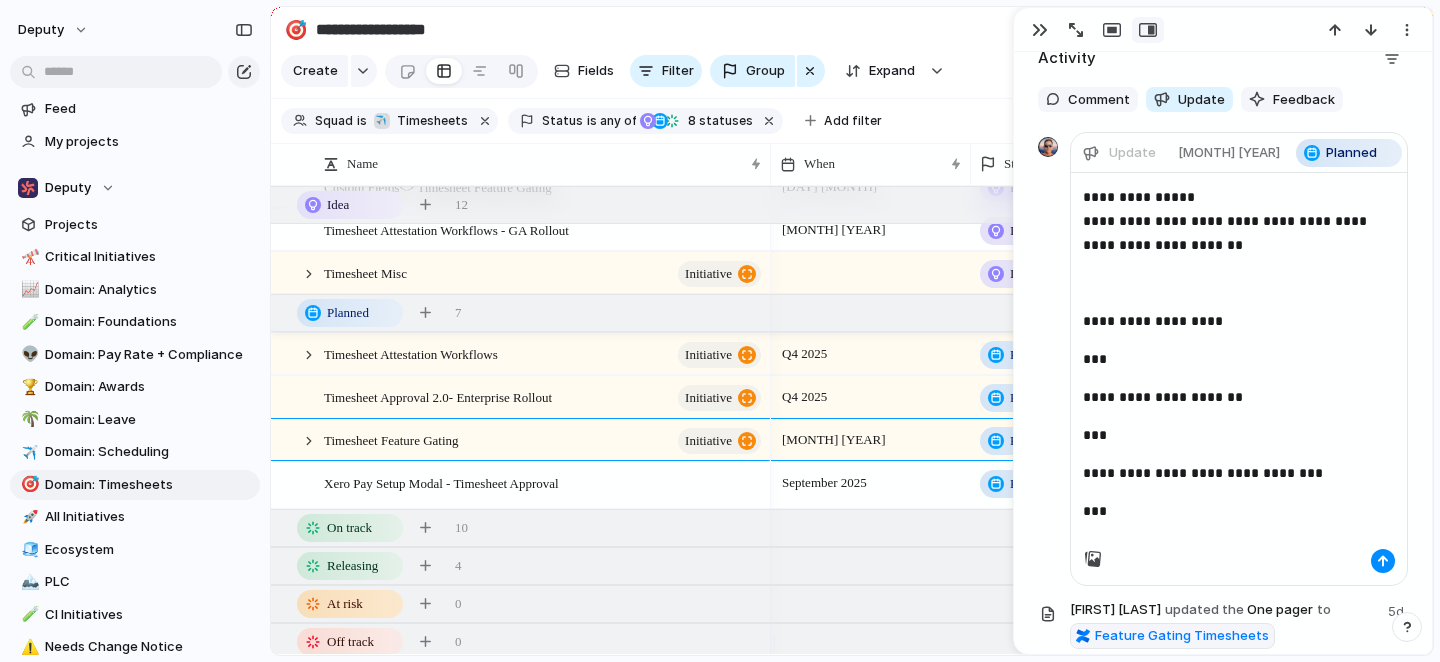 click on "[REDACTED]" at bounding box center [1231, 221] 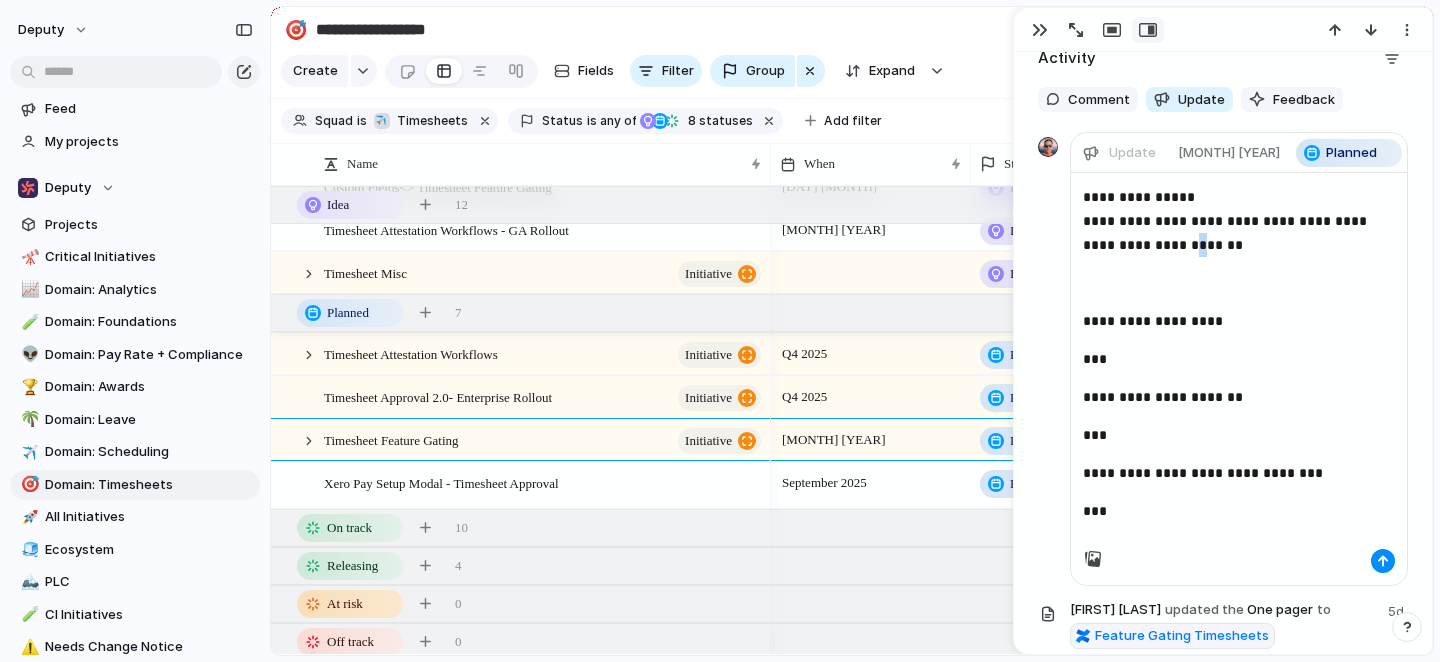 click on "[REDACTED]" at bounding box center [1231, 221] 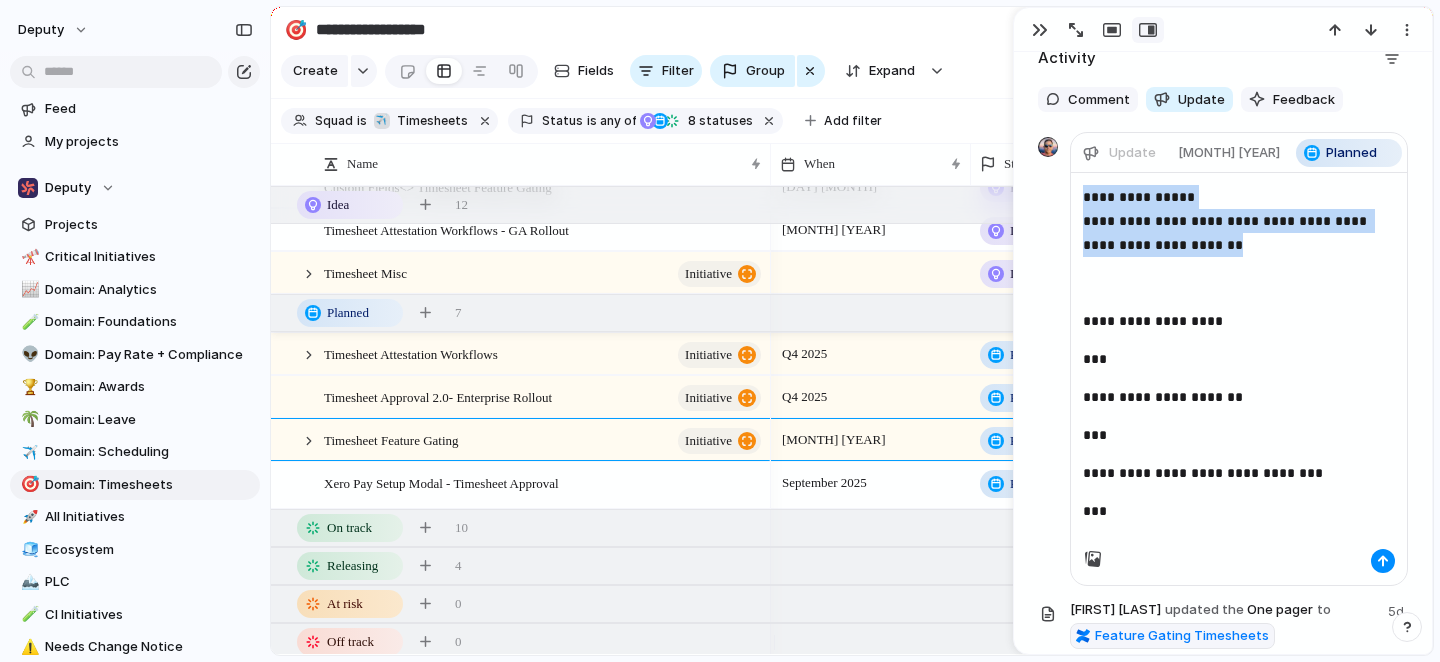 click on "[REDACTED]" at bounding box center [1239, 361] 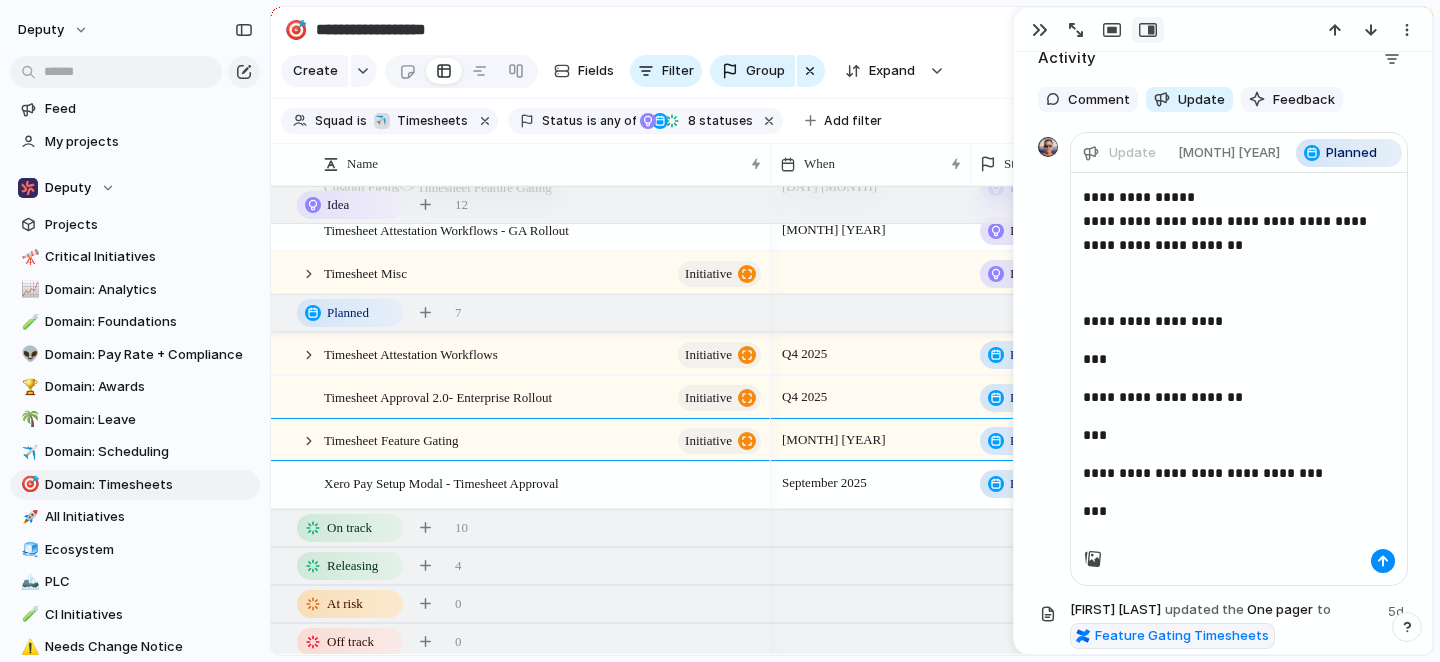 click on "[REDACTED]" at bounding box center (1231, 221) 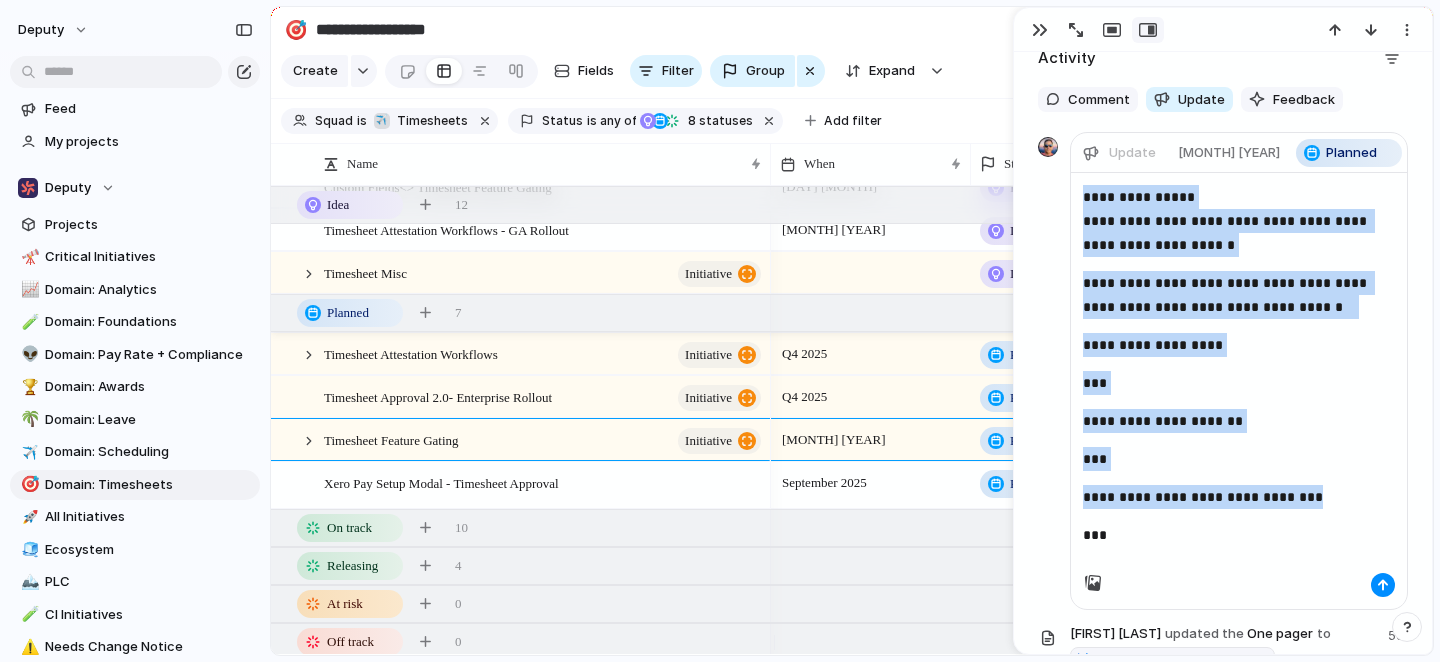 copy on "[REDACTED]" 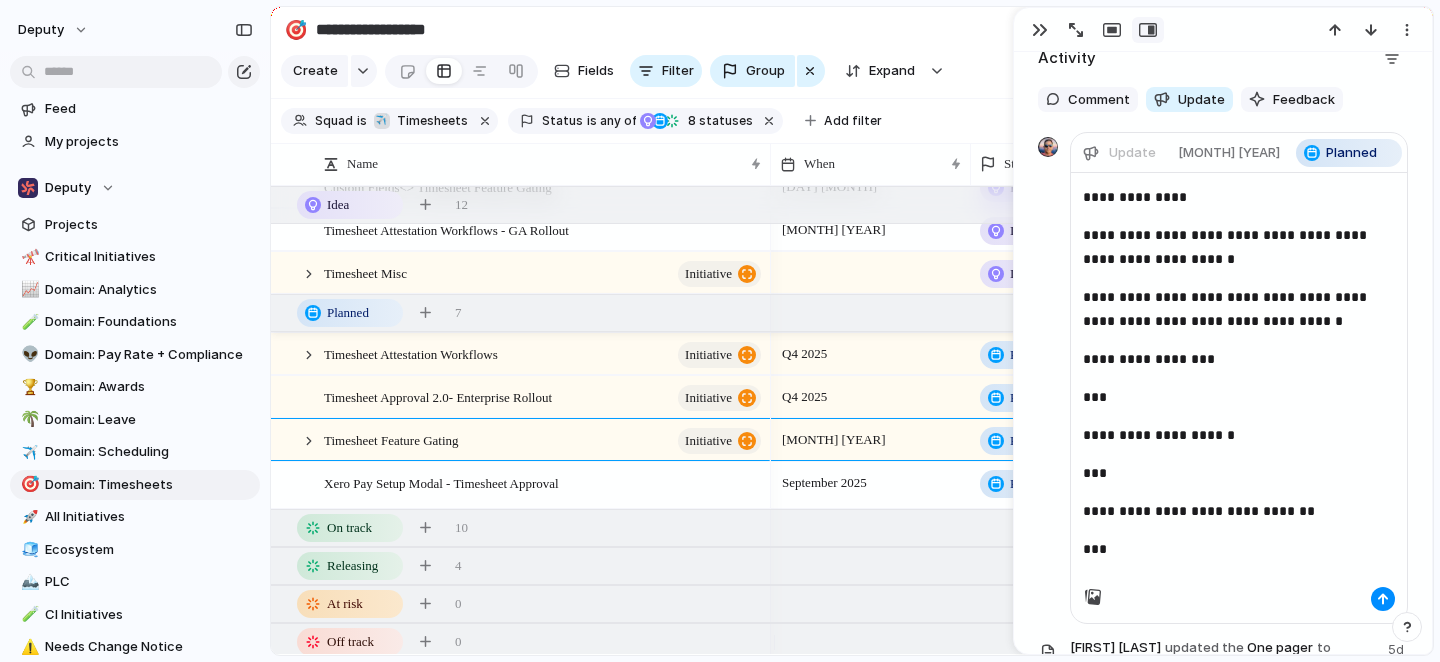 click on "[REDACTED]" at bounding box center (1239, 380) 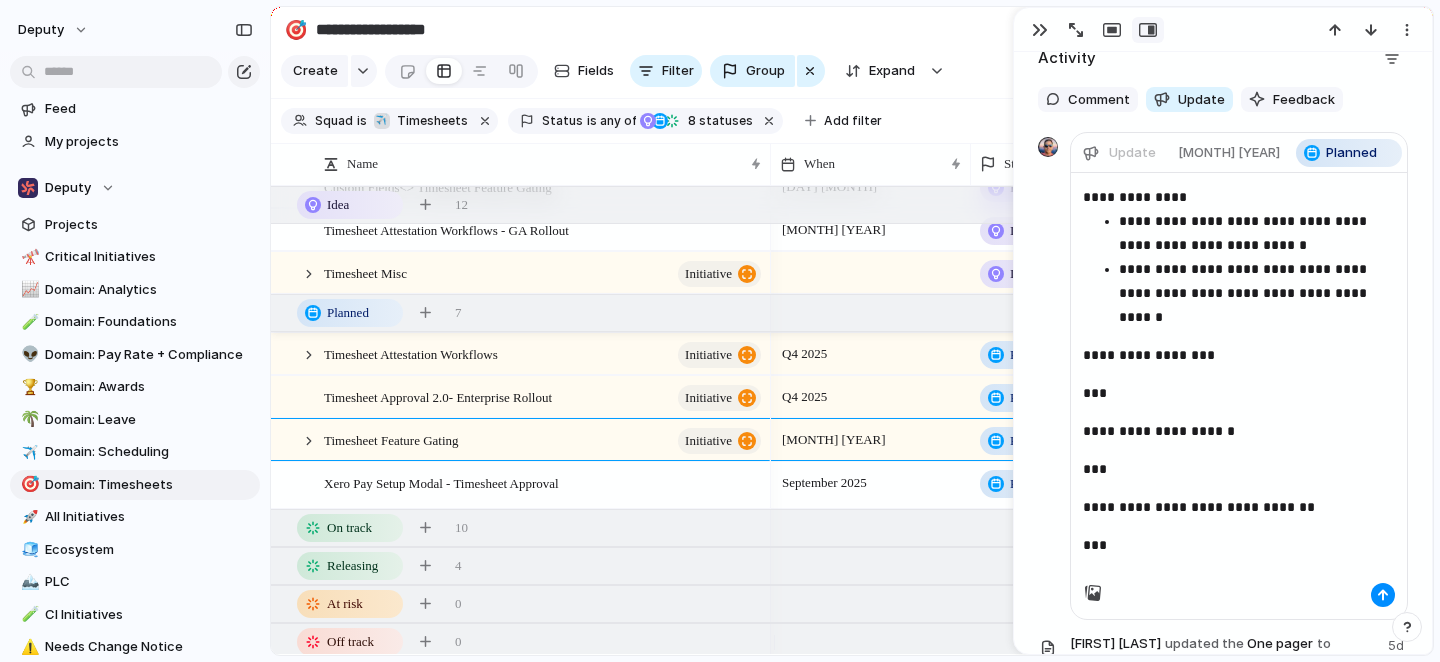 click on "***" at bounding box center [1231, 393] 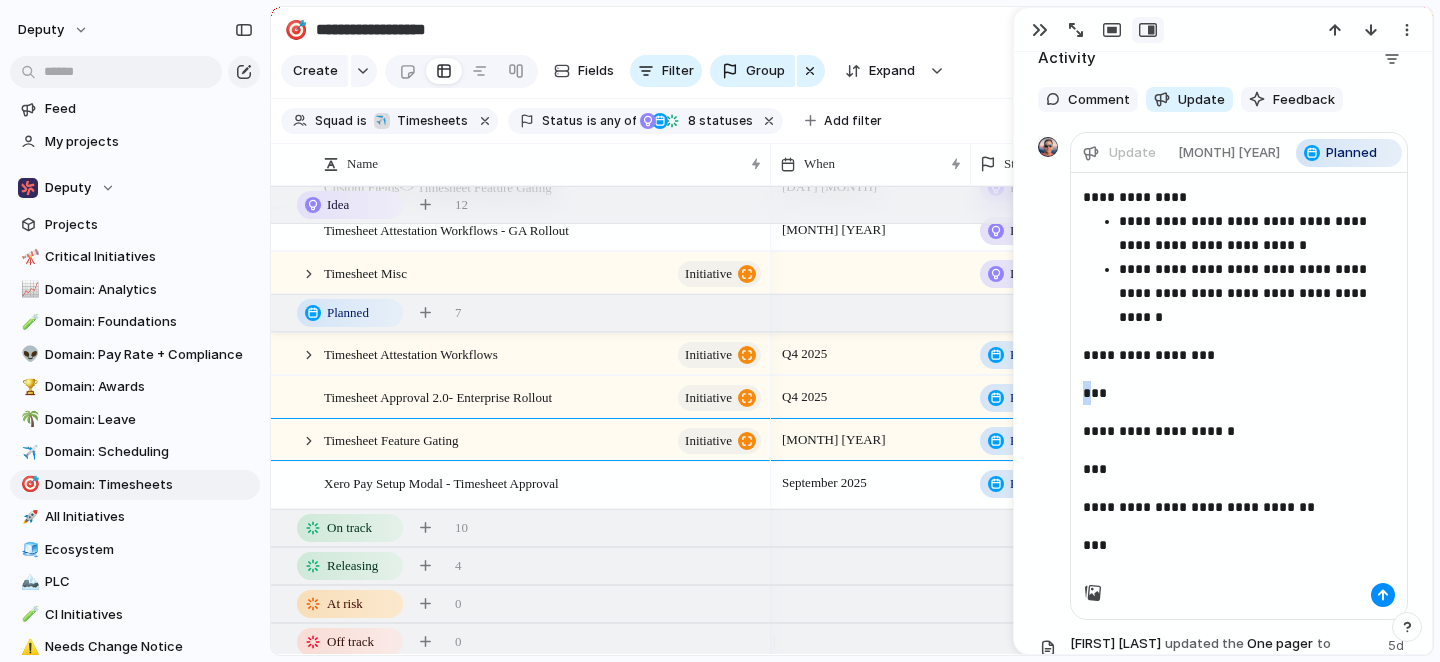 click on "[REDACTED]" at bounding box center [1239, 378] 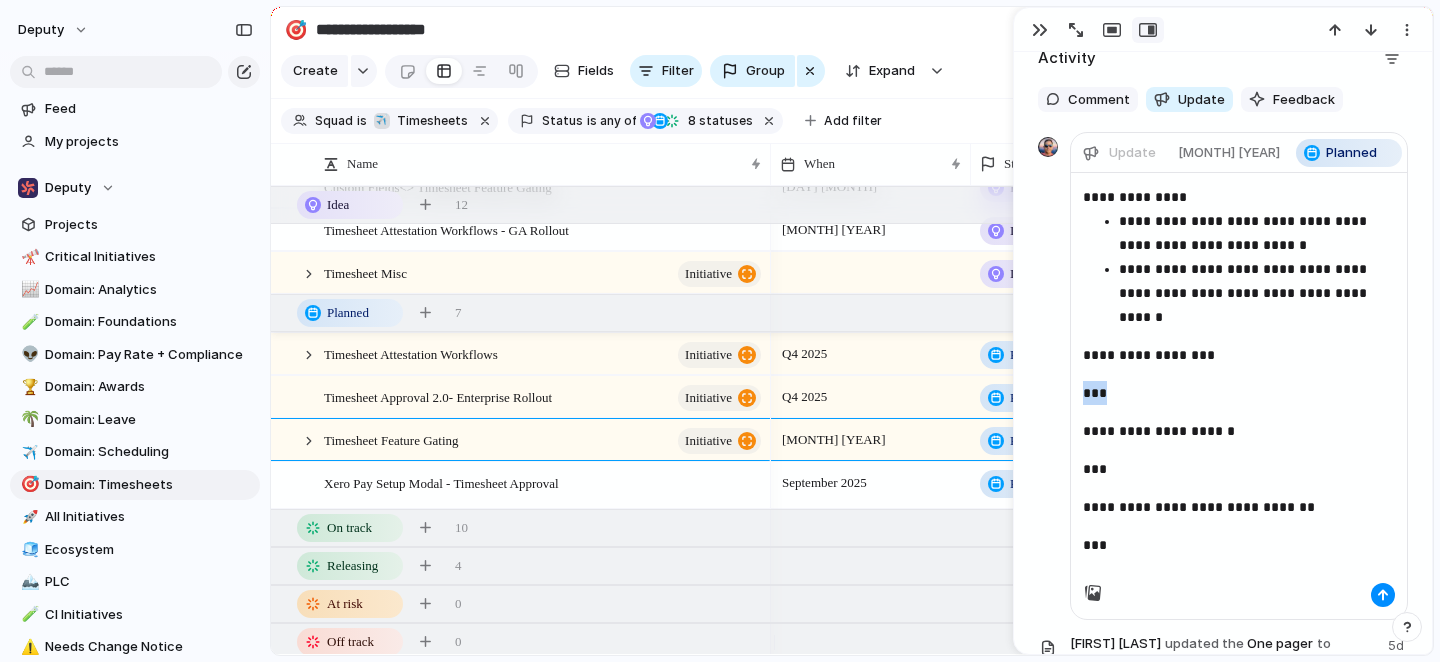 click on "[REDACTED]" at bounding box center (1239, 396) 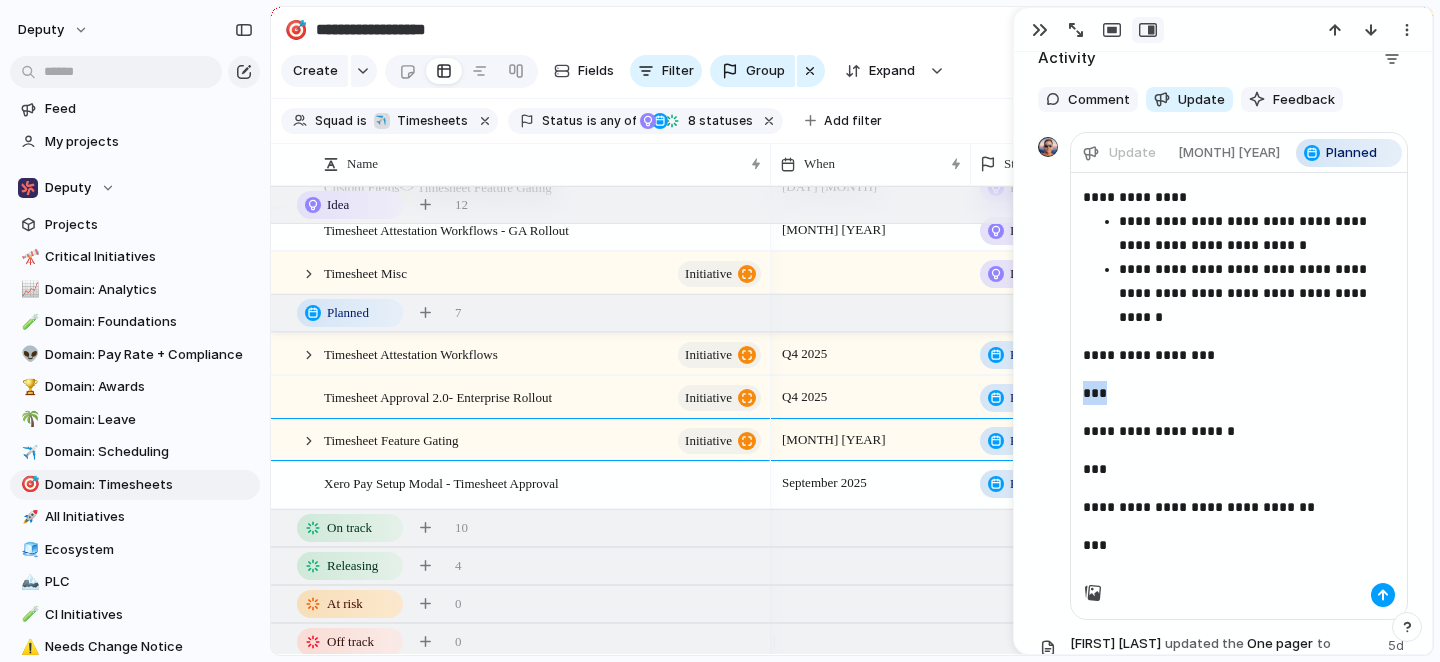 click at bounding box center (1383, 595) 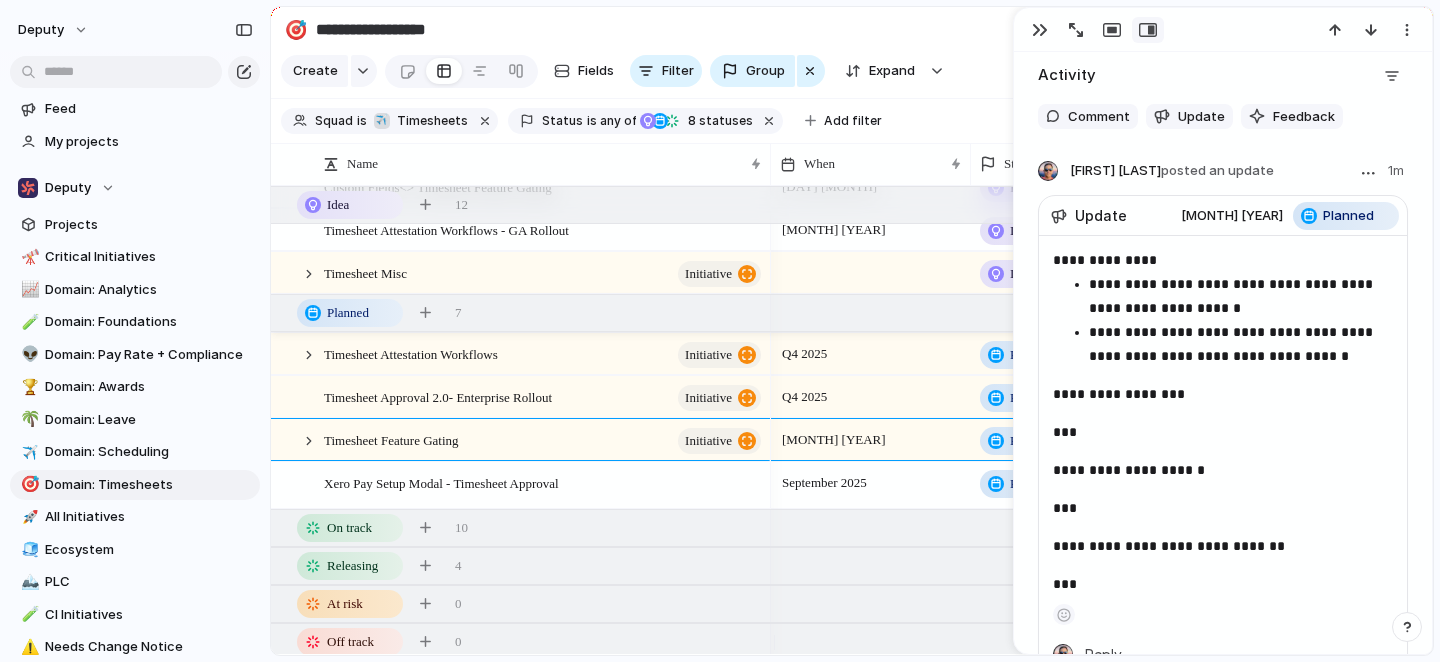scroll, scrollTop: 1189, scrollLeft: 0, axis: vertical 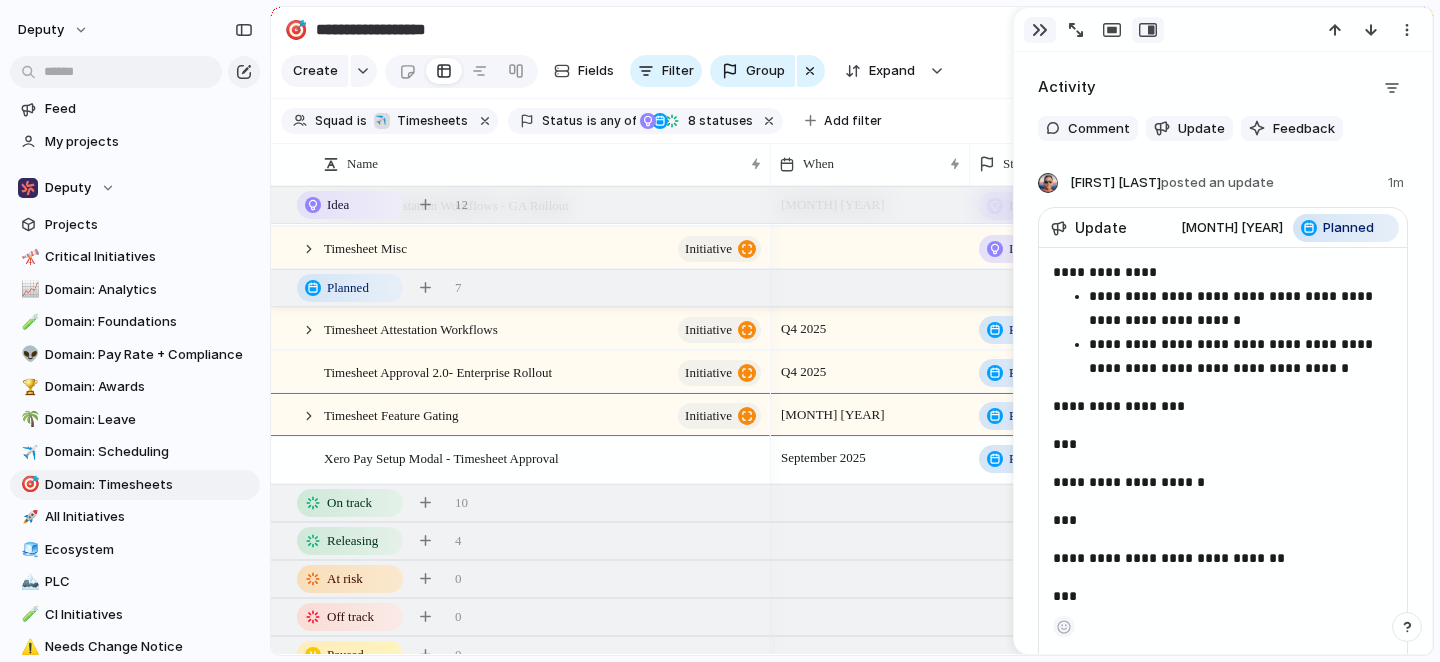 click at bounding box center [1040, 30] 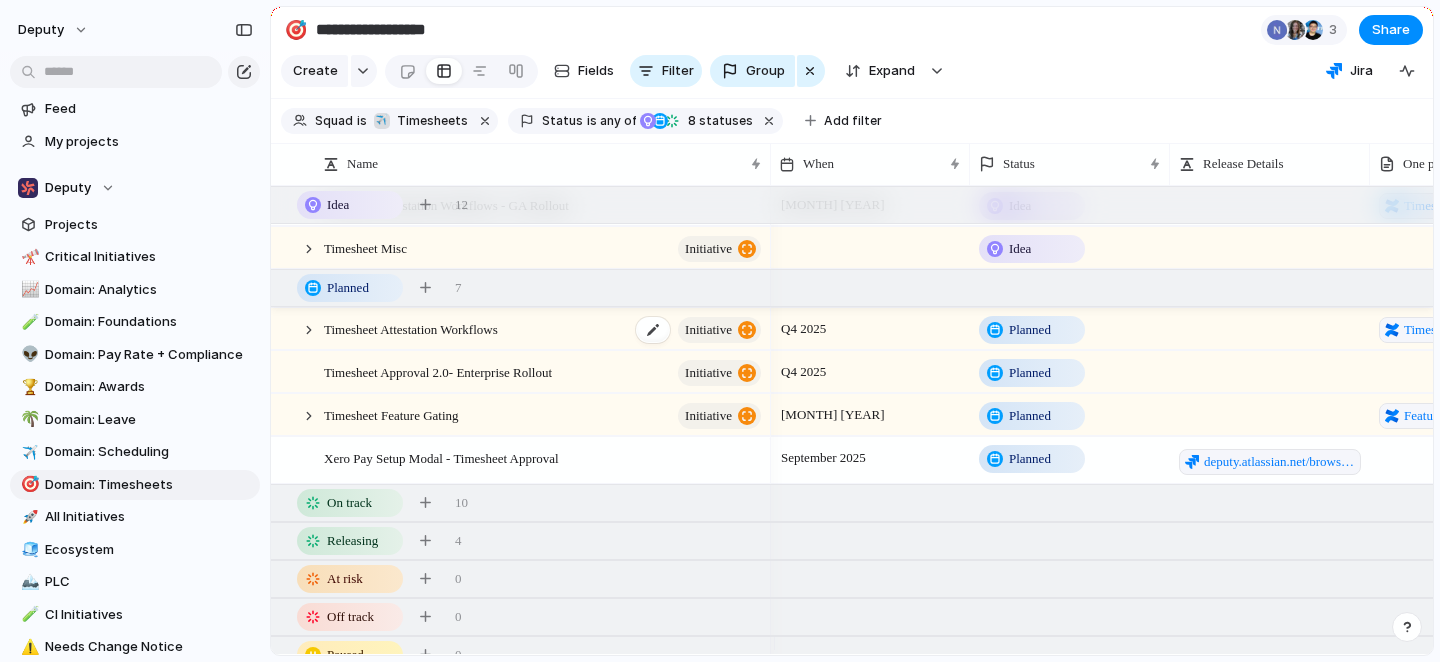 click on "Timesheet Attestation Workflows initiative" at bounding box center (544, 329) 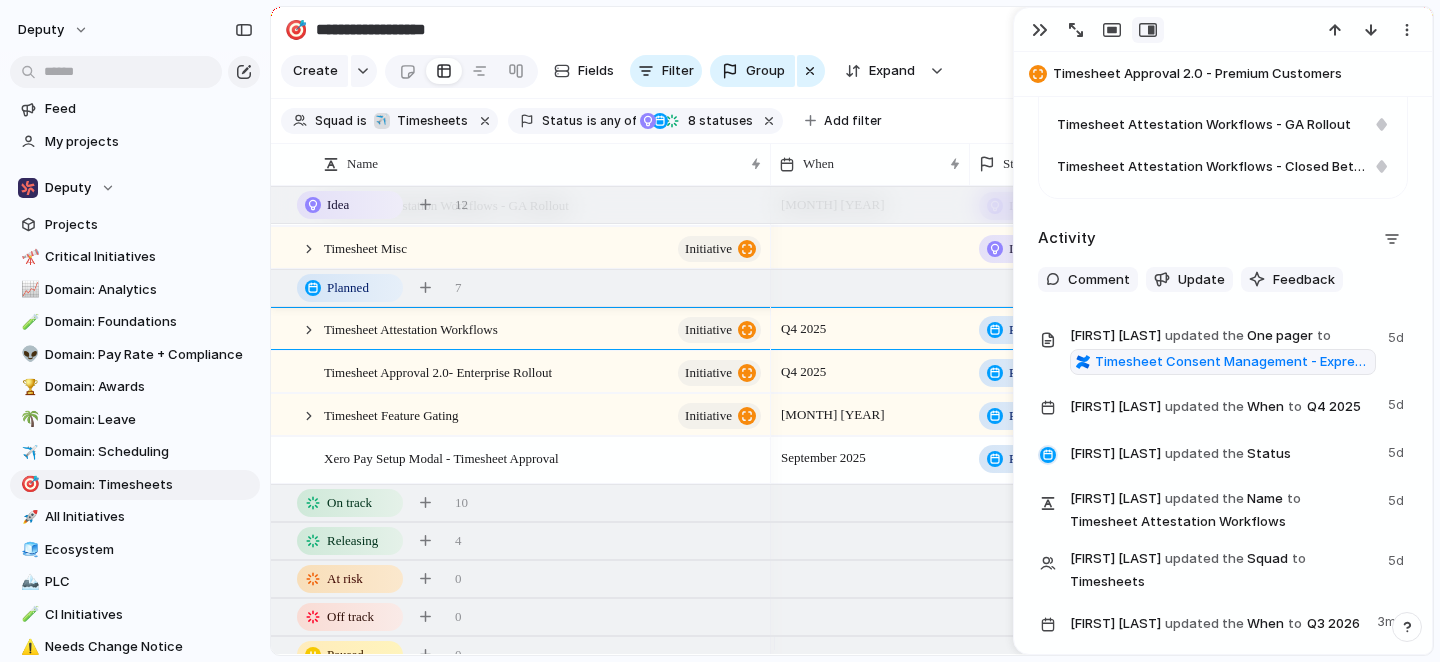 scroll, scrollTop: 997, scrollLeft: 0, axis: vertical 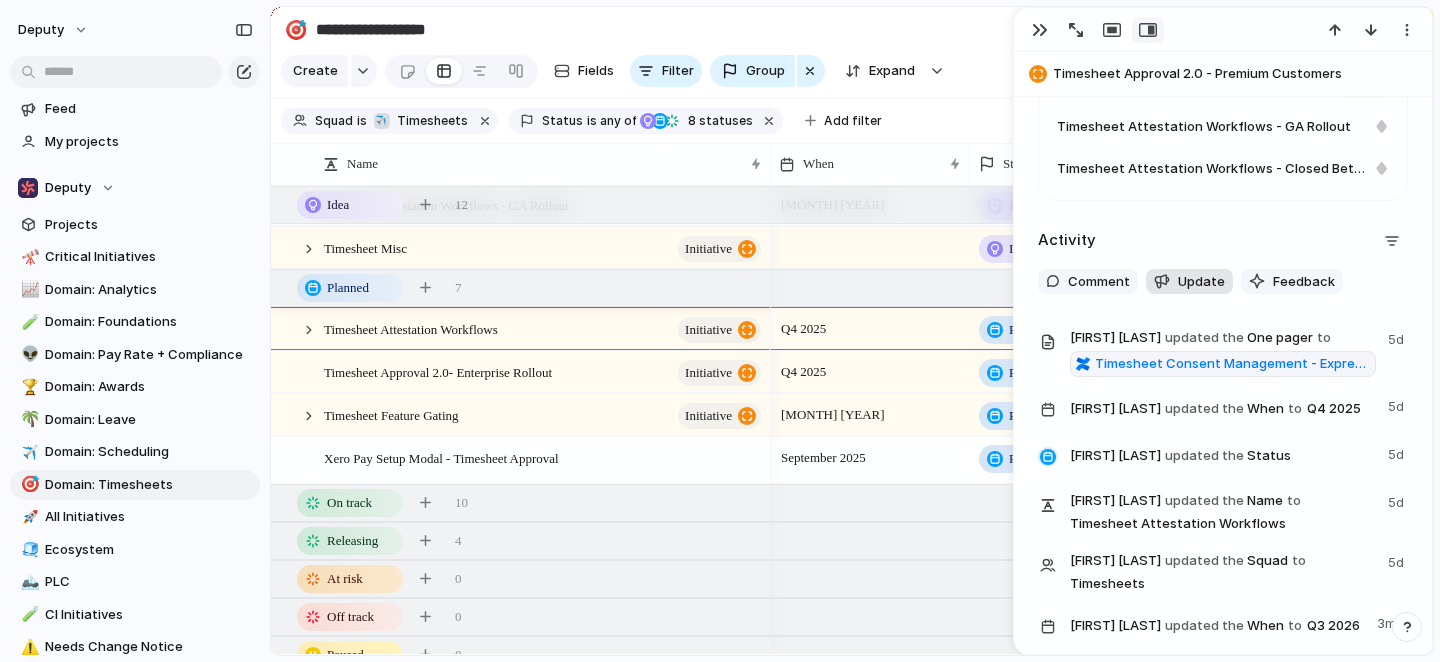 click on "Update" at bounding box center [1201, 282] 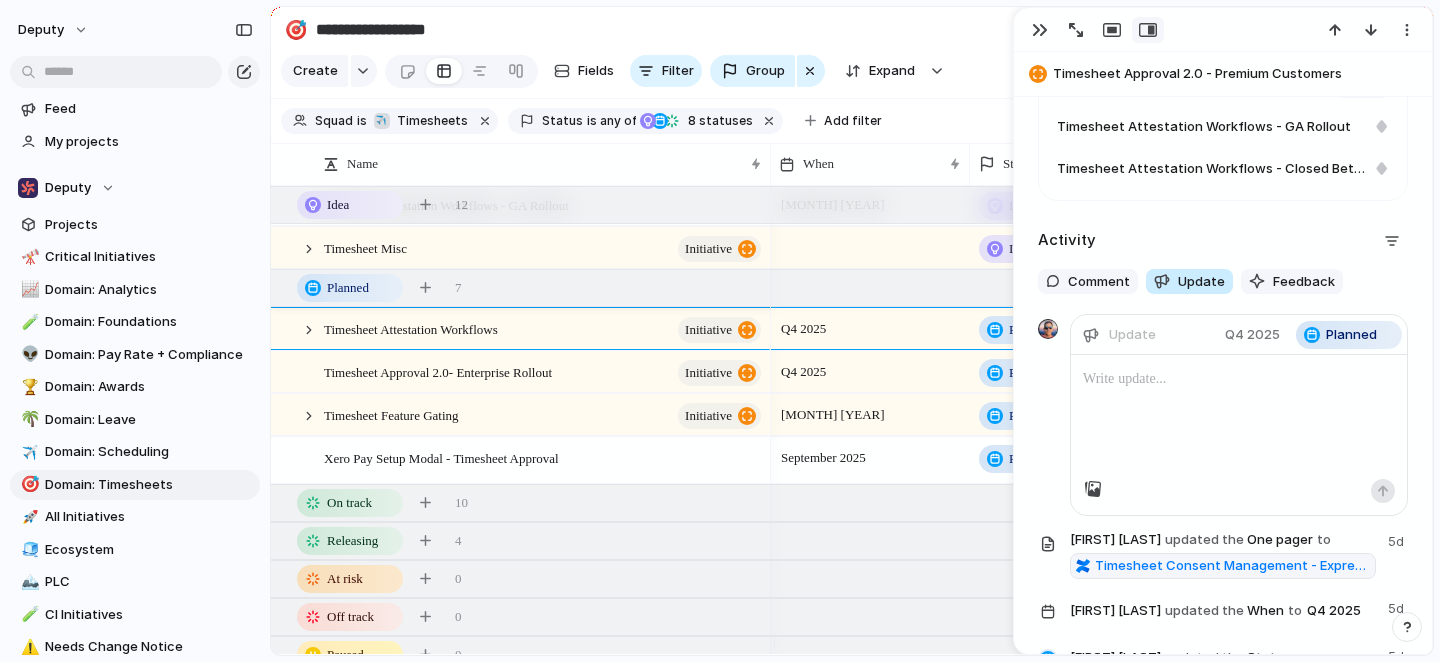 click on "Update" at bounding box center (1201, 282) 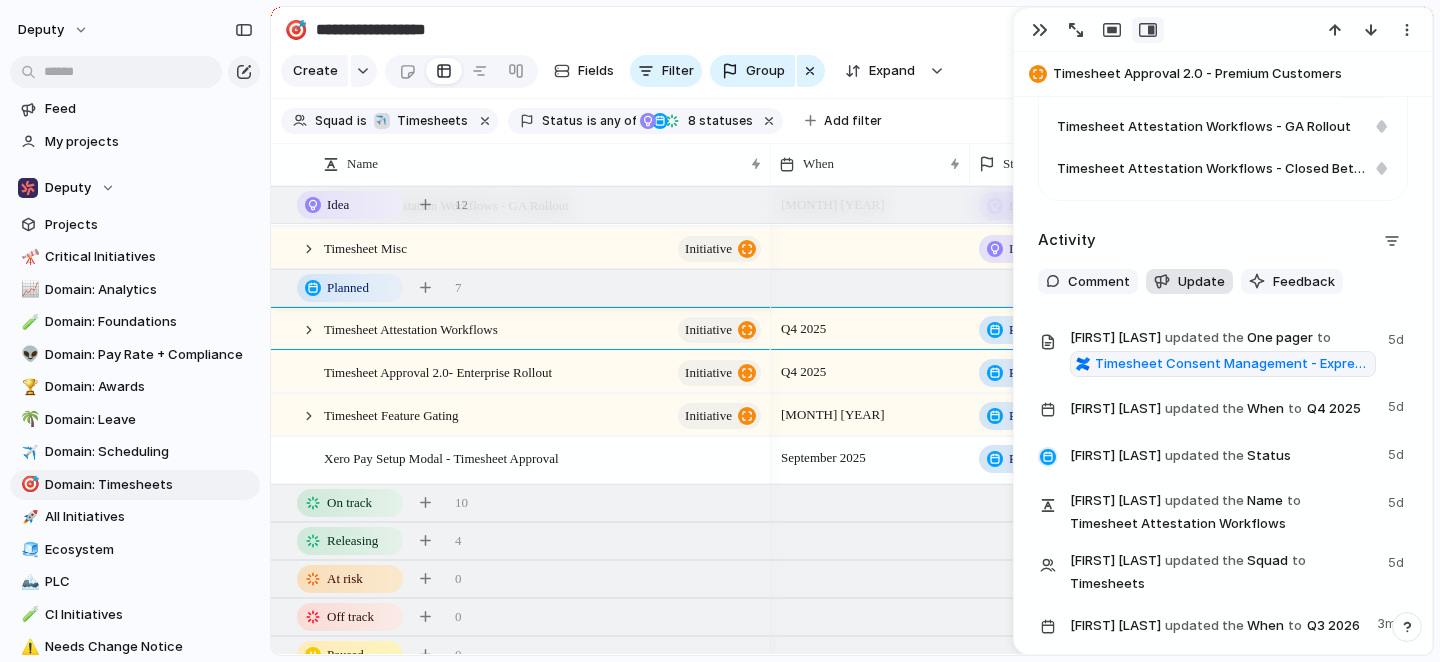click on "Update" at bounding box center (1201, 282) 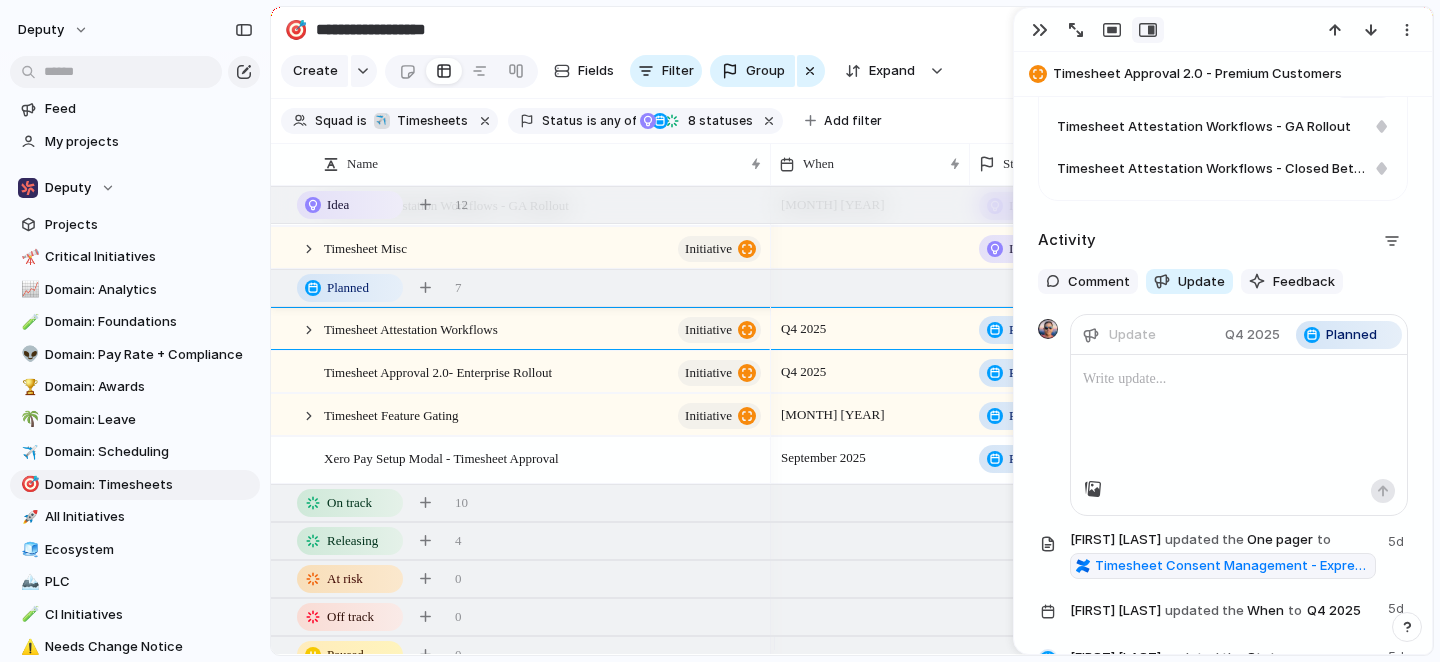 click at bounding box center [1239, 417] 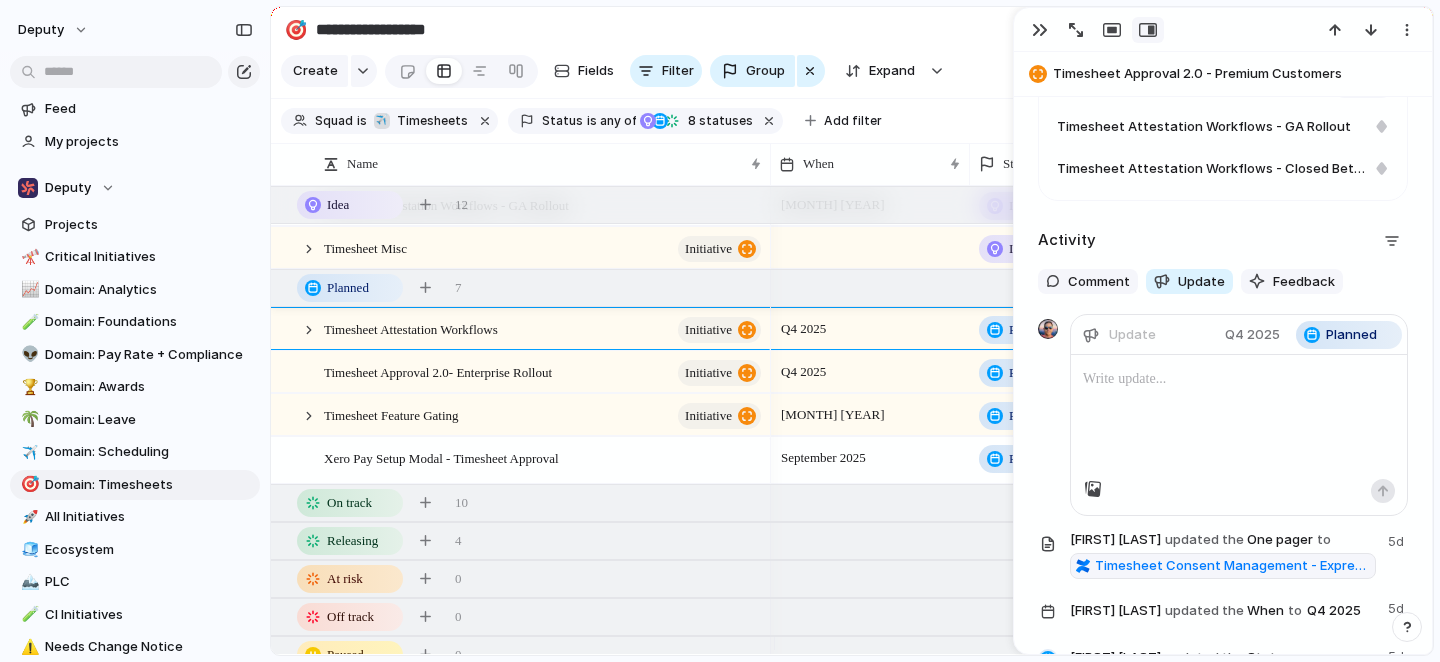scroll, scrollTop: 1085, scrollLeft: 0, axis: vertical 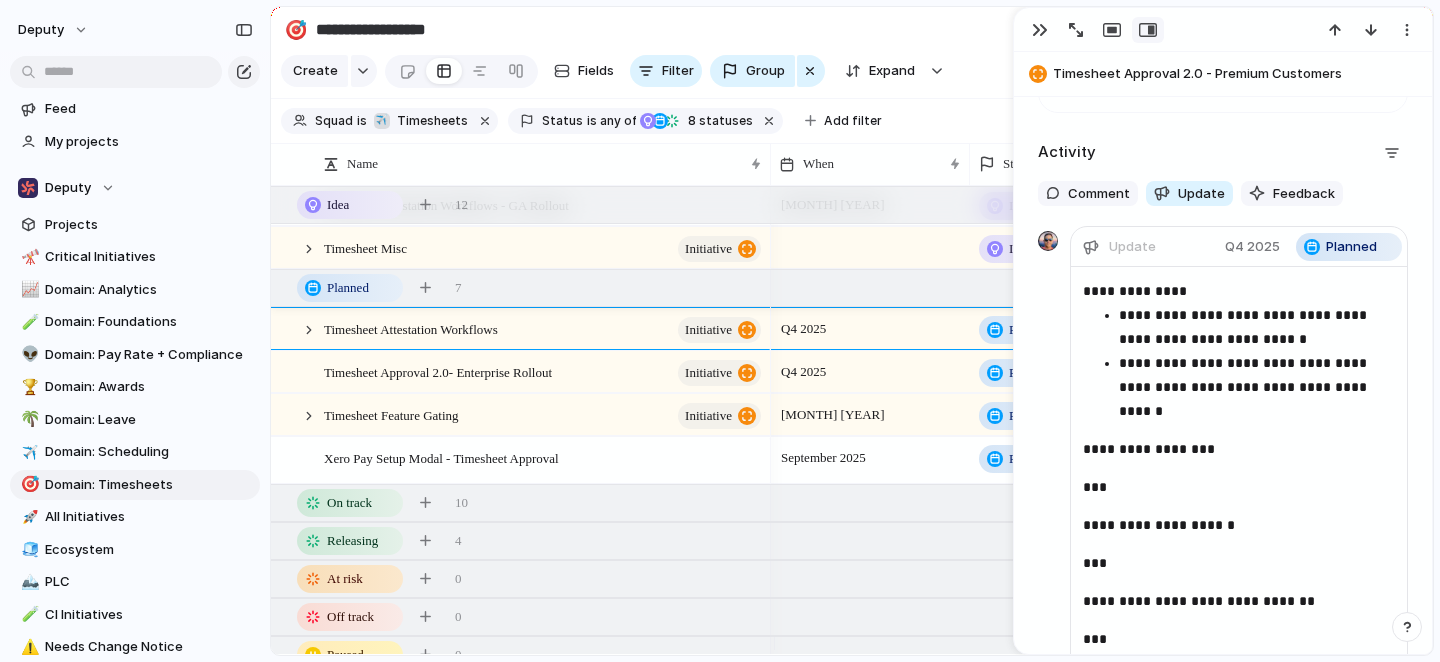 click on "**********" at bounding box center [1249, 387] 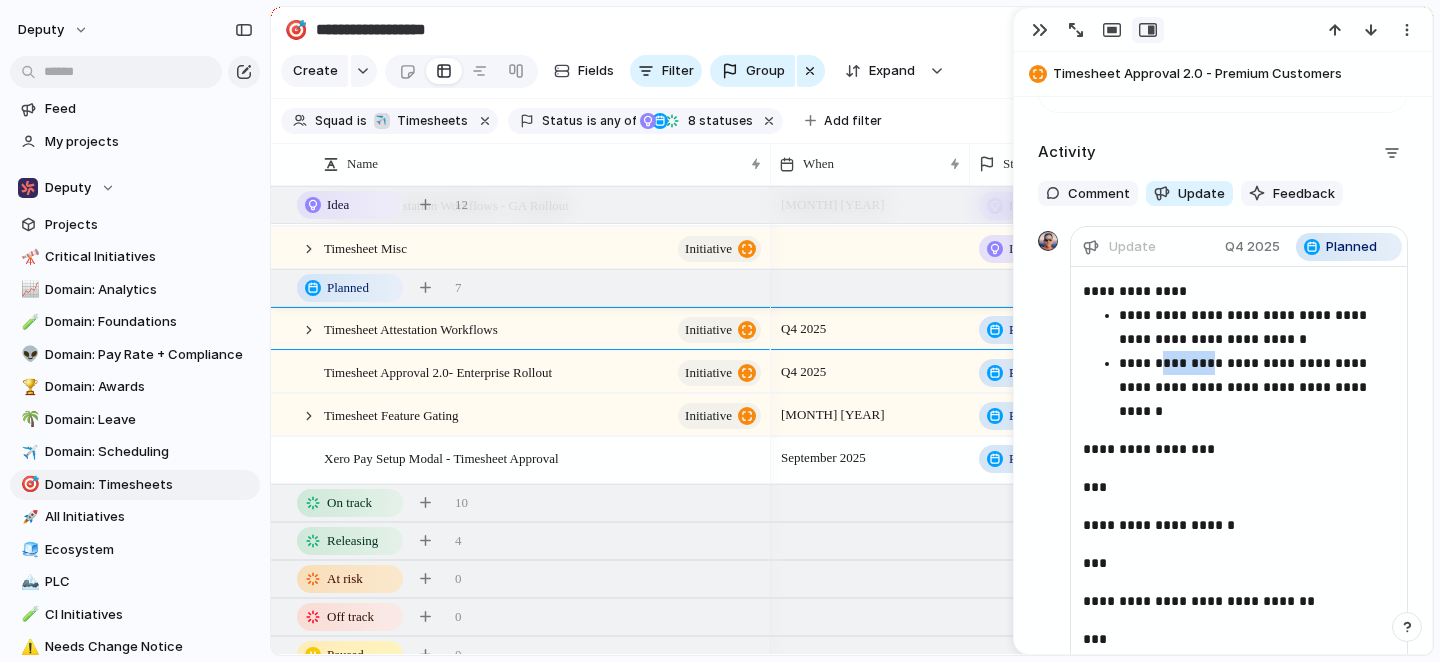 click on "**********" at bounding box center (1249, 387) 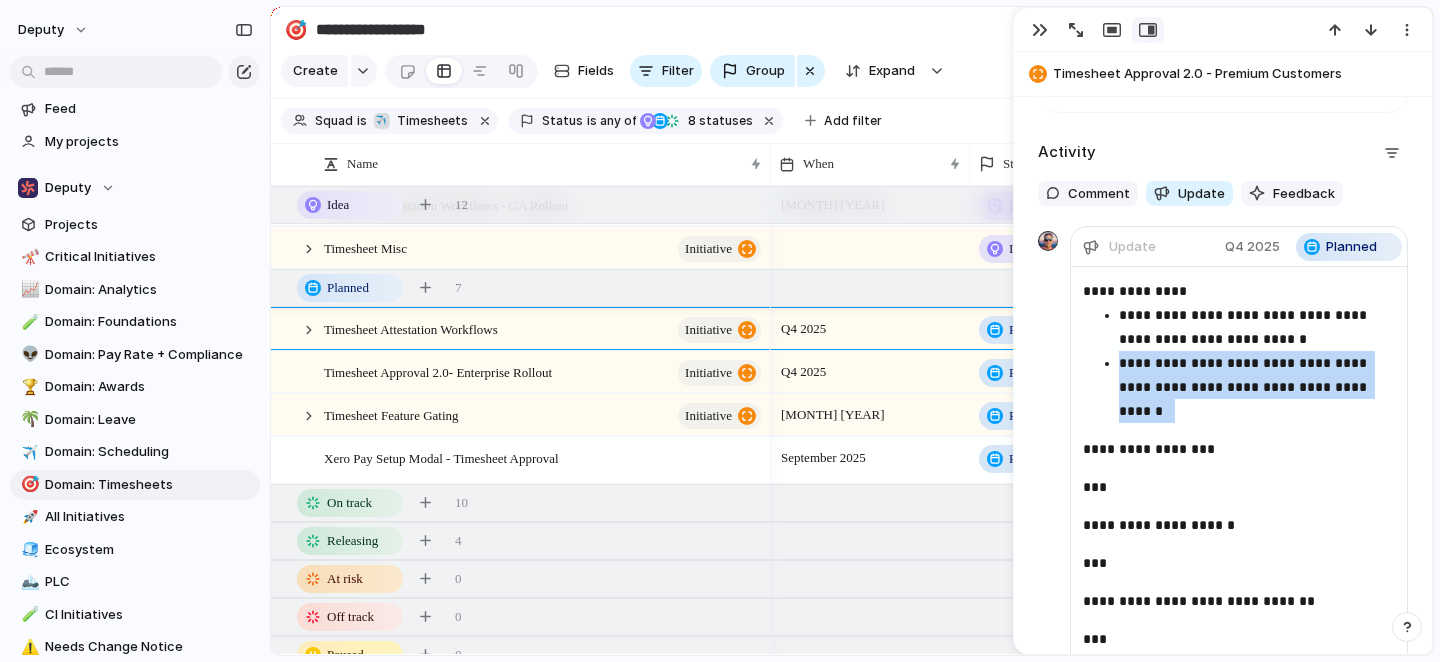 click on "**********" at bounding box center (1249, 327) 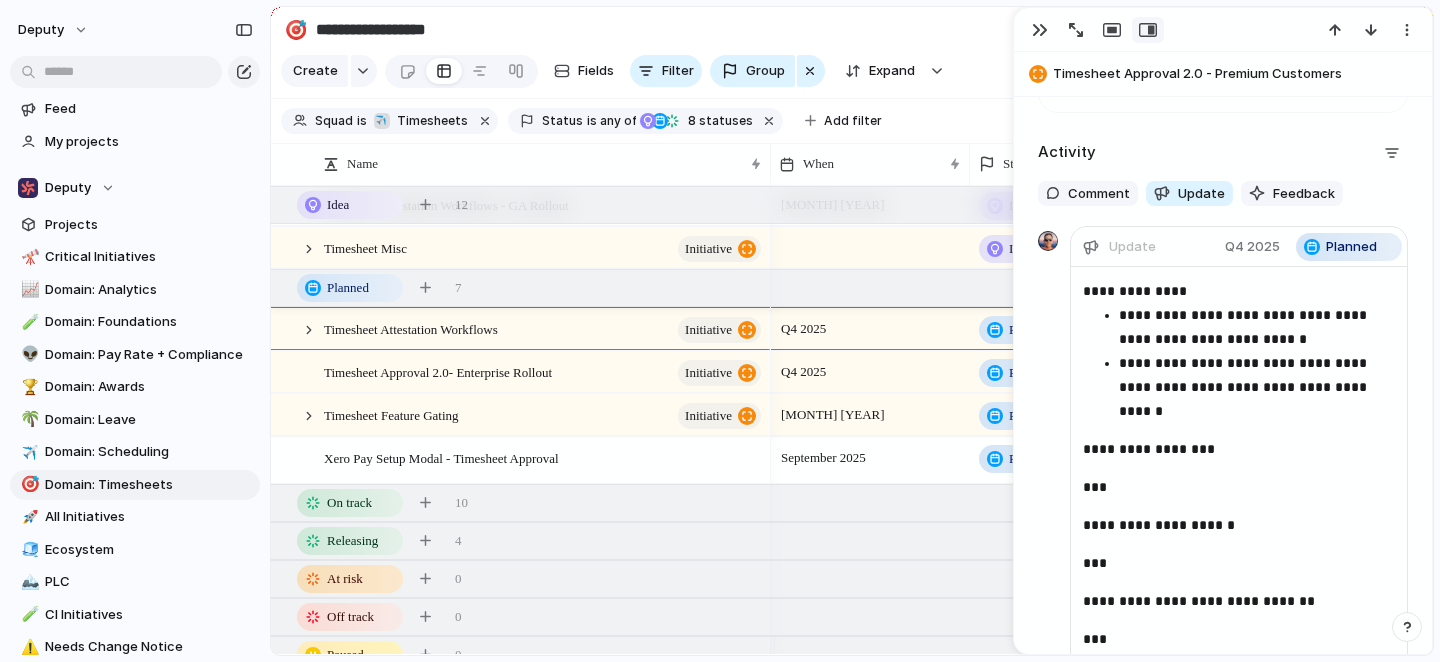 click on "**********" at bounding box center (1249, 327) 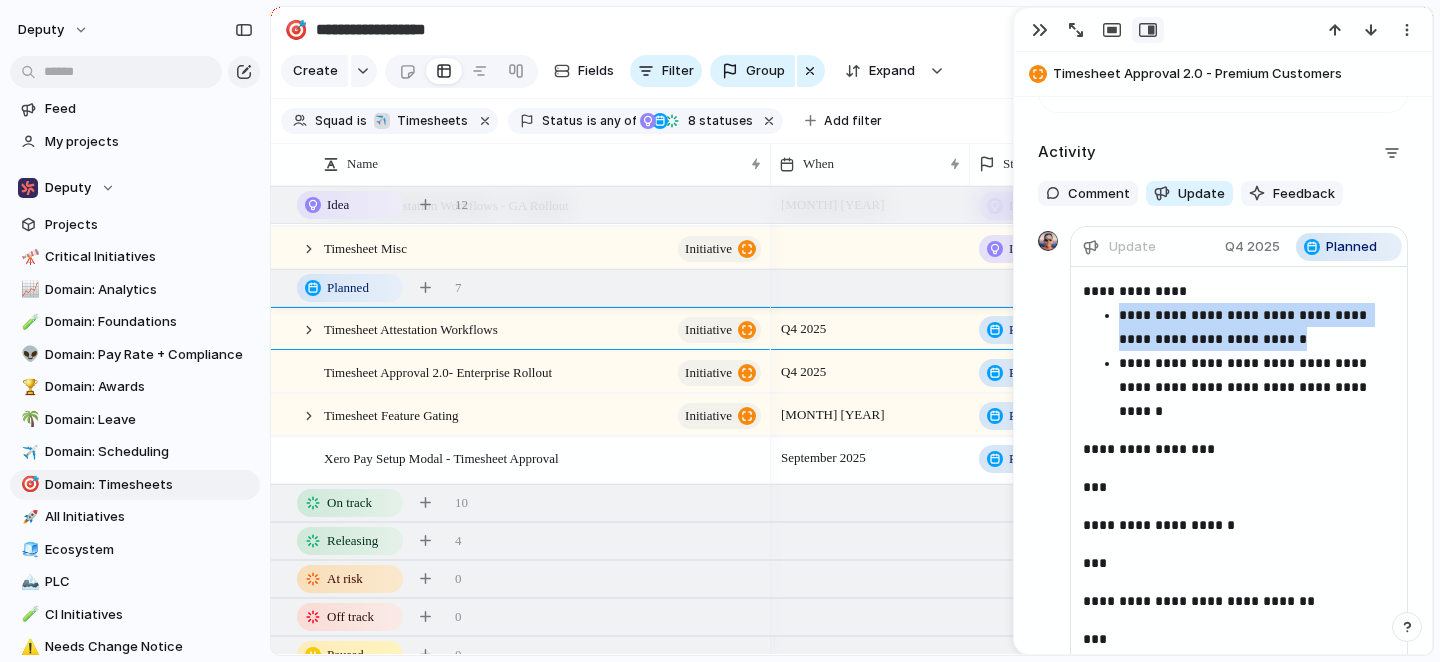 click on "**********" at bounding box center [1249, 327] 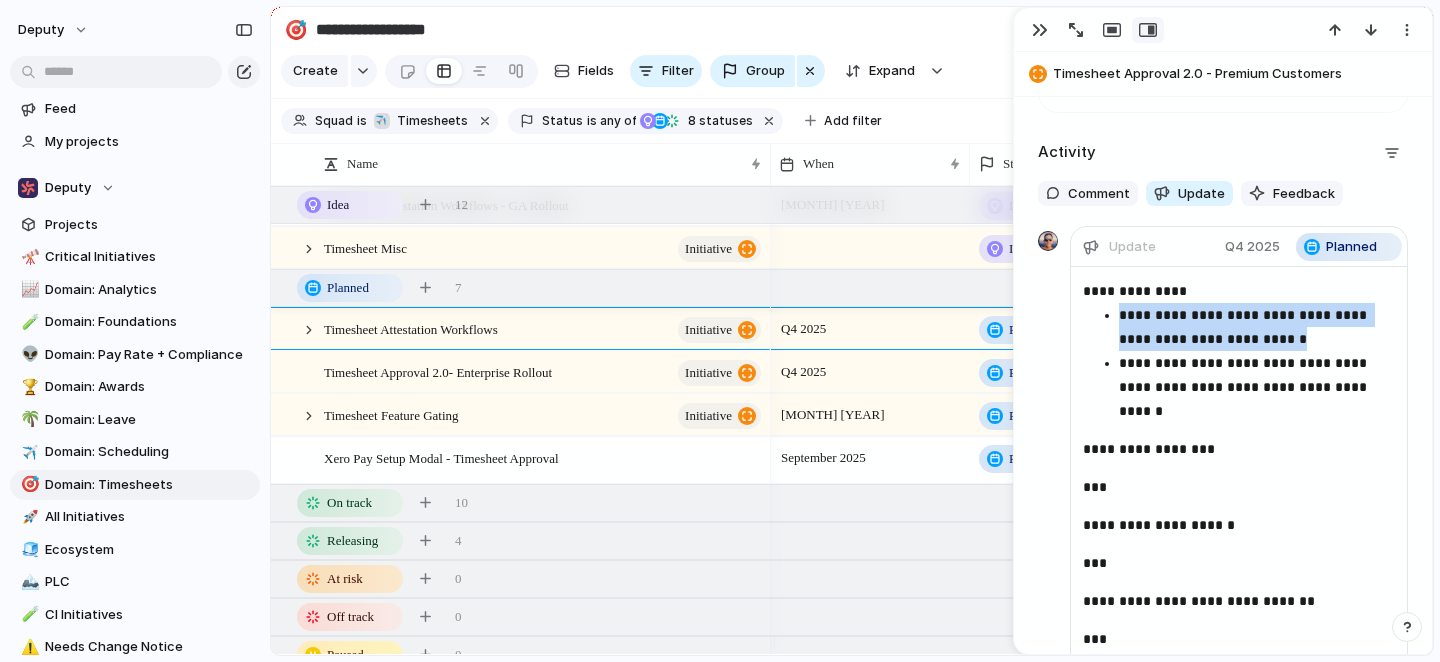 type 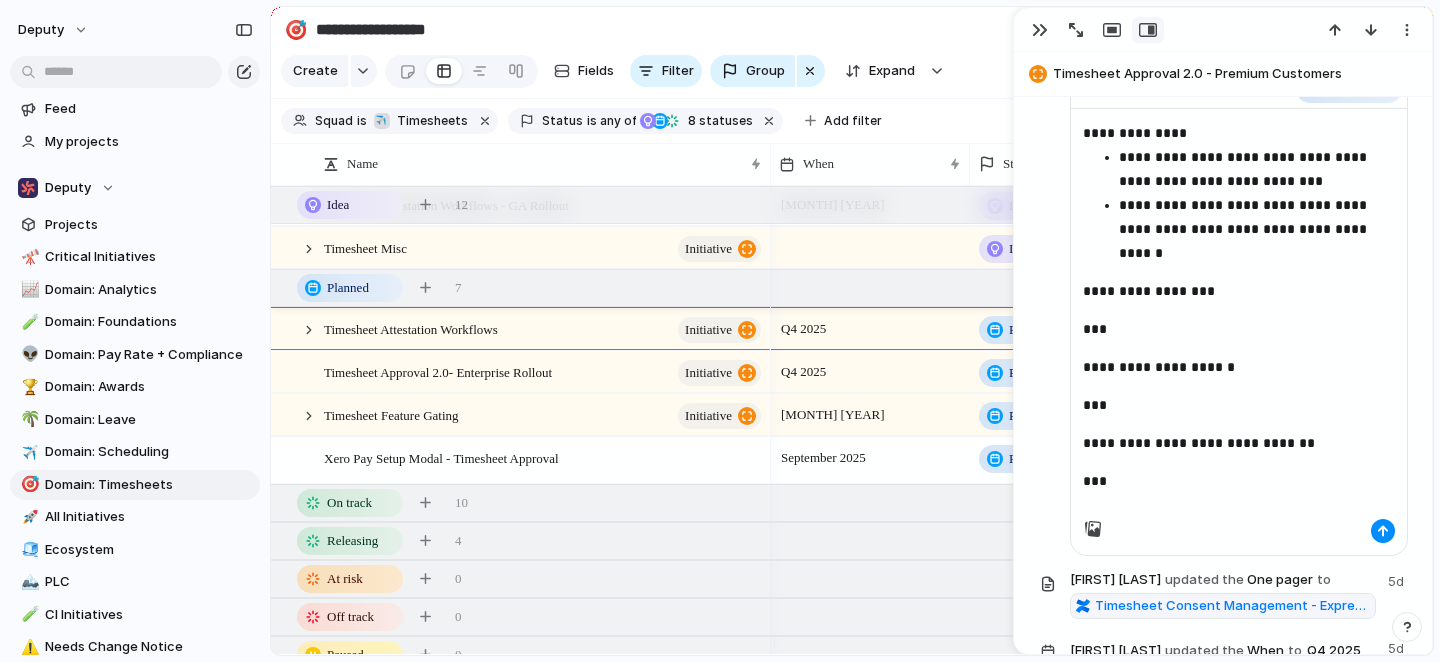 scroll, scrollTop: 1150, scrollLeft: 0, axis: vertical 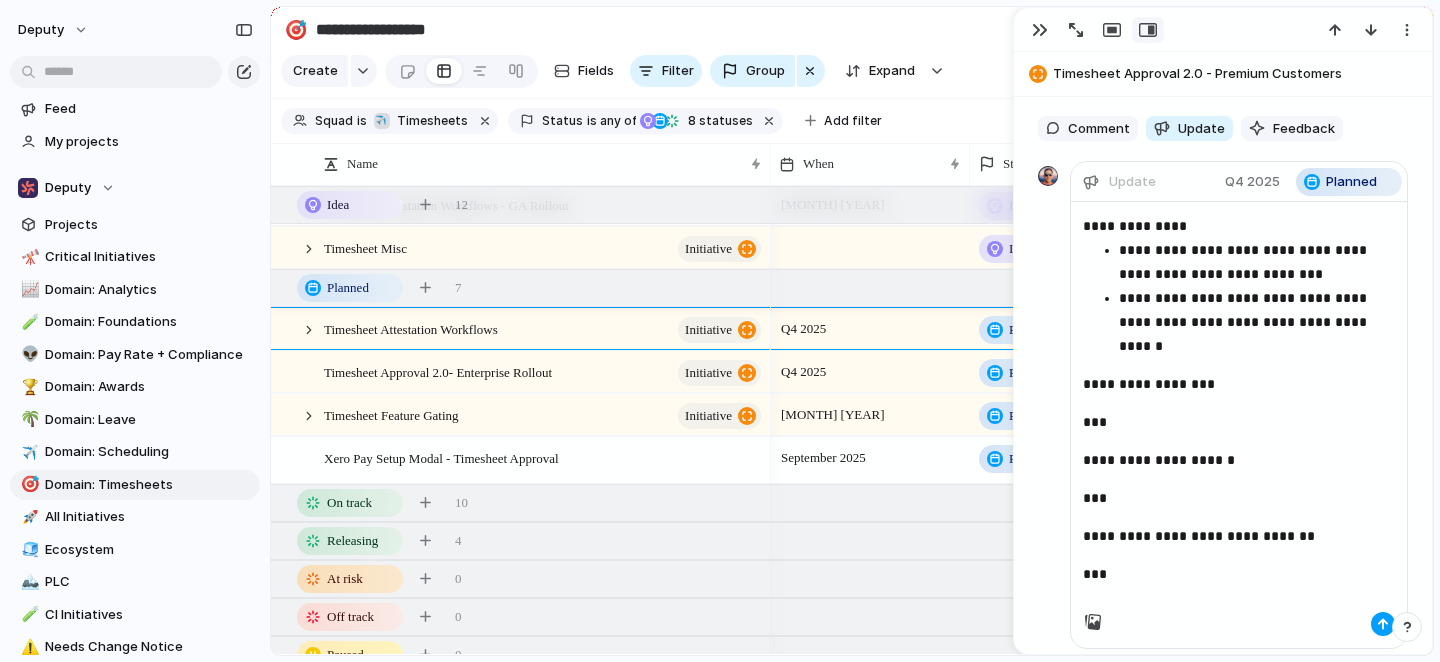 click at bounding box center [1383, 624] 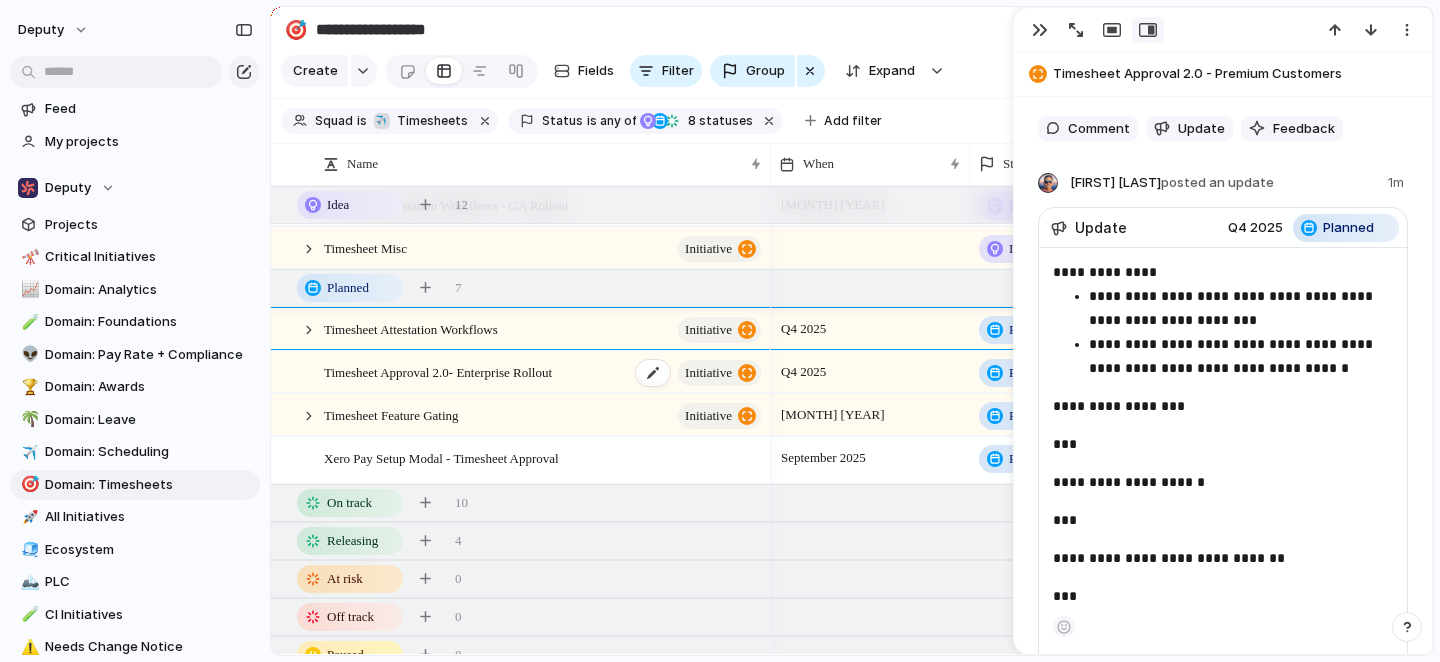 scroll, scrollTop: 386, scrollLeft: 0, axis: vertical 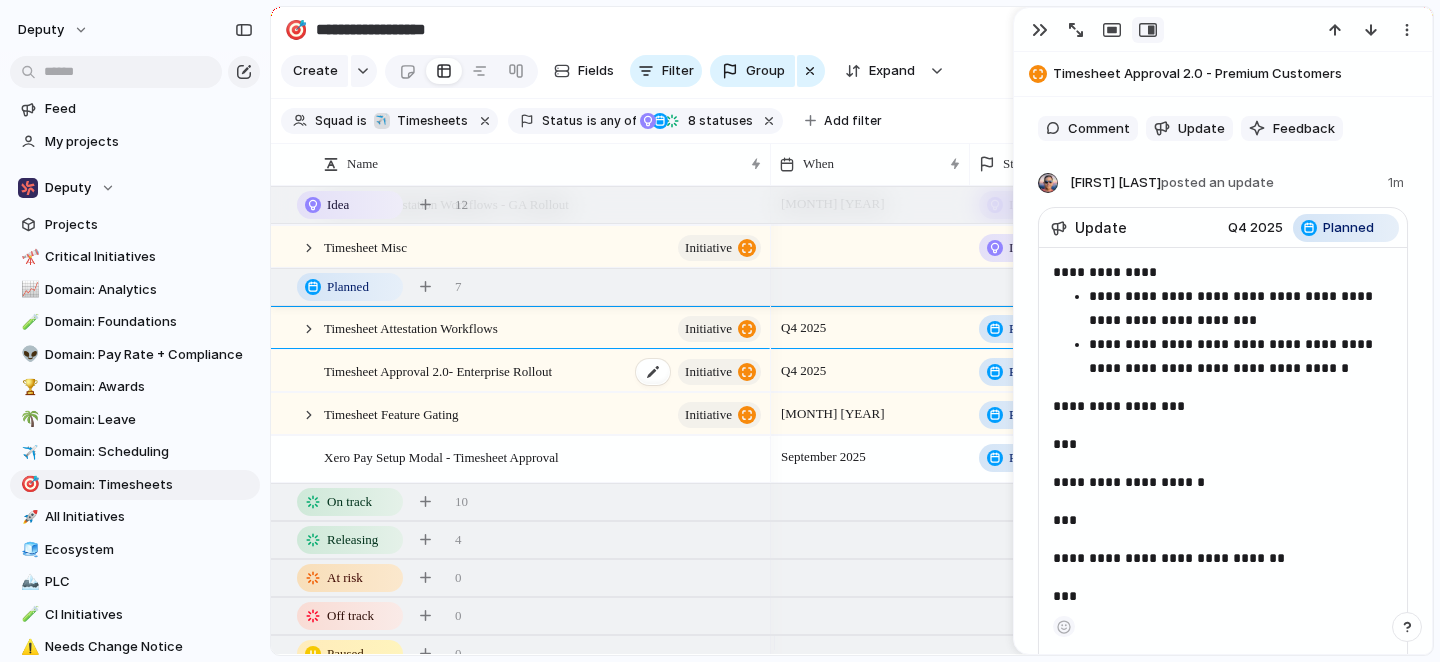 click on "Timesheet Approval 2.0- Enterprise Rollout" at bounding box center [438, 370] 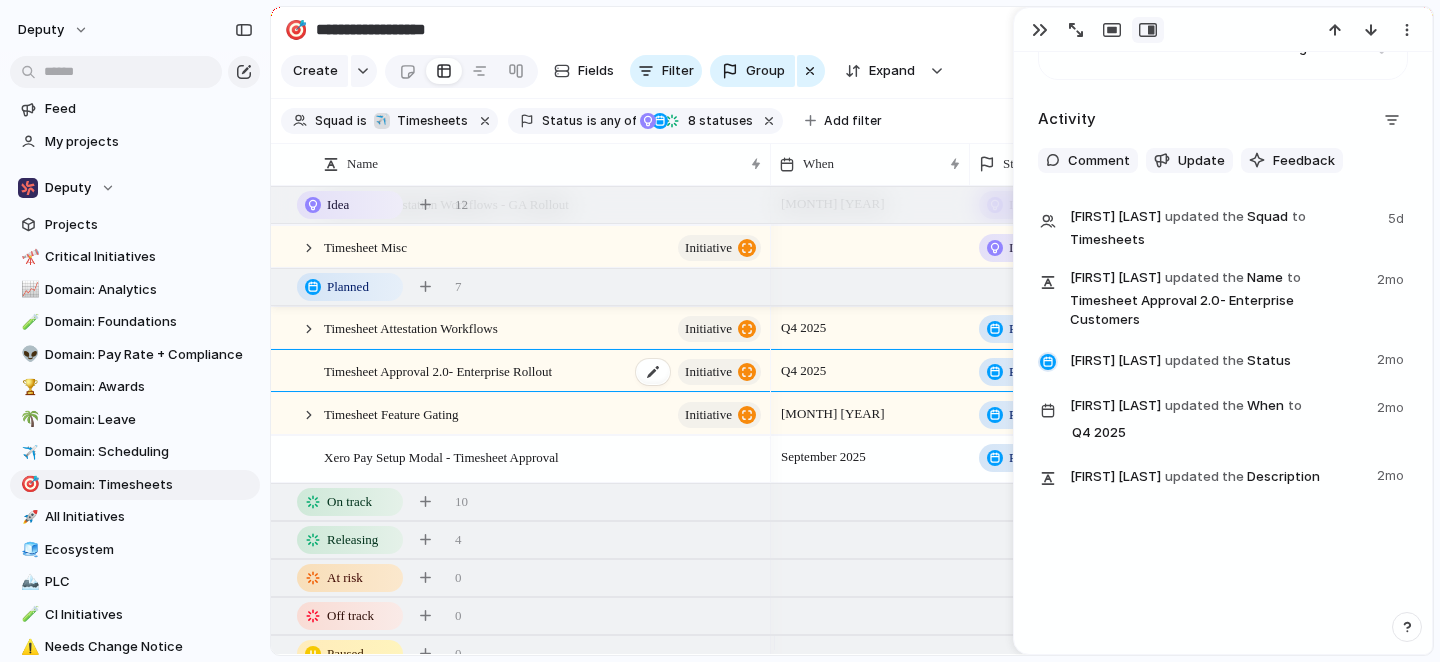 scroll, scrollTop: 1075, scrollLeft: 0, axis: vertical 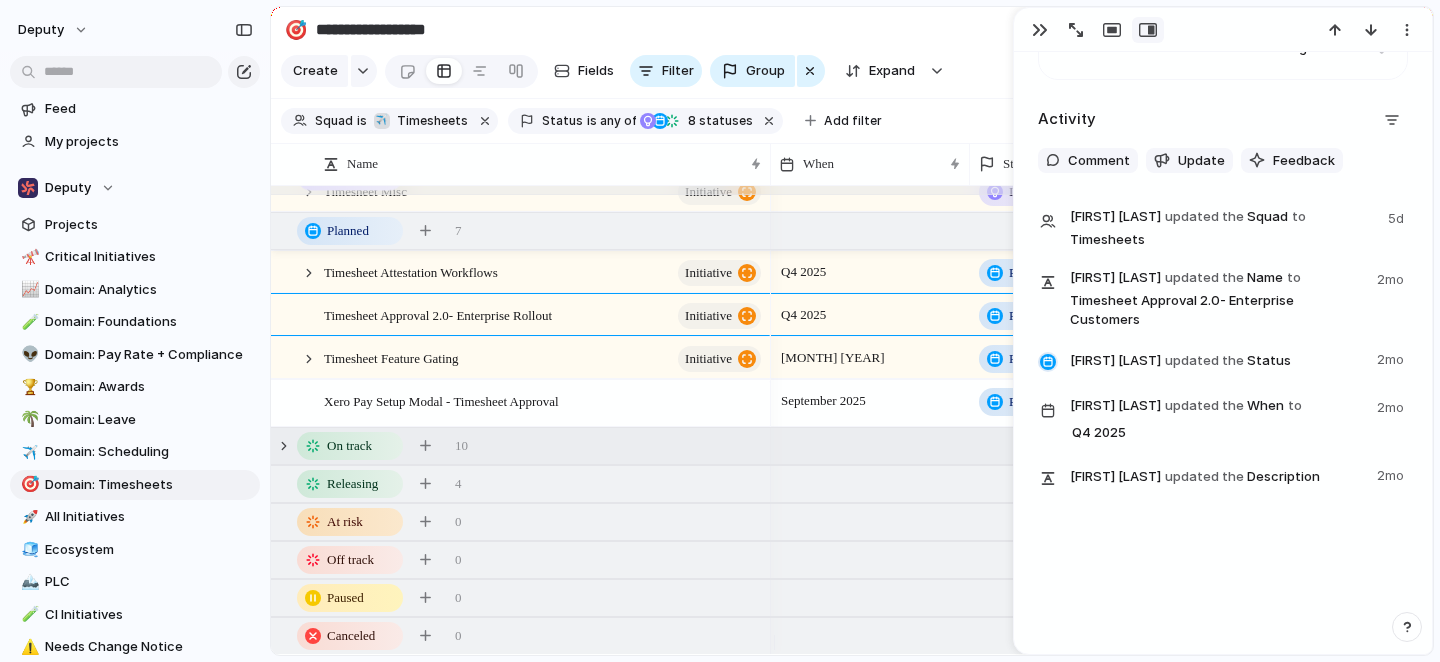 click on "On track 10" at bounding box center [854, 446] 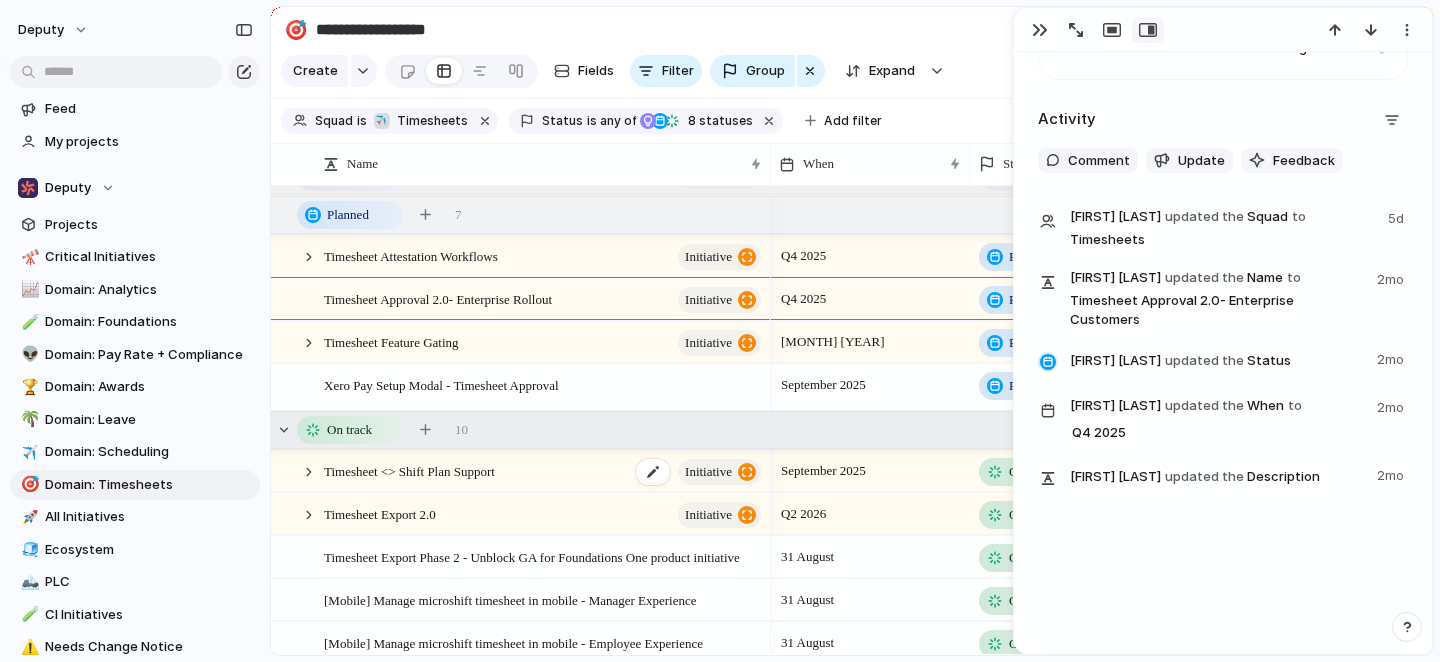 scroll, scrollTop: 486, scrollLeft: 0, axis: vertical 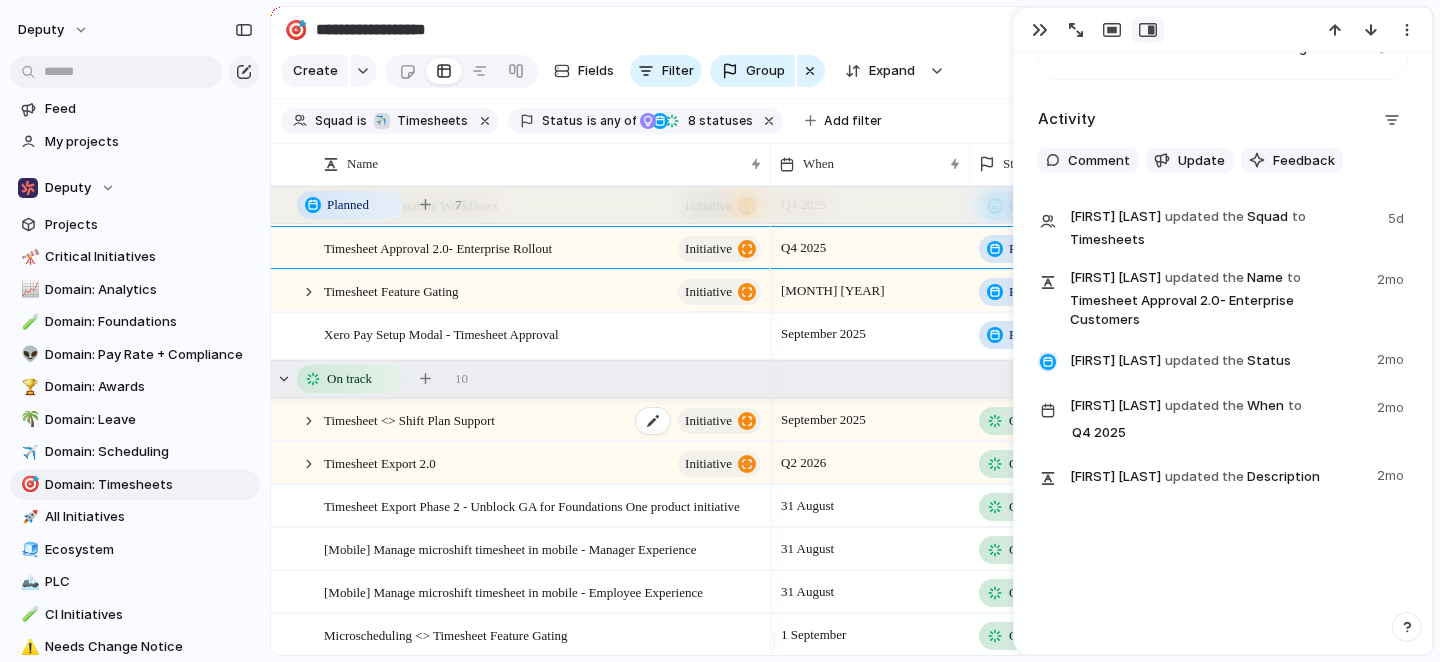 click on "Timesheet <> Shift Plan Support initiative" at bounding box center [544, 420] 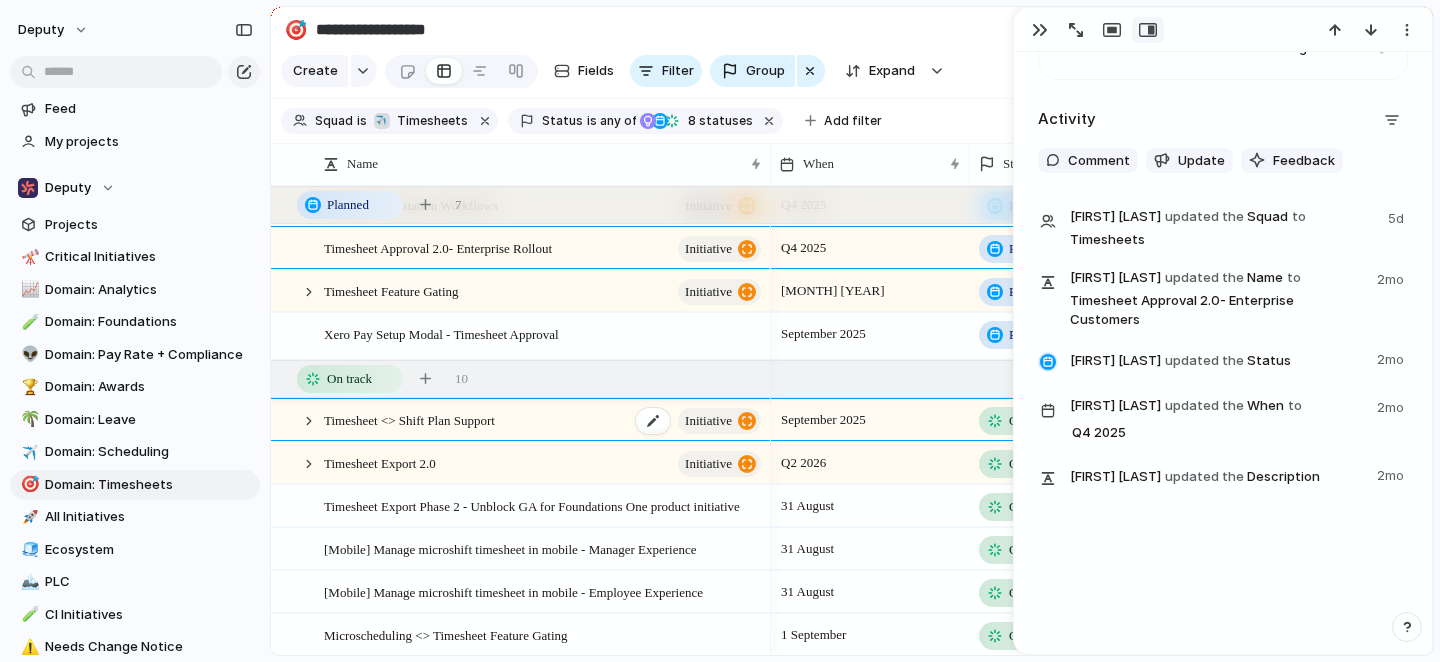type on "**********" 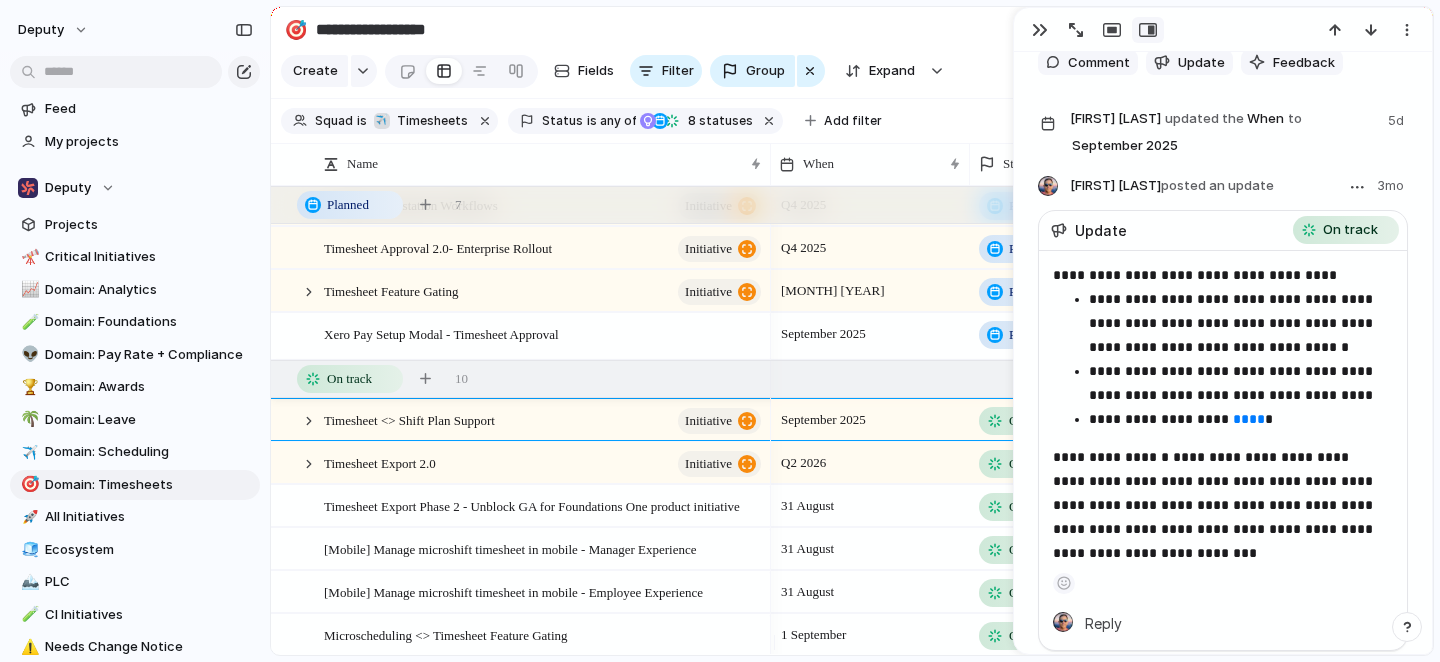 scroll, scrollTop: 1430, scrollLeft: 0, axis: vertical 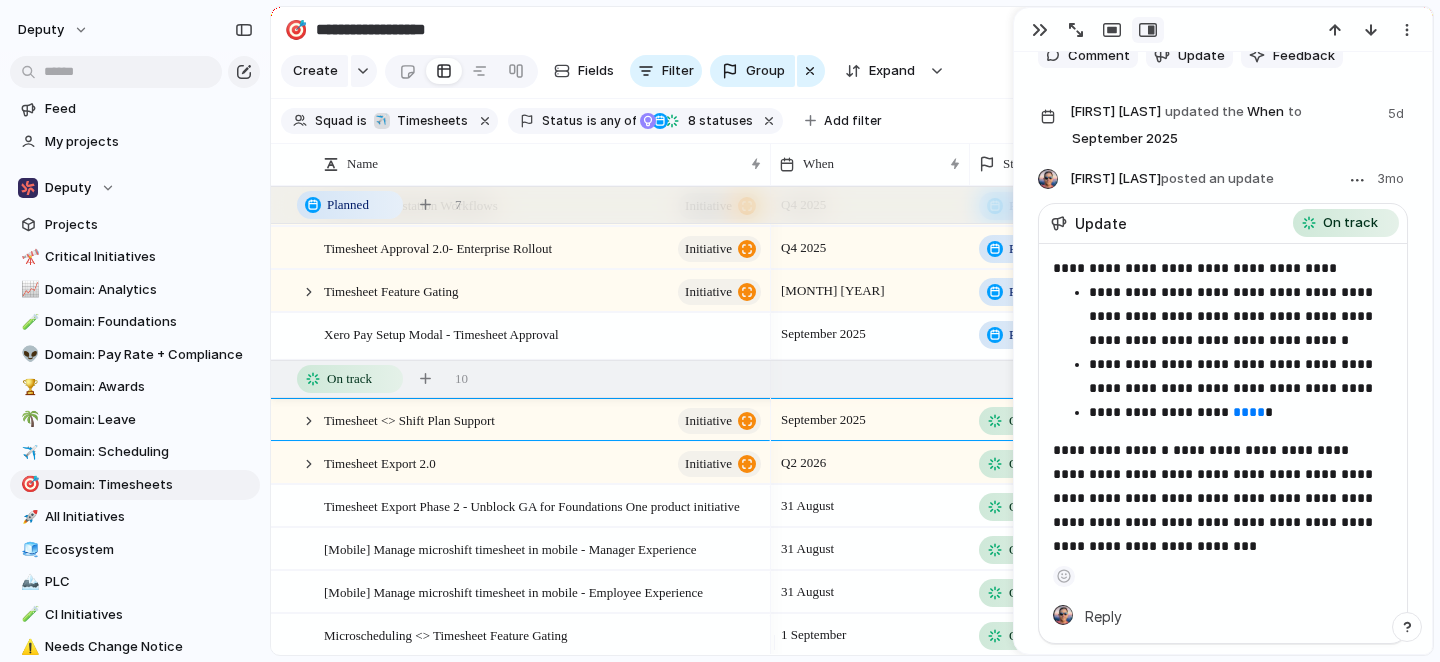 click on "[REDACTED]" at bounding box center [1233, 412] 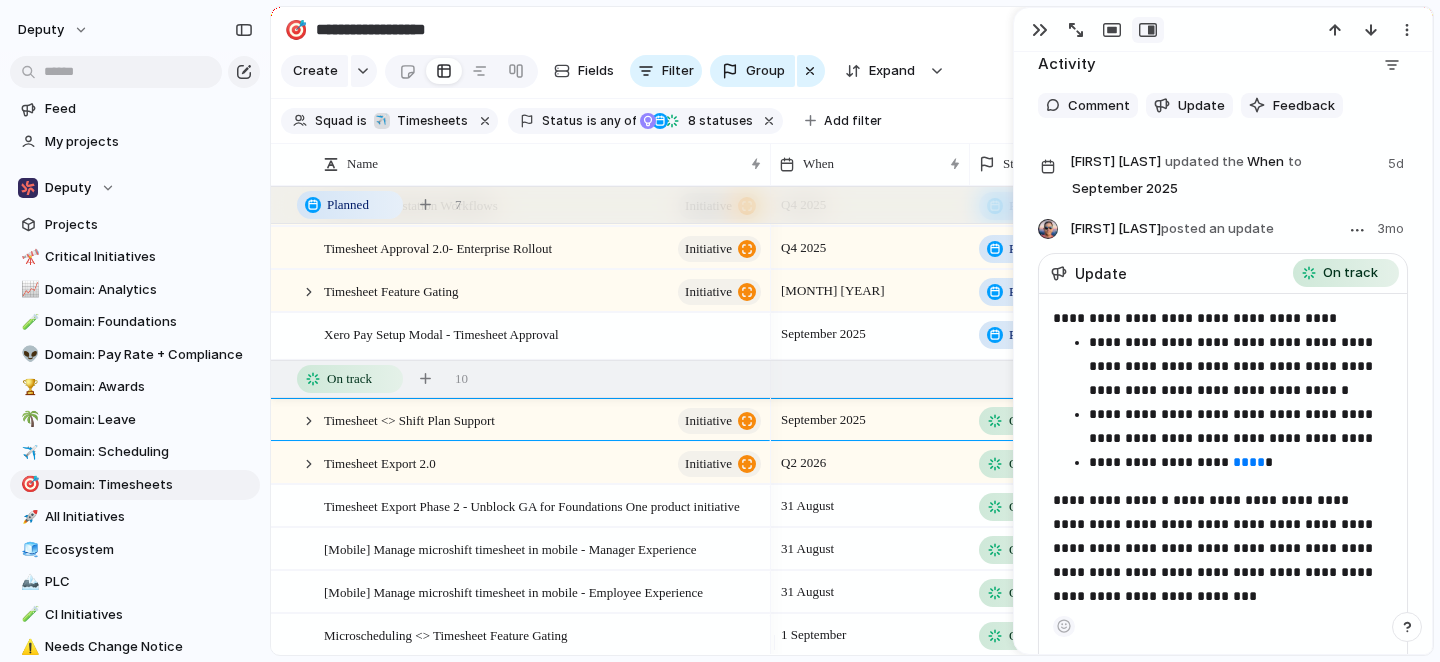 scroll, scrollTop: 1342, scrollLeft: 0, axis: vertical 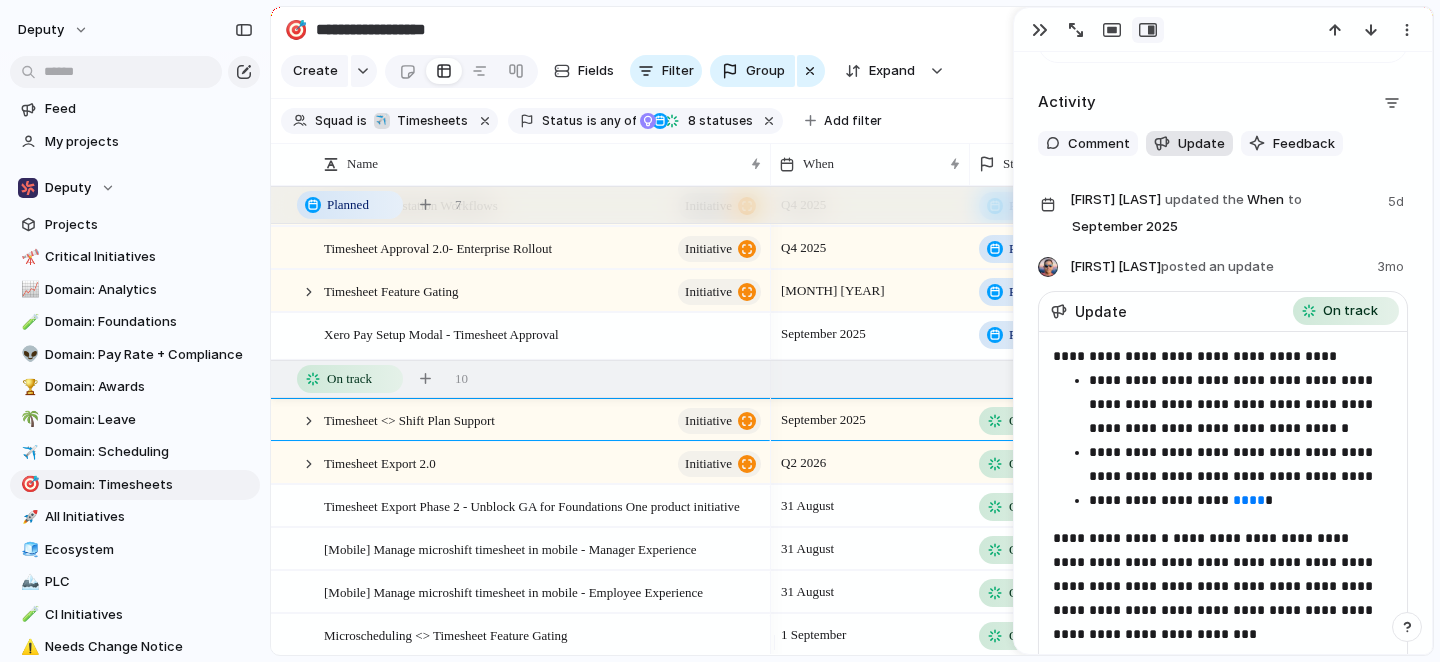 click on "Update" at bounding box center (1201, 144) 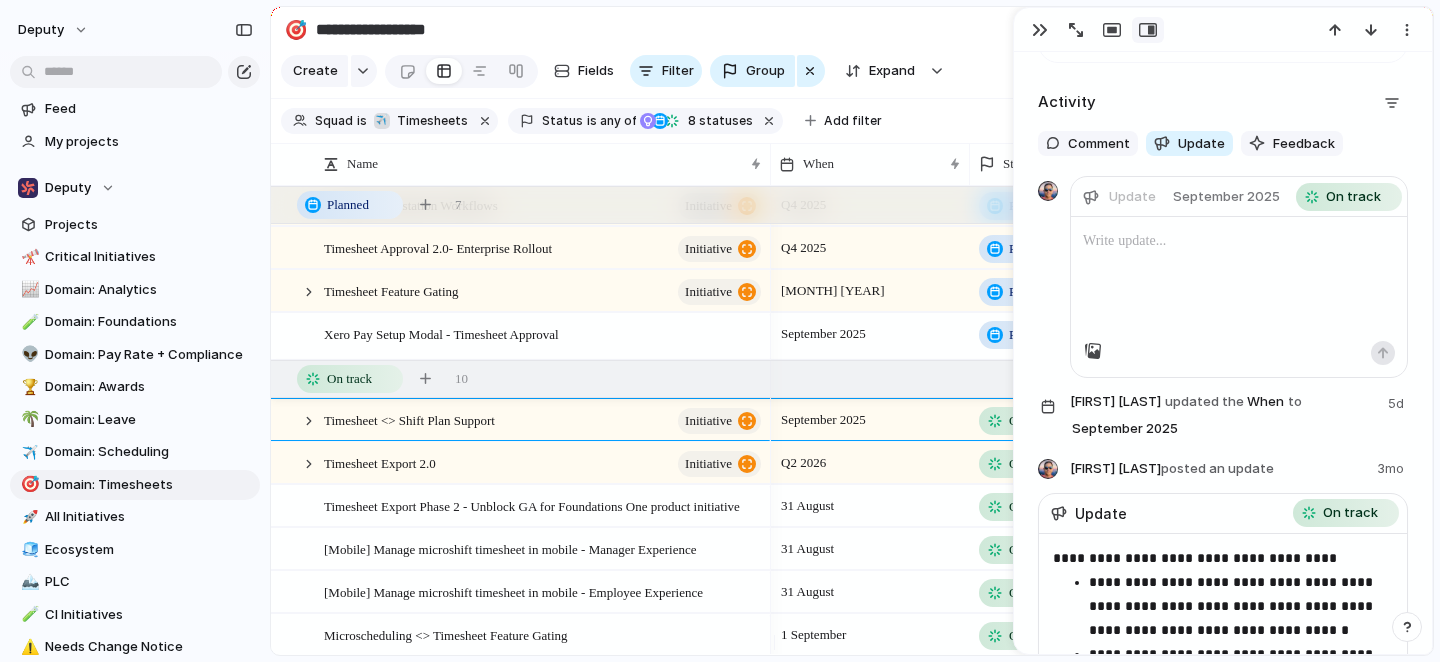 click at bounding box center [1239, 279] 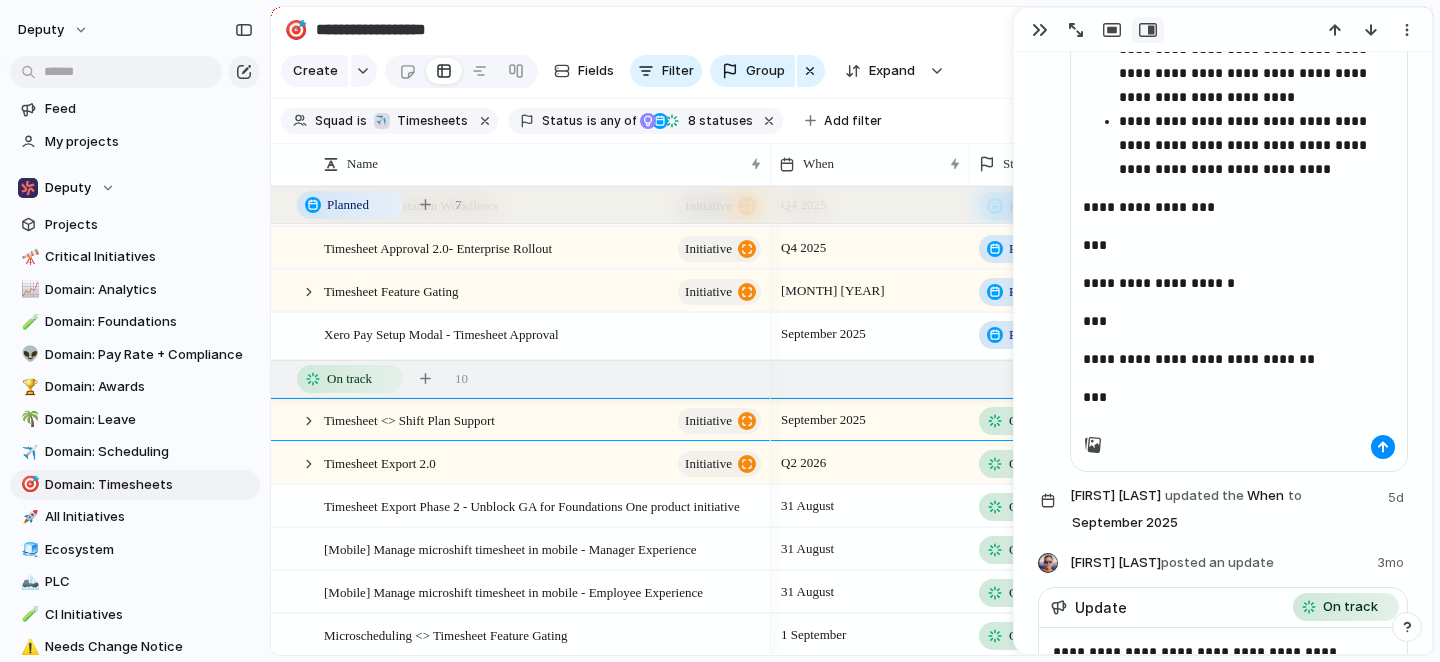 scroll, scrollTop: 1620, scrollLeft: 0, axis: vertical 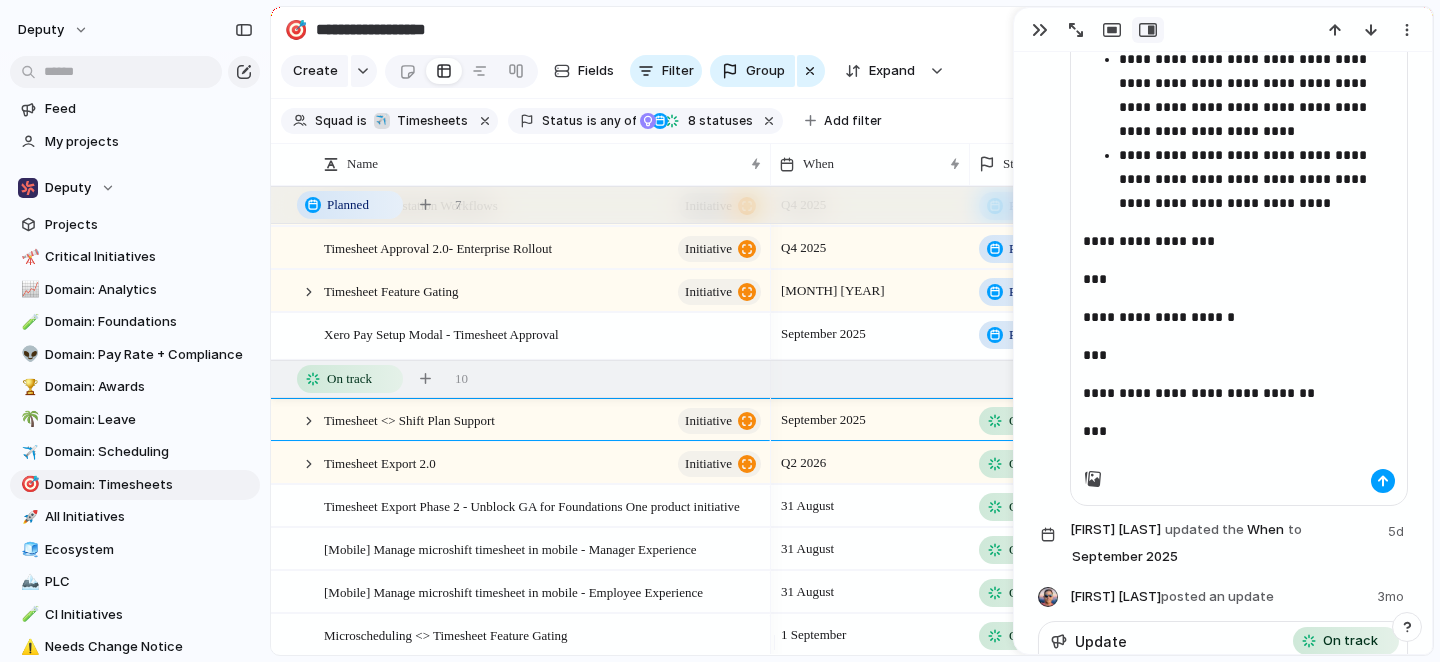 click at bounding box center [1383, 481] 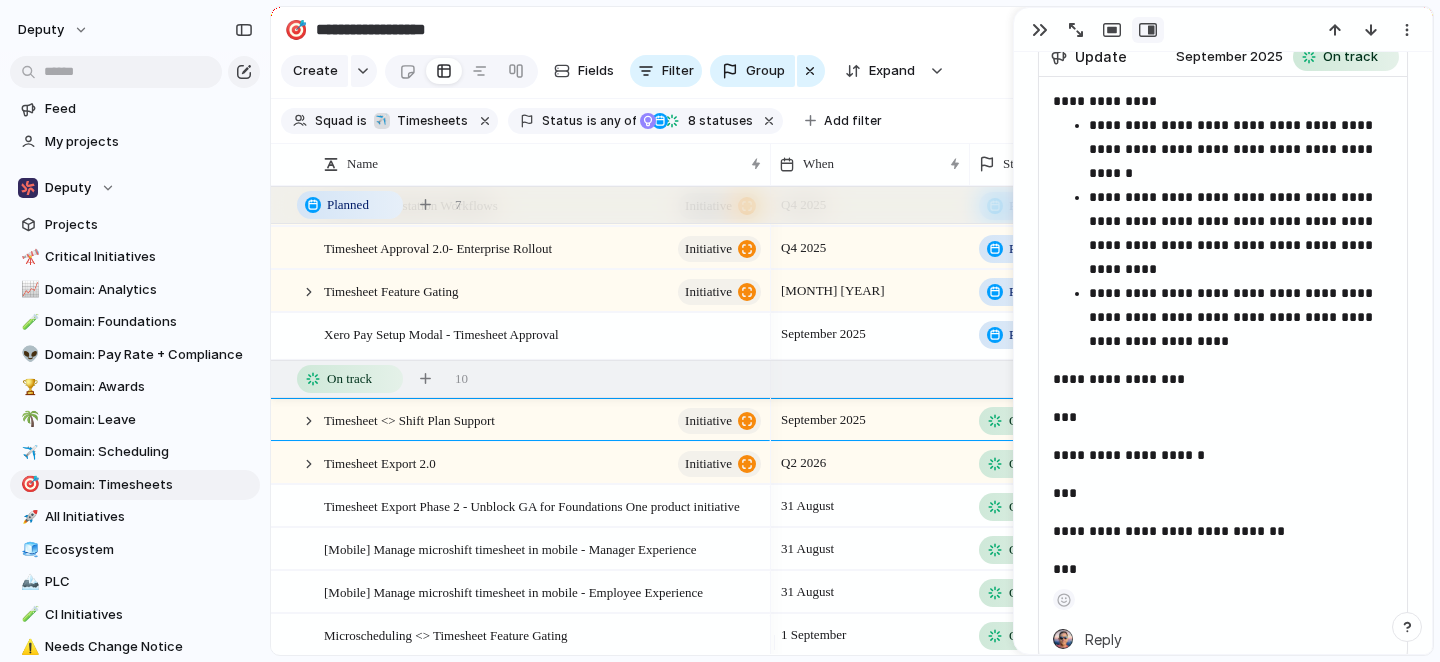 scroll, scrollTop: 2175, scrollLeft: 0, axis: vertical 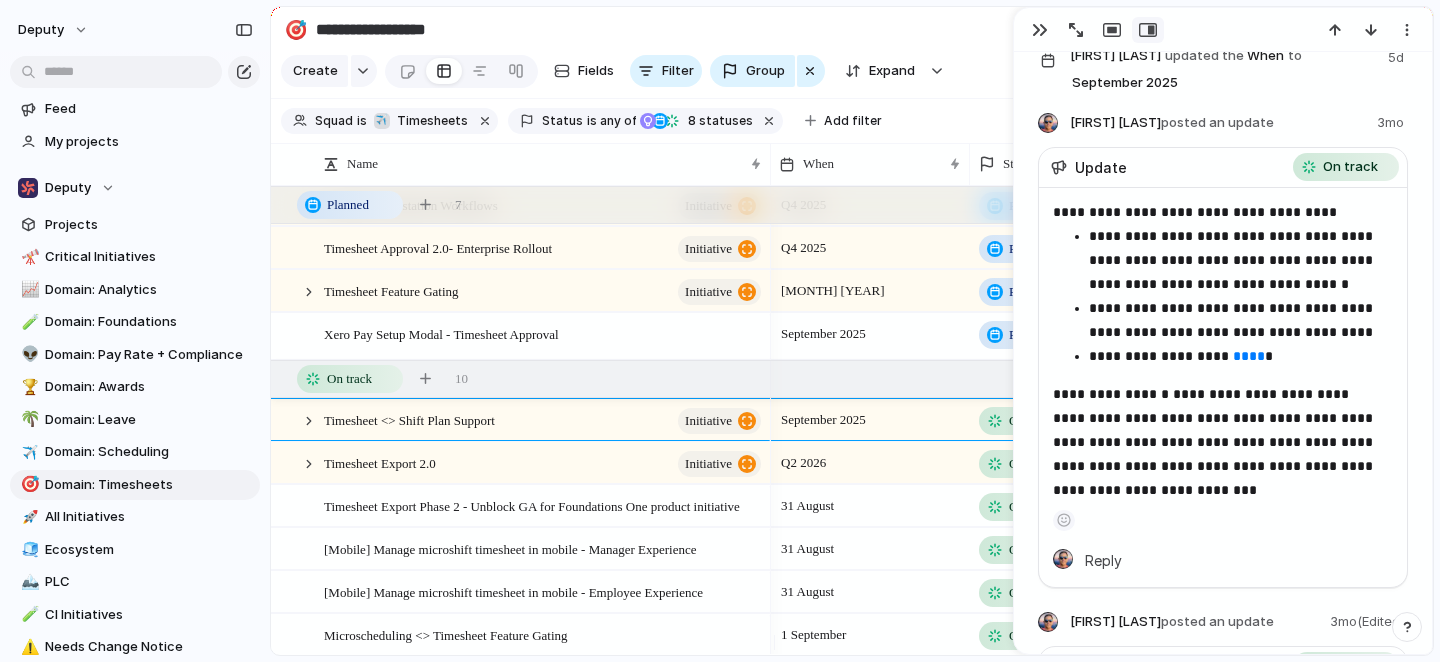 click on "Squad is ✈️ Timesheets Status is any of Idea Planned On track Releasing At risk Off track Paused Canceled 8   statuses Add filter" at bounding box center (852, 121) 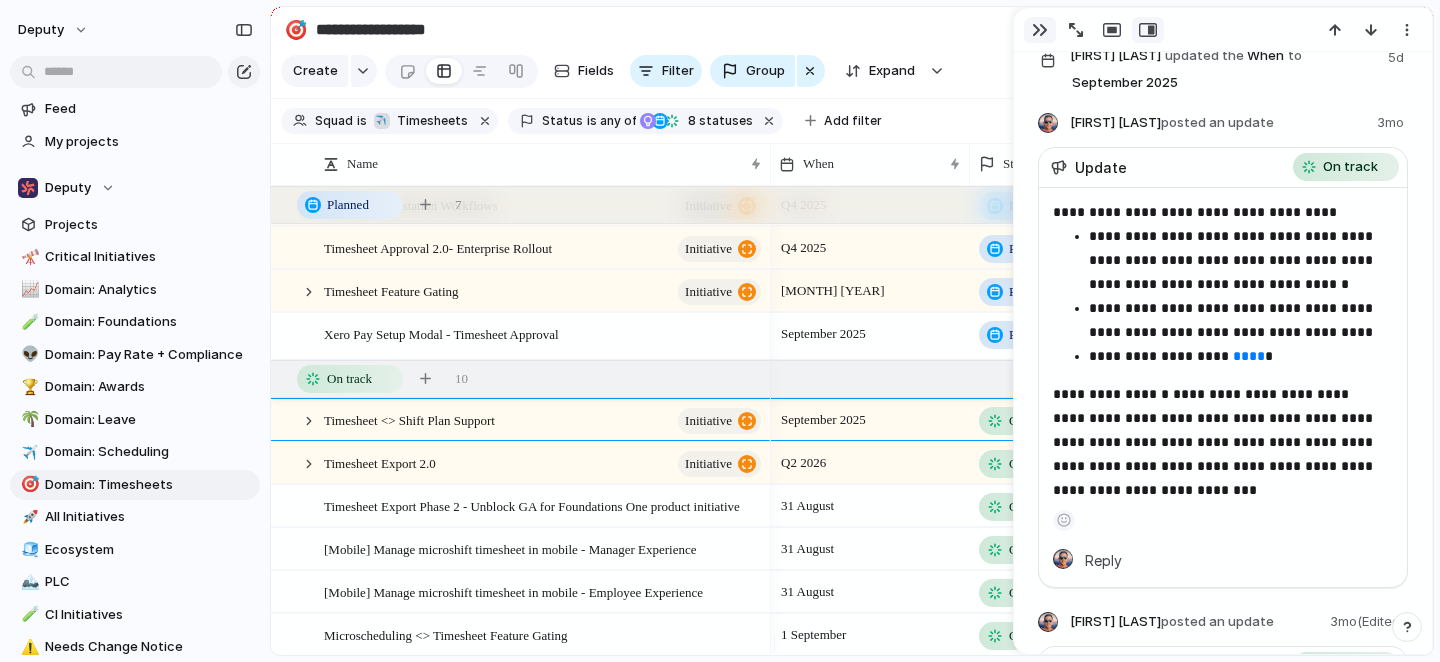 click at bounding box center [1040, 30] 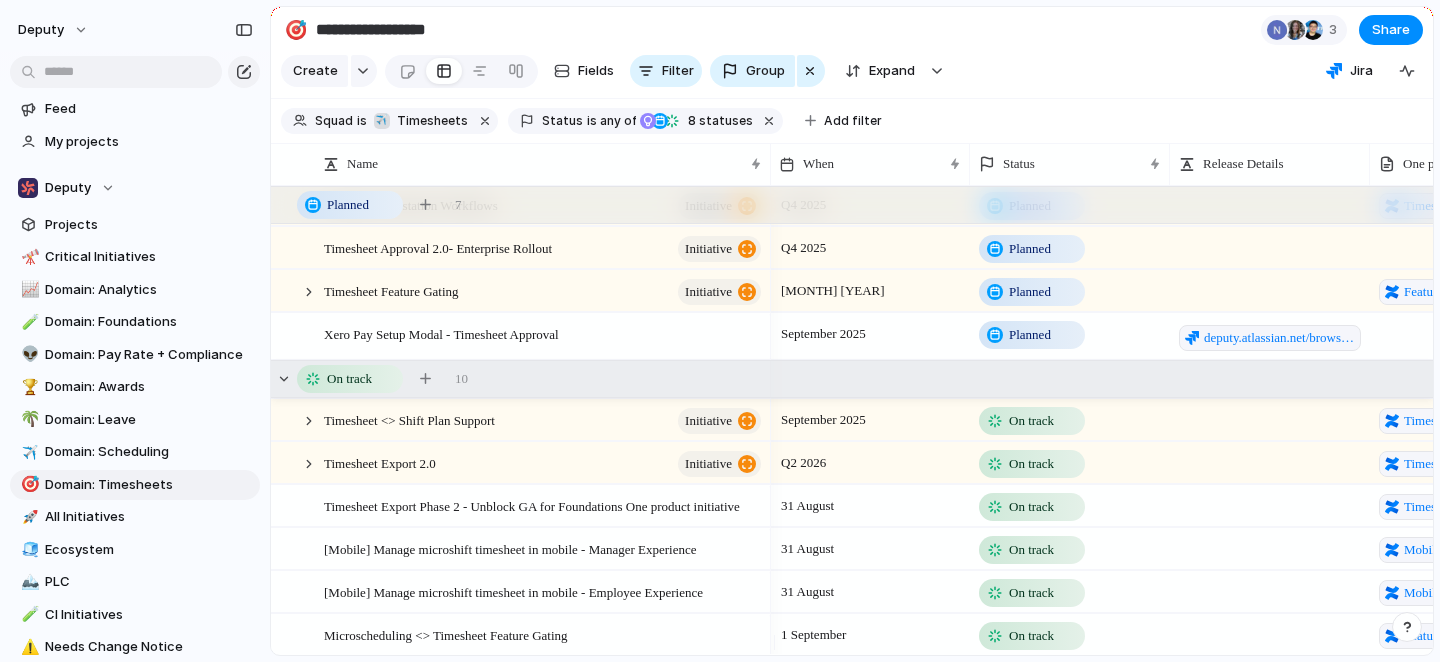 scroll, scrollTop: 591, scrollLeft: 0, axis: vertical 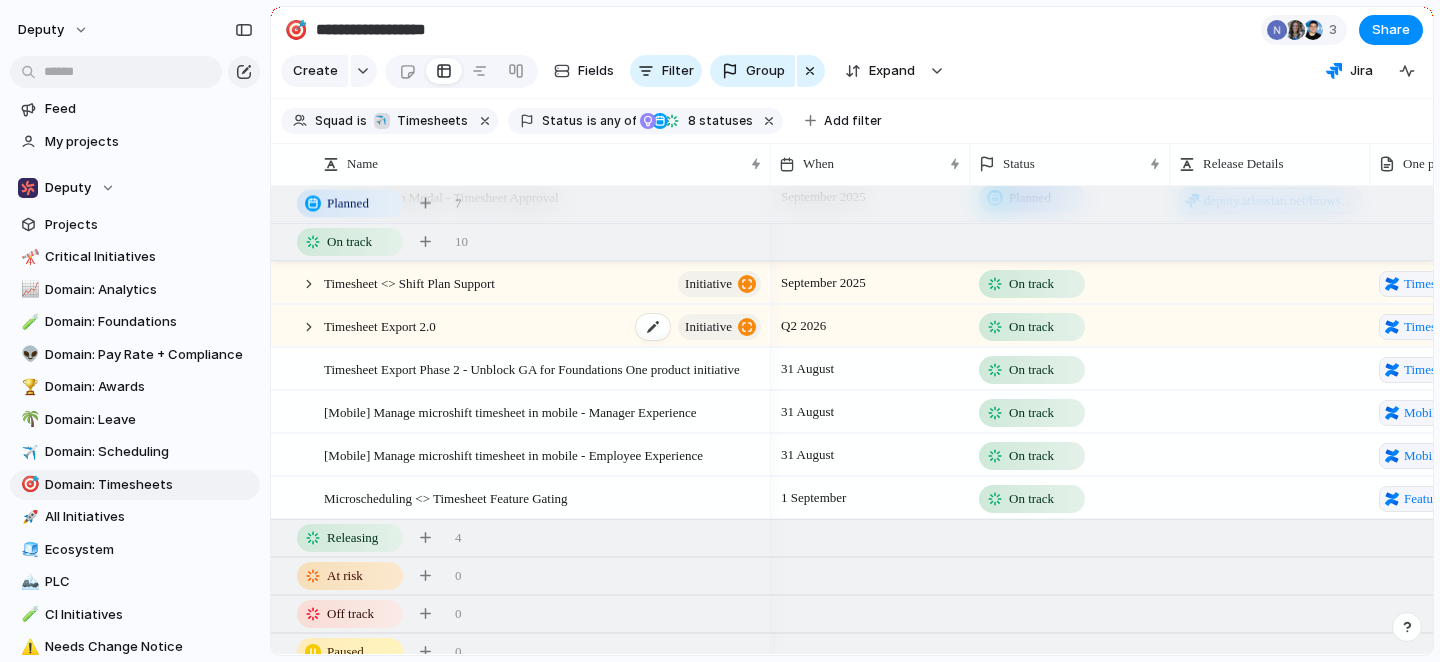 click on "Timesheet Export 2.0 initiative" at bounding box center (544, 326) 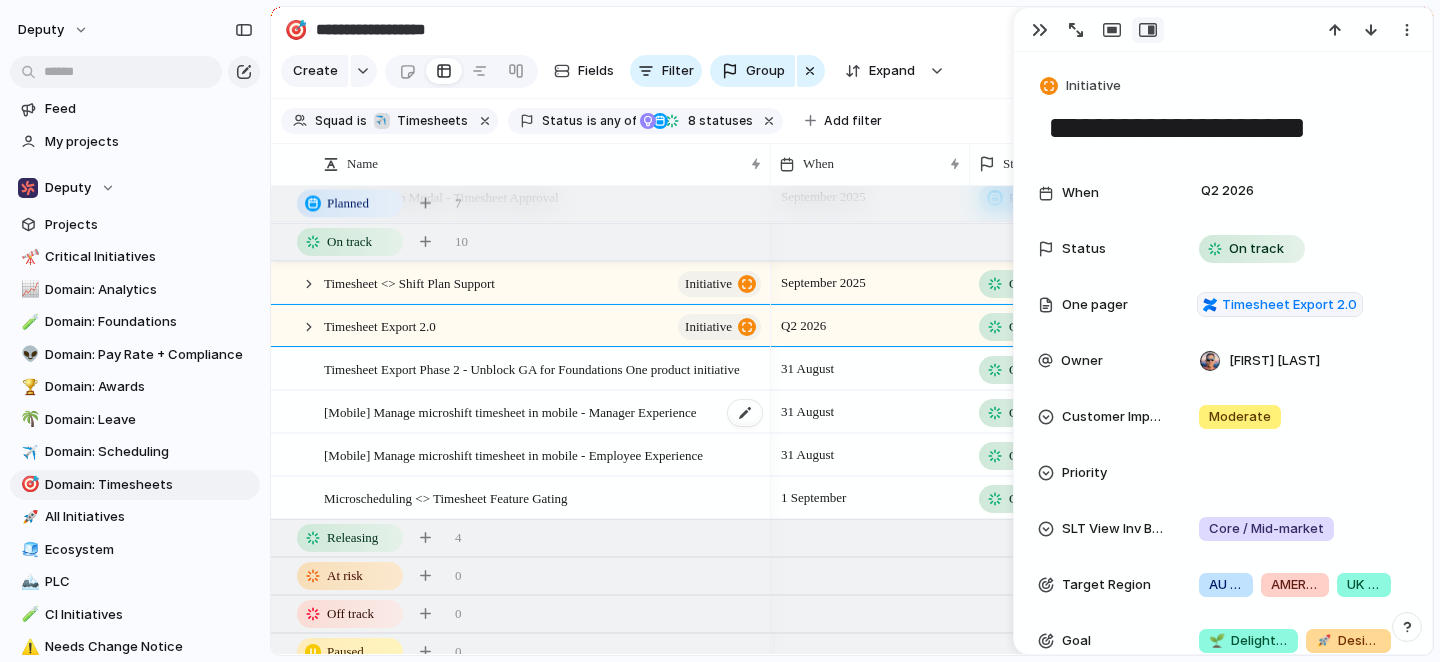 scroll, scrollTop: 688, scrollLeft: 0, axis: vertical 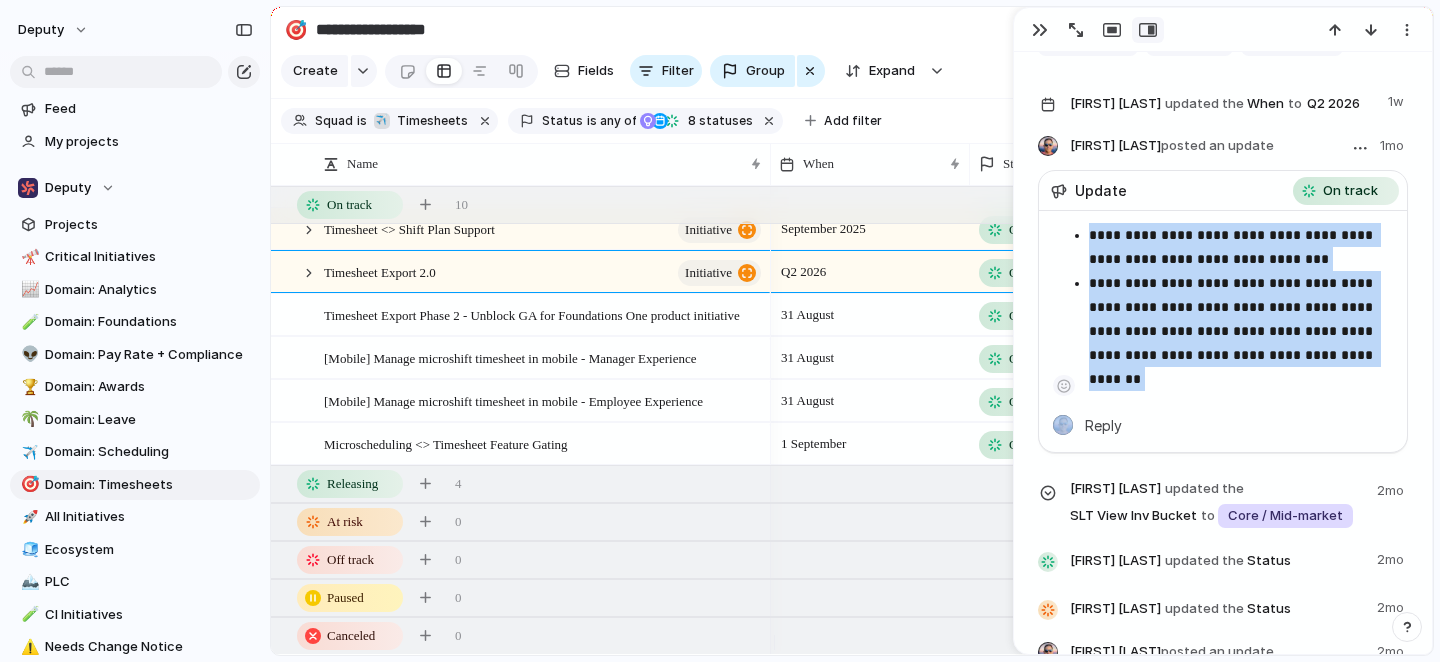 drag, startPoint x: 1088, startPoint y: 255, endPoint x: 1212, endPoint y: 407, distance: 196.1632 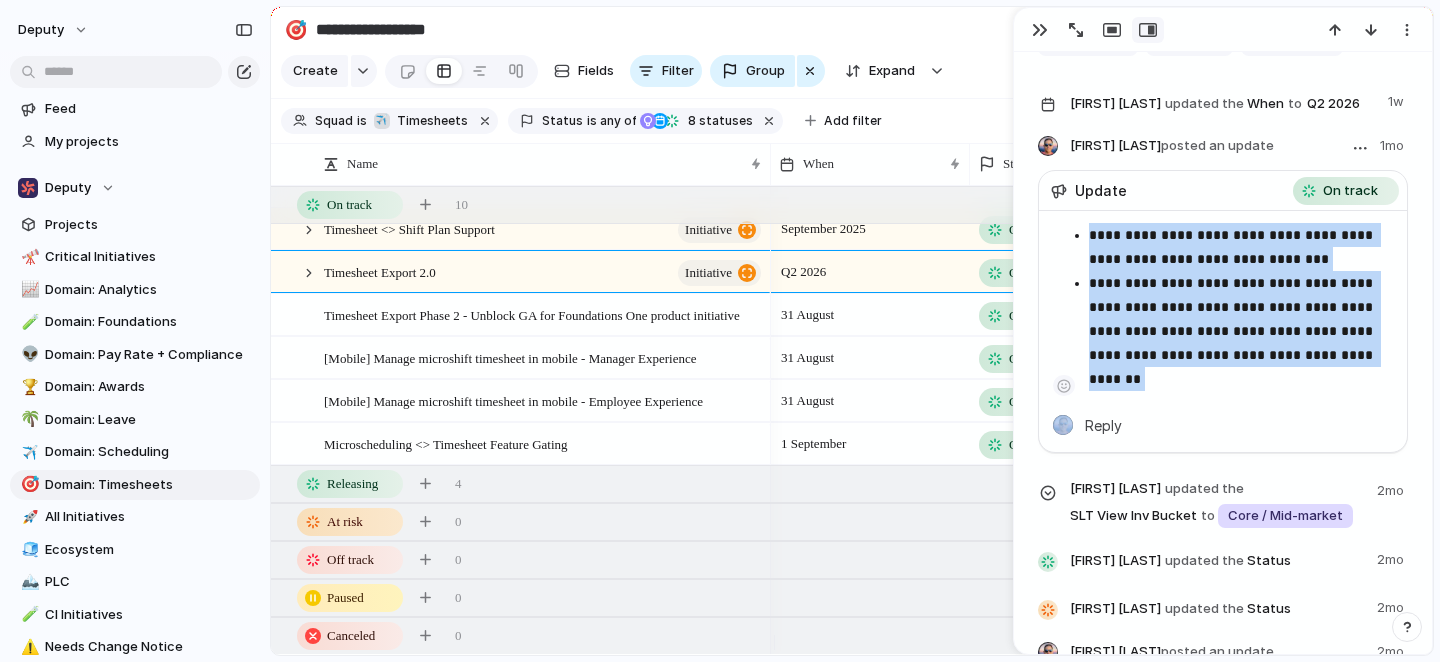 click on "[REDACTED]" at bounding box center (1223, 309) 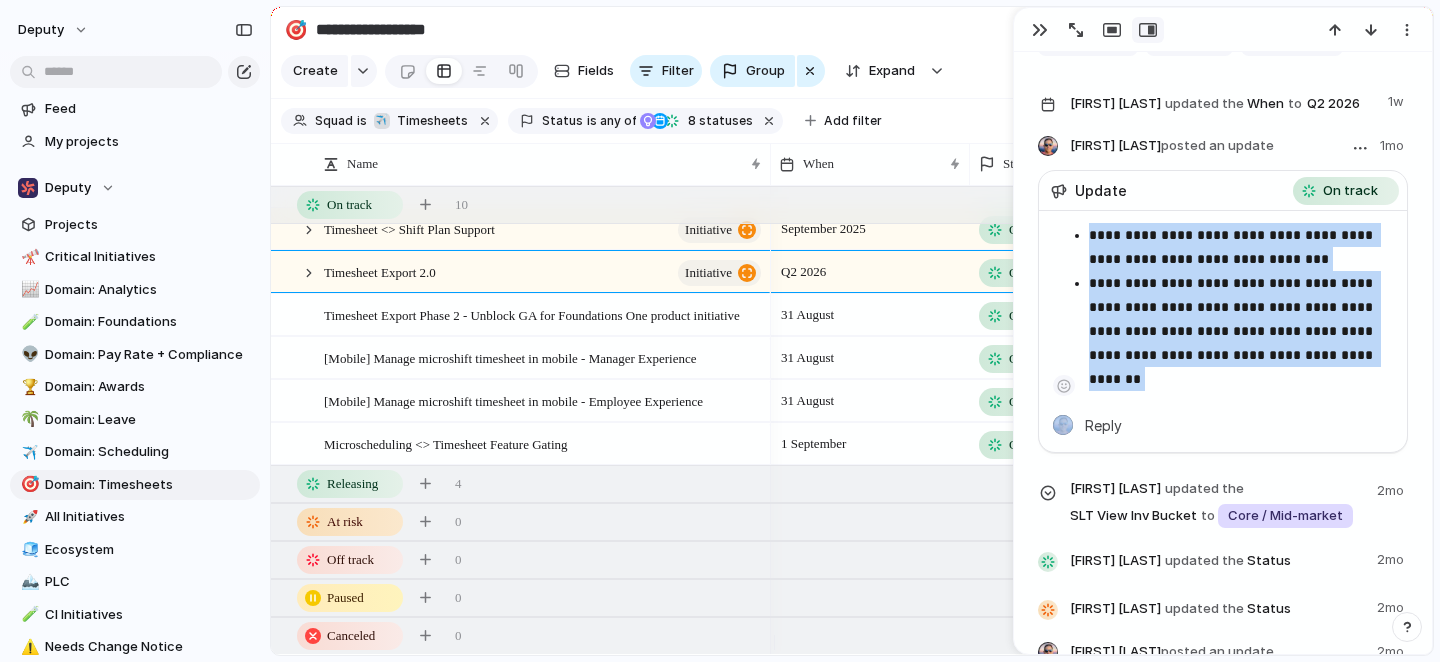 click on "**********" at bounding box center (1233, 319) 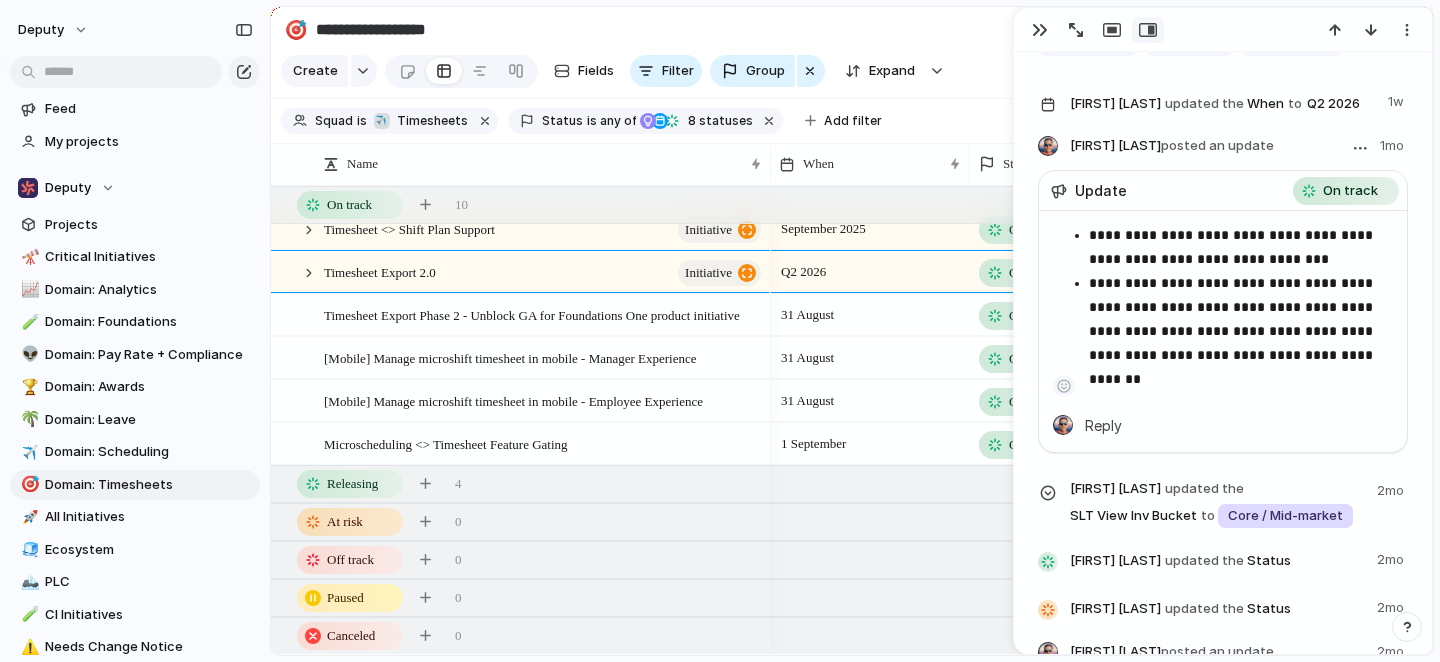 click on "**********" at bounding box center [1233, 319] 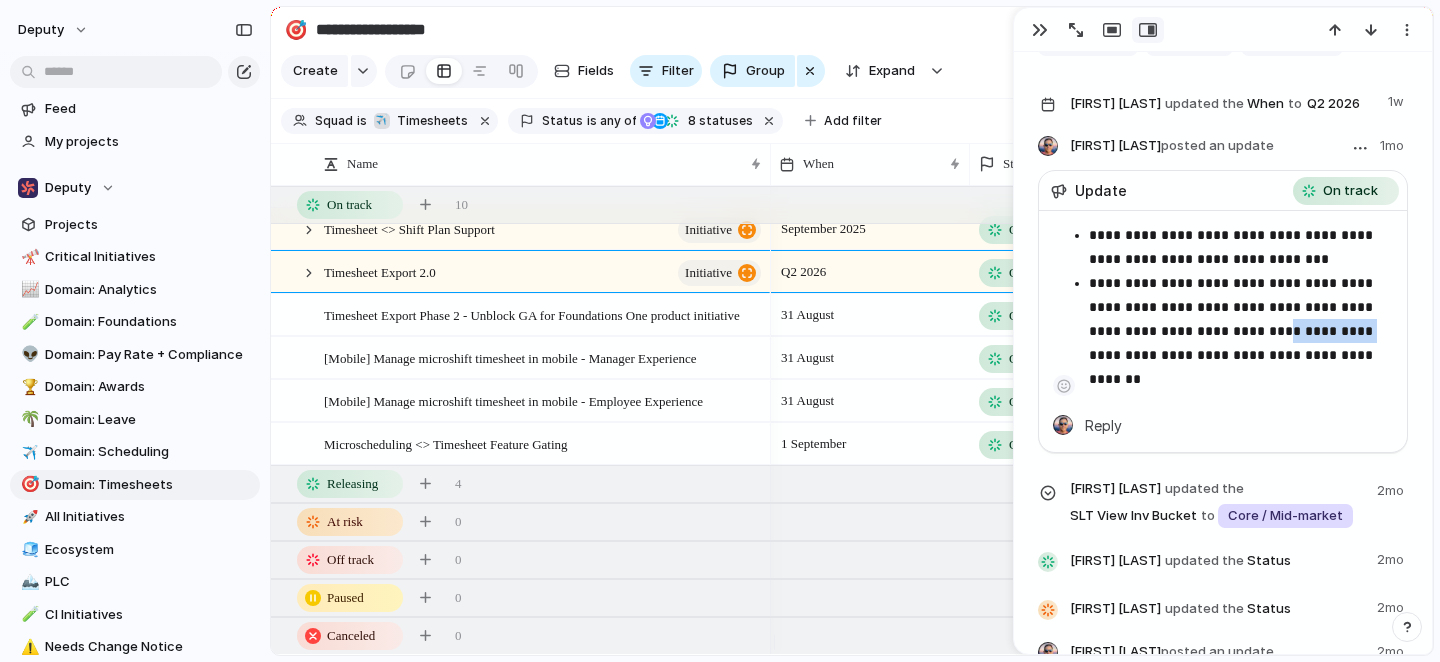 click on "**********" at bounding box center [1233, 319] 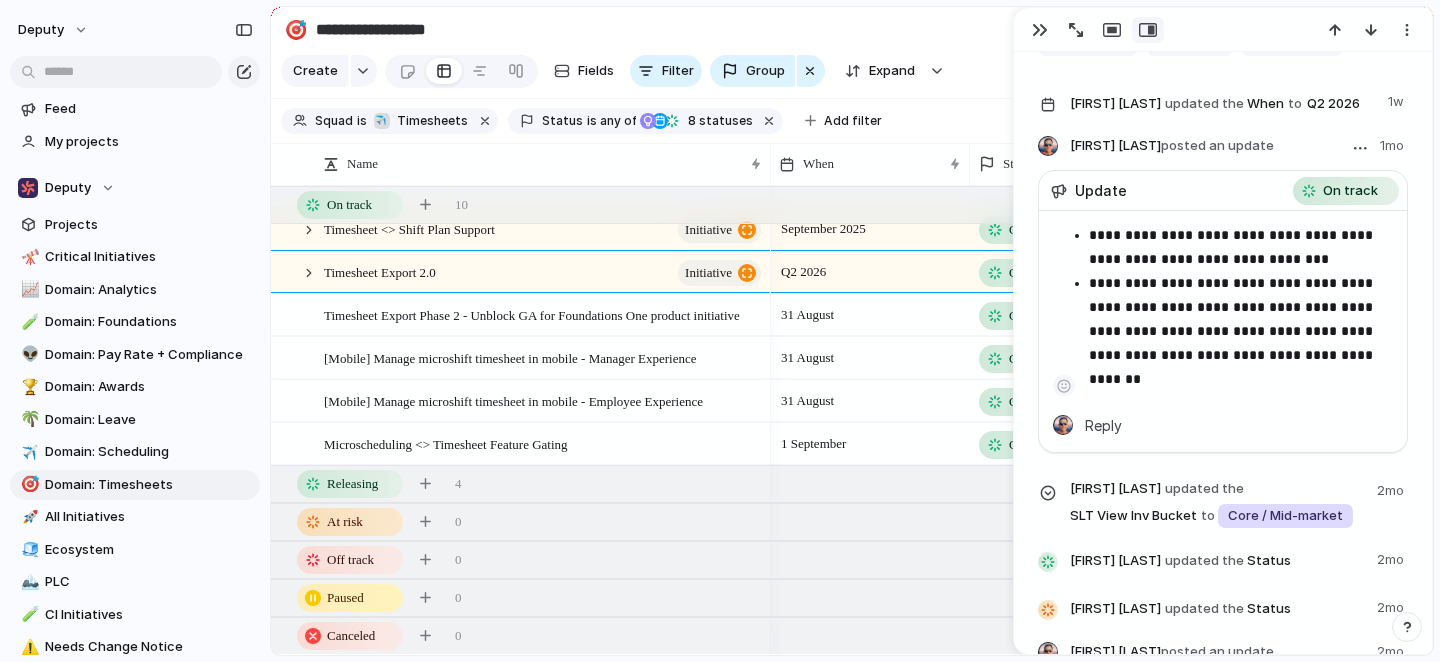 click on "**********" at bounding box center (1233, 319) 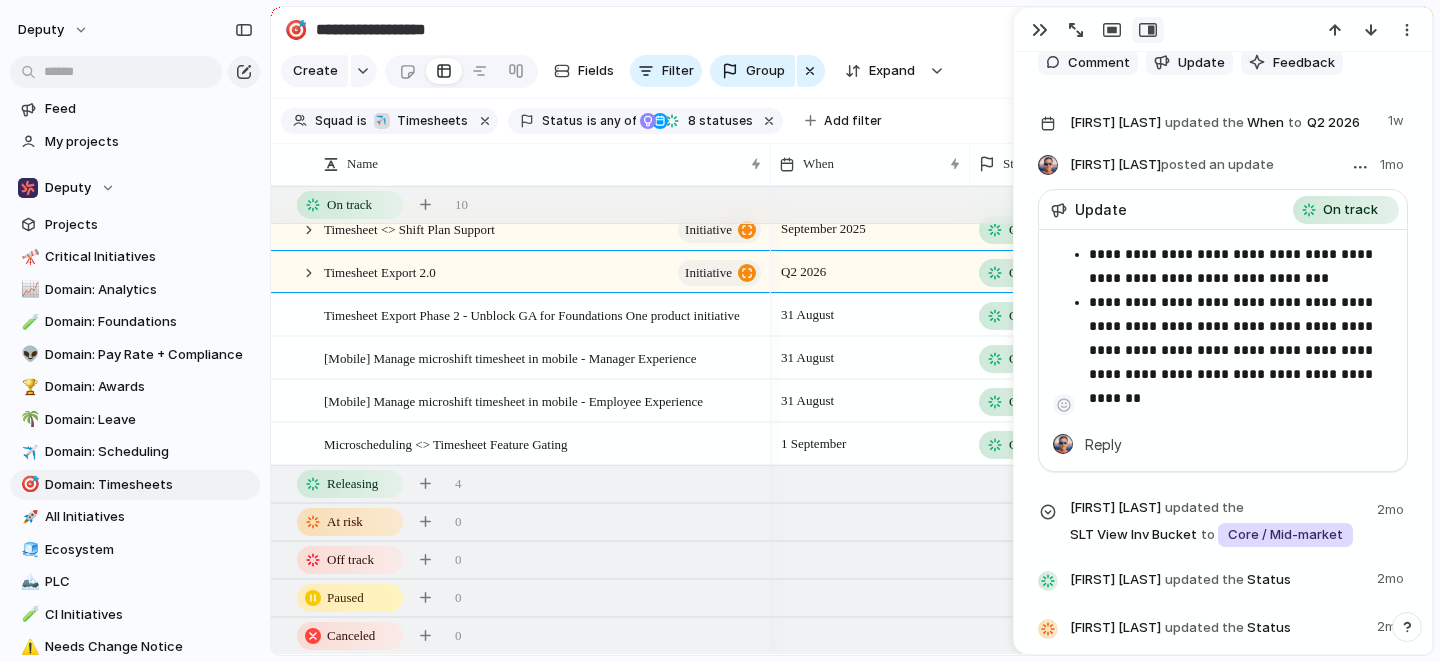 scroll, scrollTop: 1781, scrollLeft: 0, axis: vertical 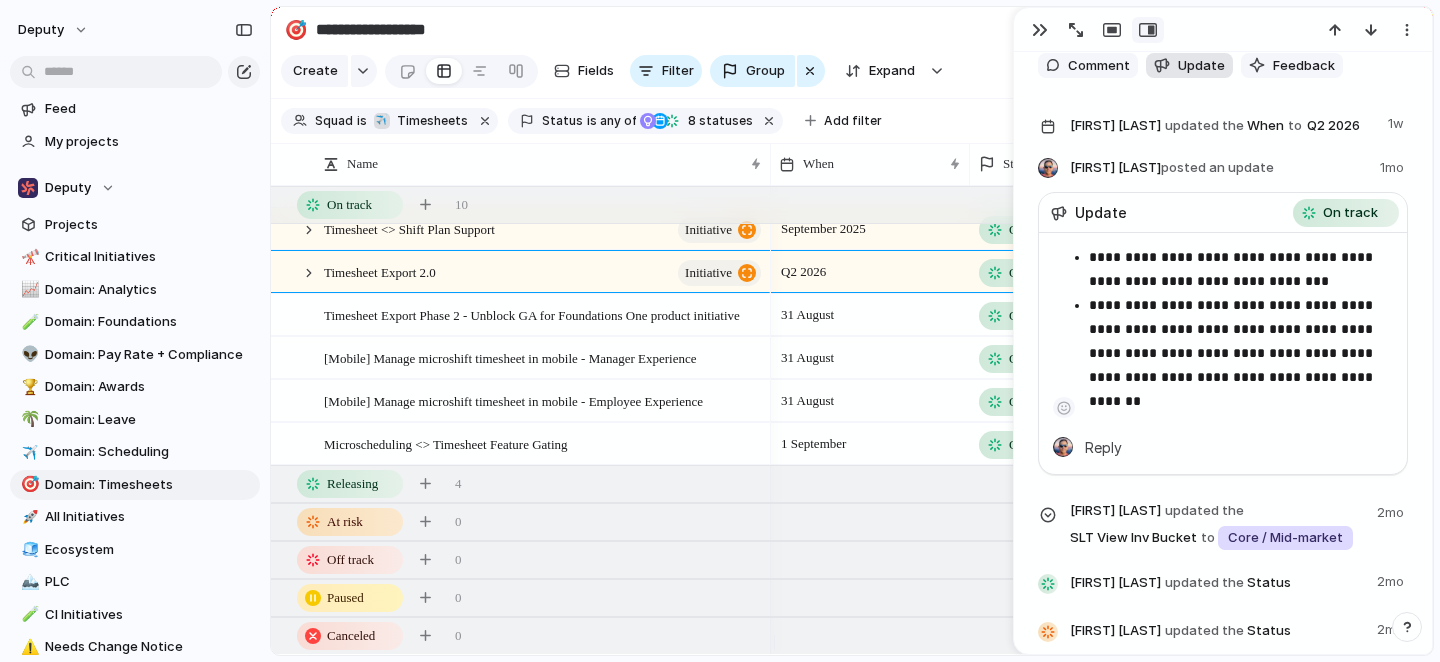 click on "Update" at bounding box center [1201, 66] 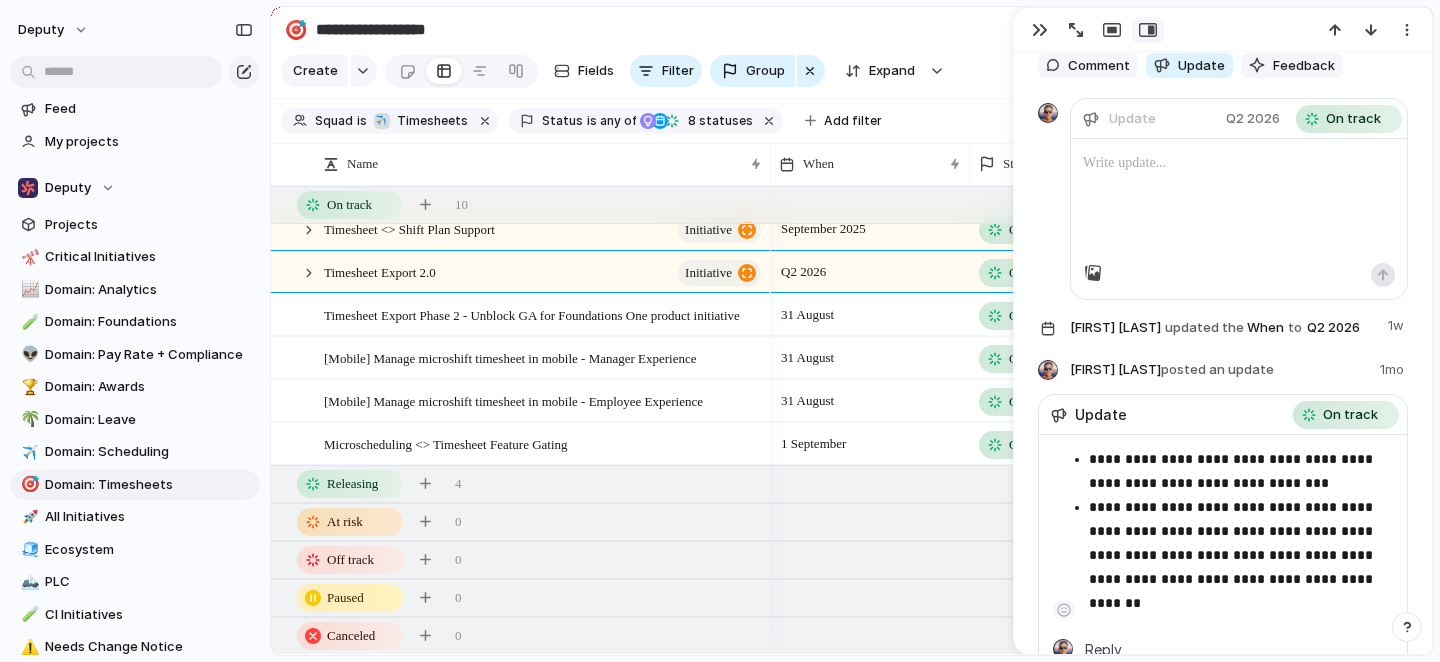 click at bounding box center [1239, 201] 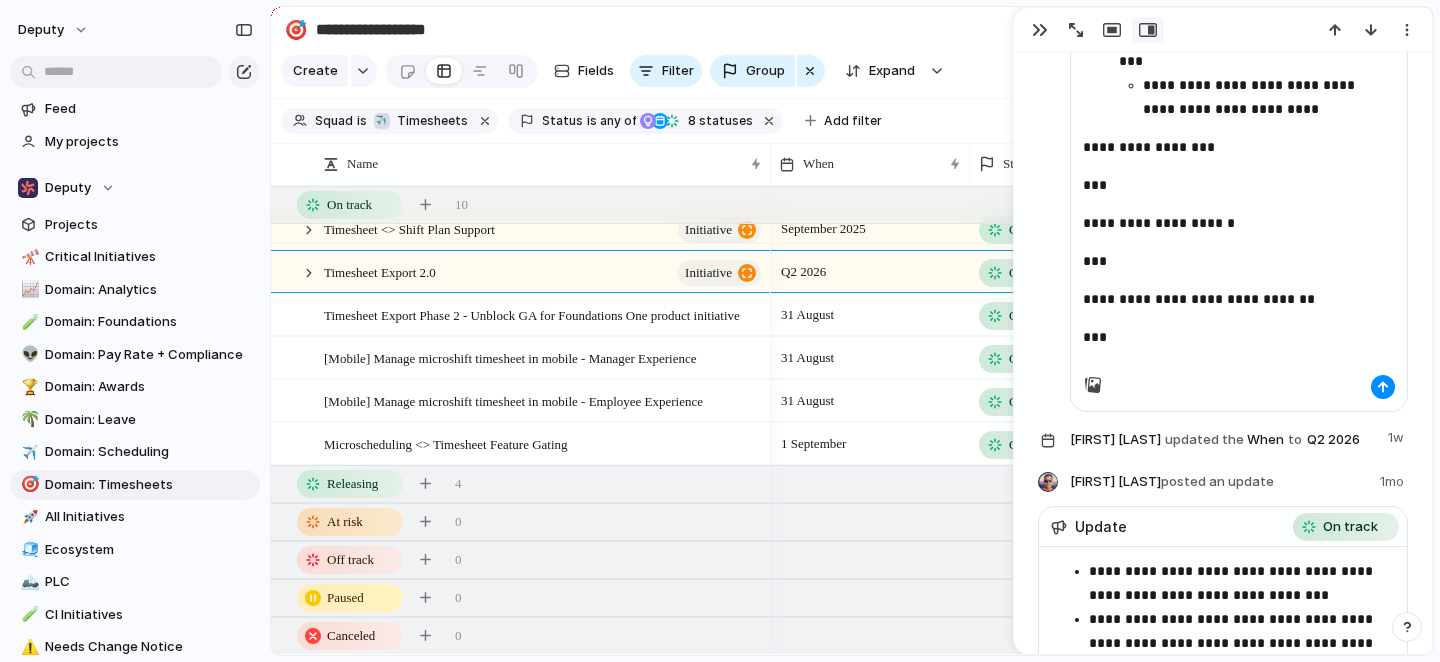 scroll, scrollTop: 1994, scrollLeft: 0, axis: vertical 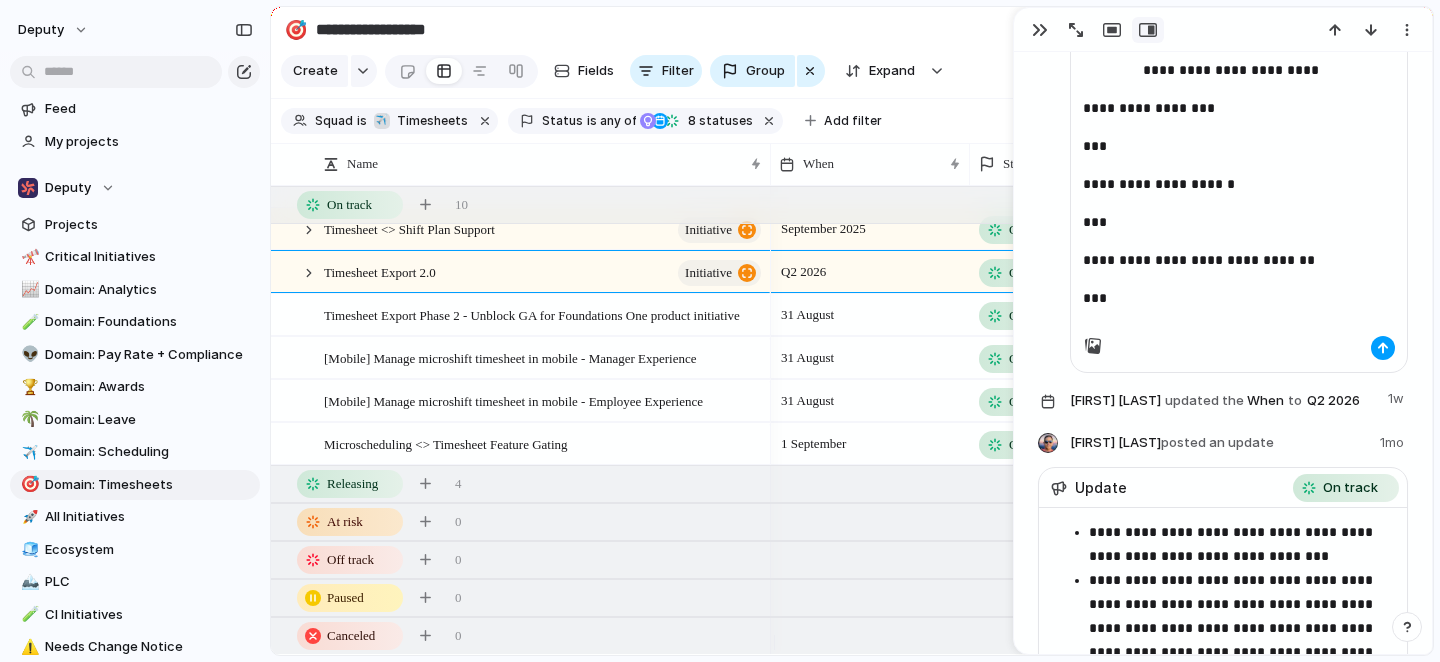 click at bounding box center [1383, 348] 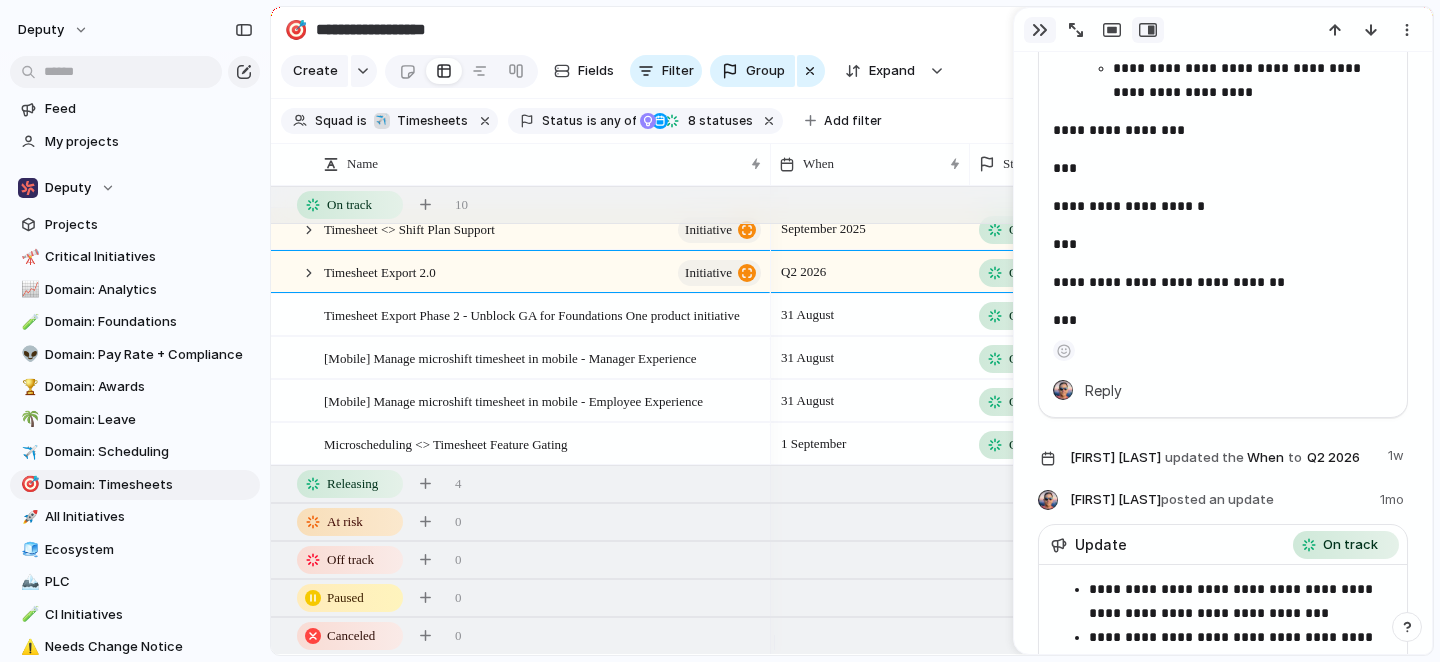 scroll, scrollTop: 2497, scrollLeft: 0, axis: vertical 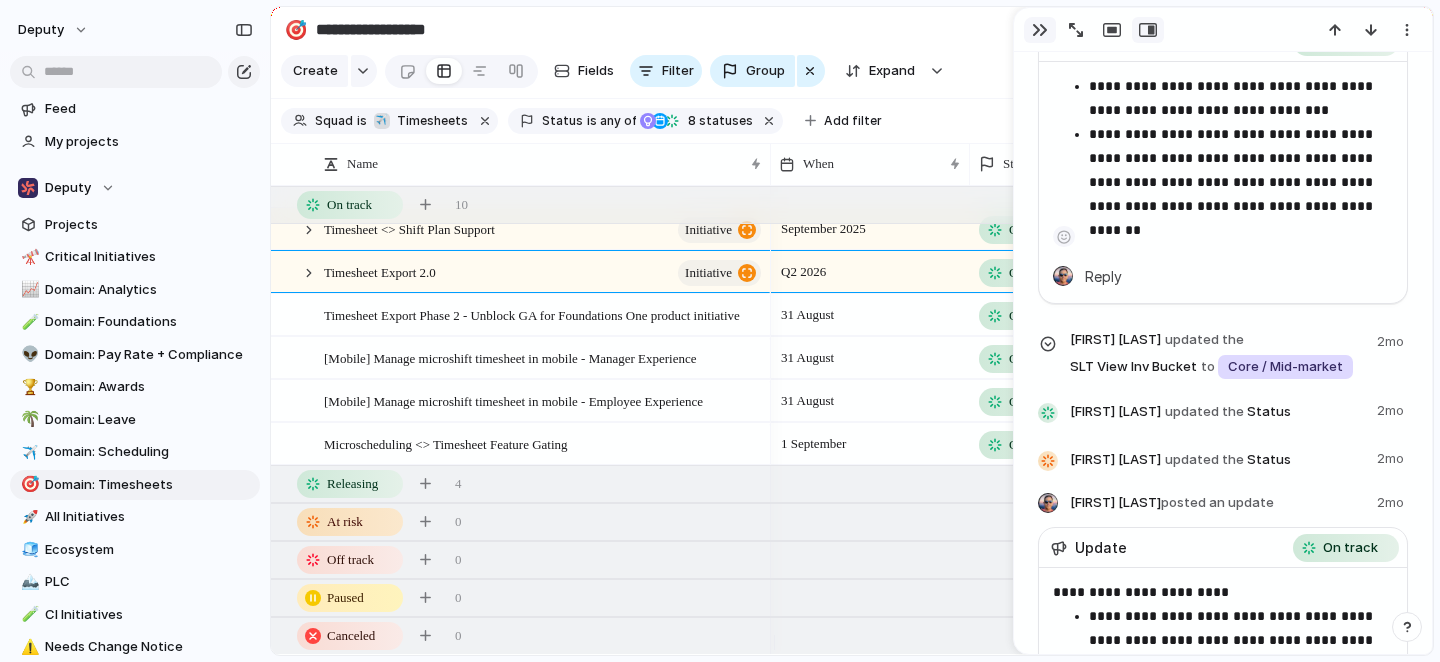 click at bounding box center [1040, 30] 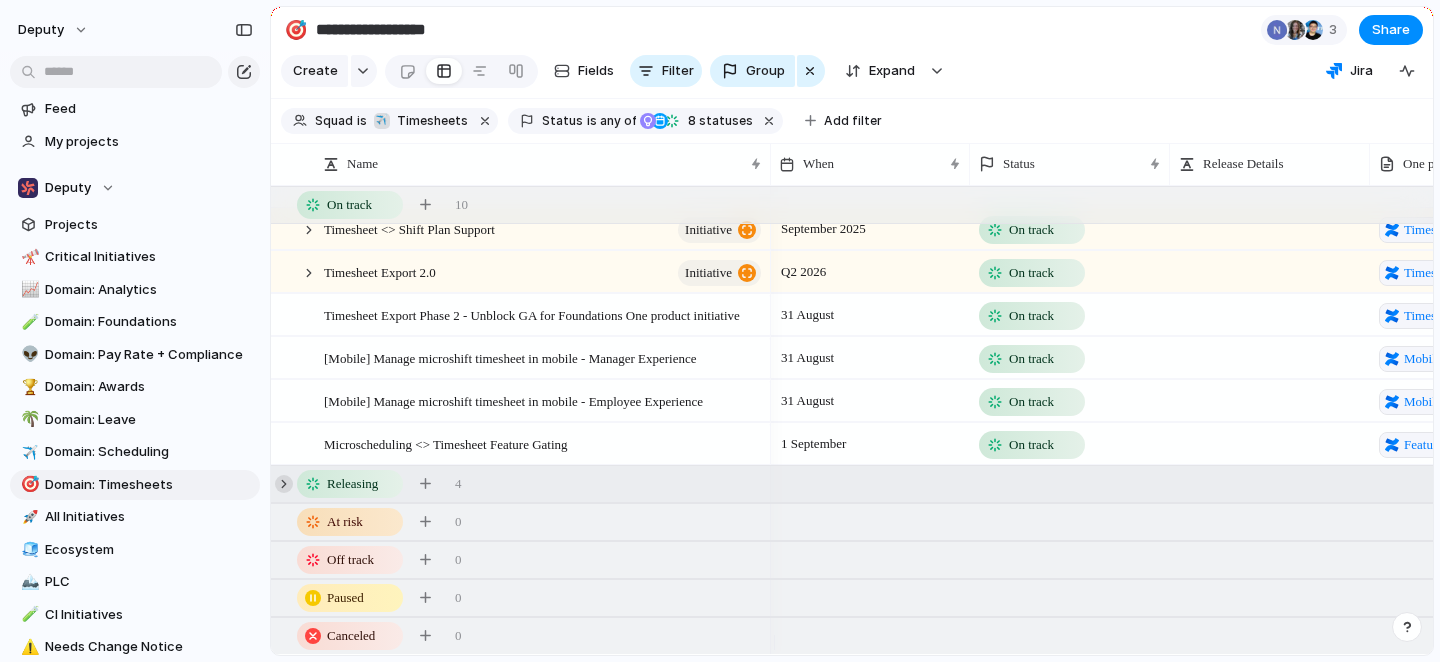 click at bounding box center (284, 484) 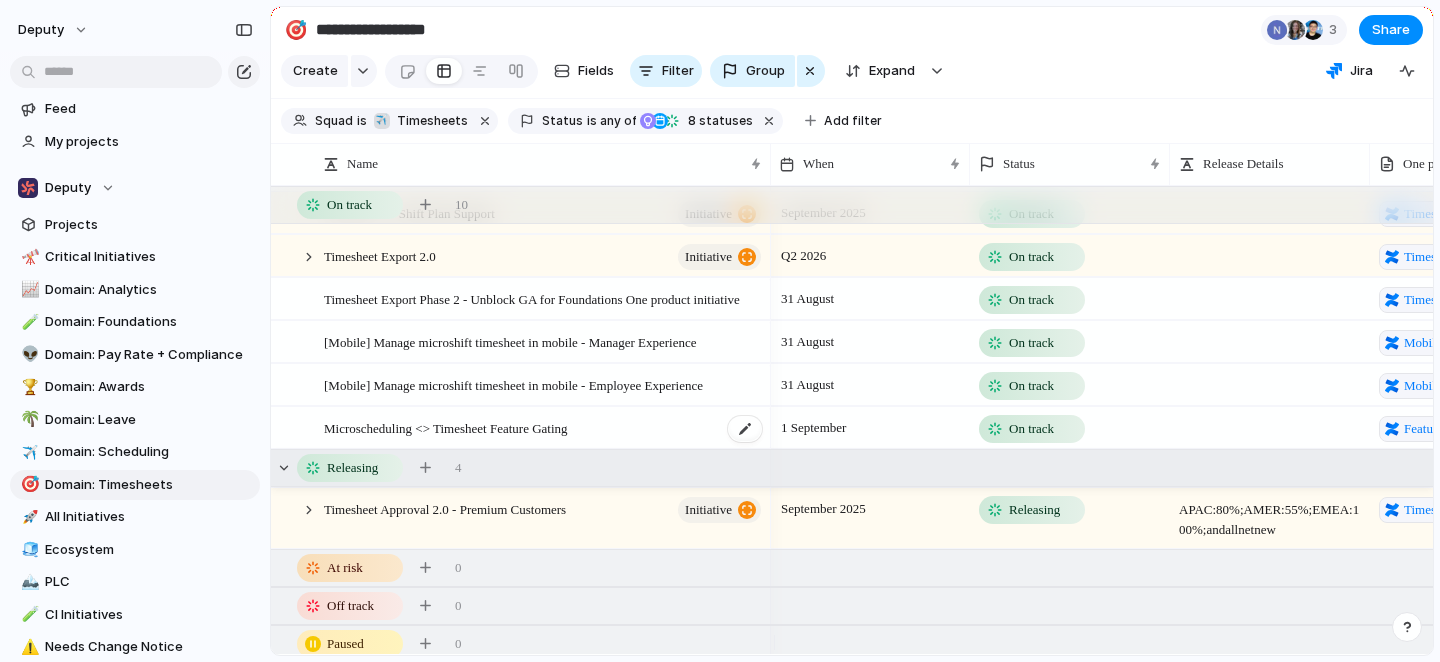 scroll, scrollTop: 778, scrollLeft: 0, axis: vertical 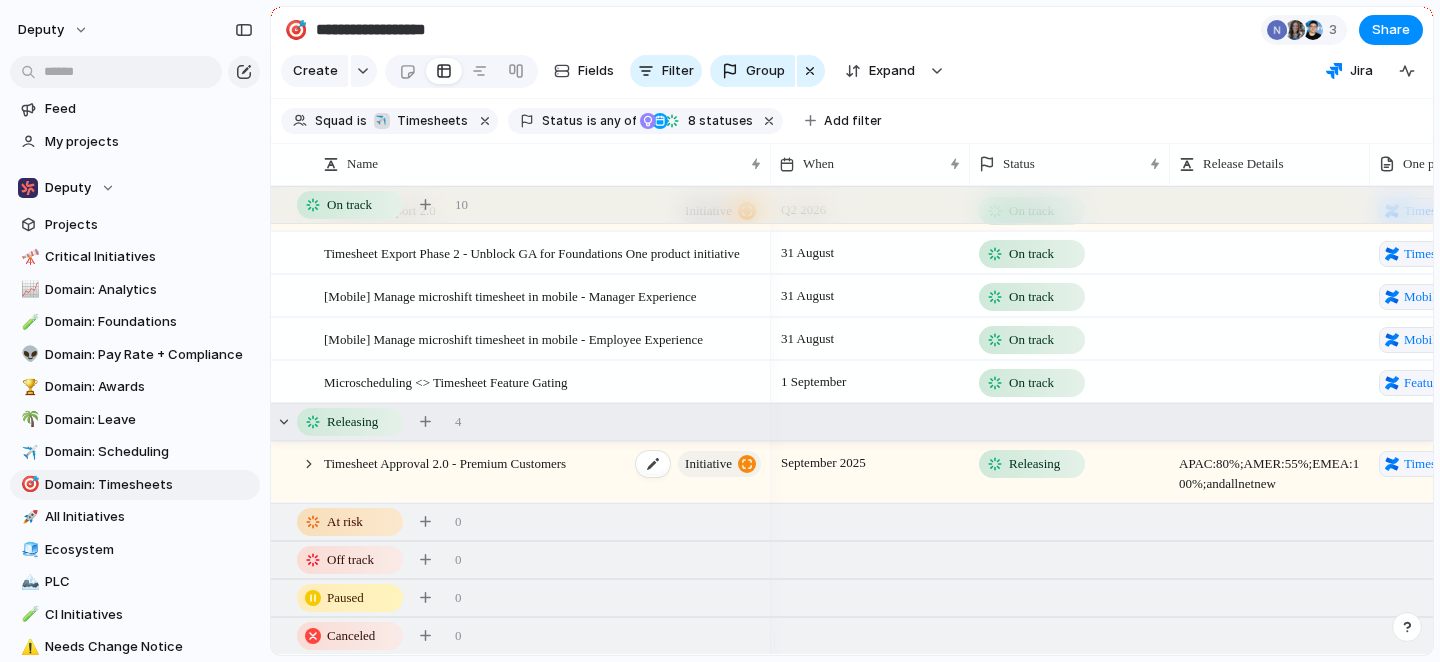 click on "Timesheet Approval 2.0 - Premium Customers" at bounding box center (445, 462) 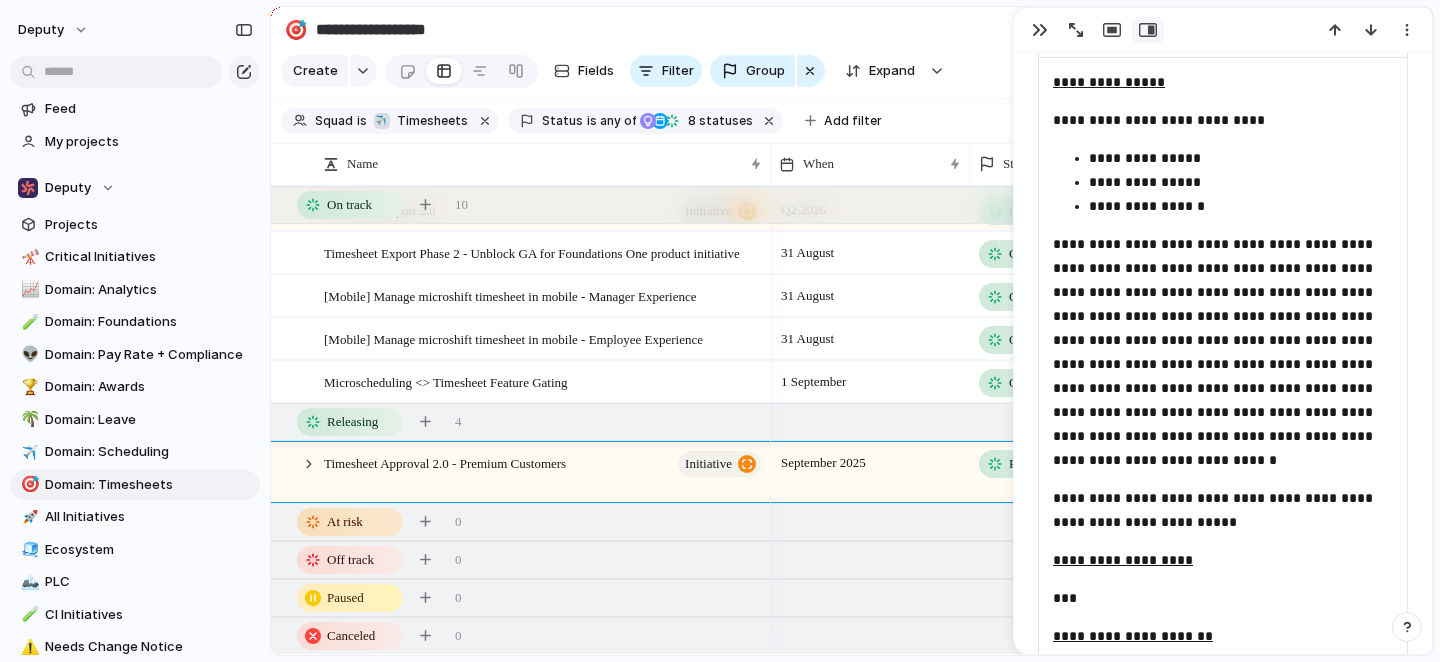 scroll, scrollTop: 2242, scrollLeft: 0, axis: vertical 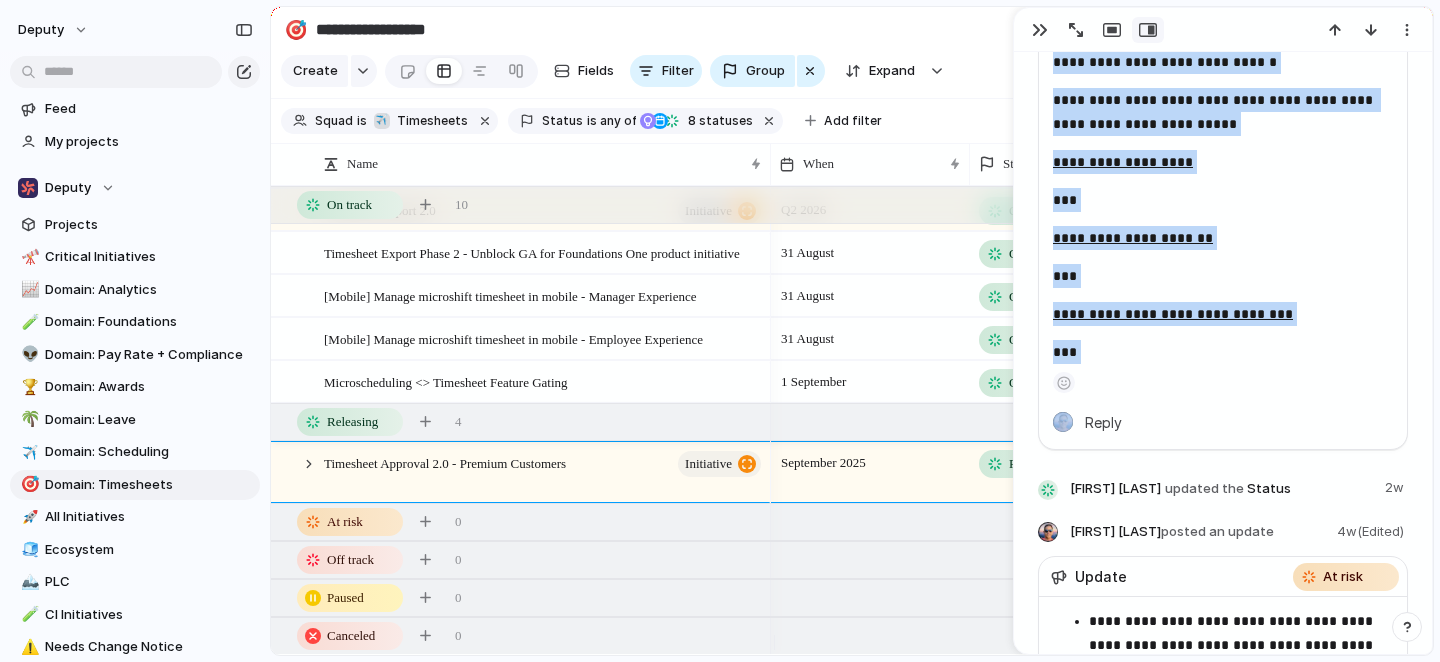 drag, startPoint x: 1052, startPoint y: 73, endPoint x: 1137, endPoint y: 412, distance: 349.49393 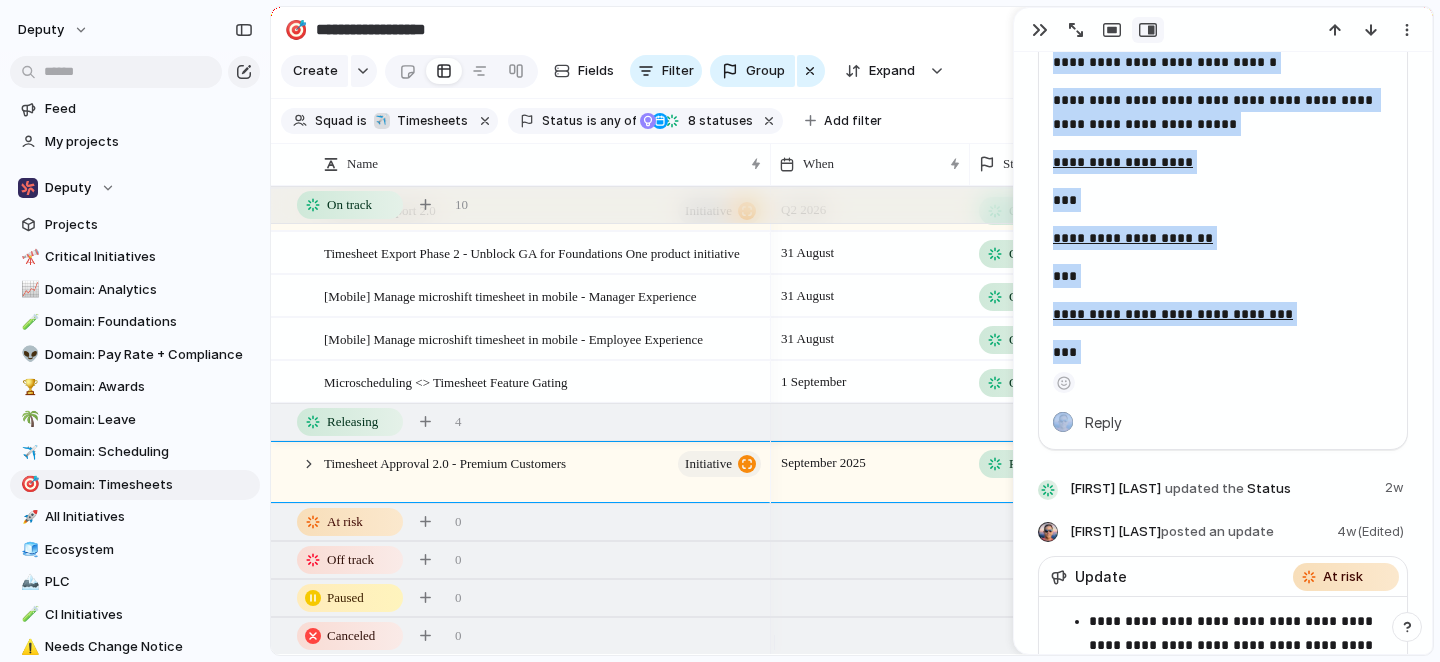 copy on "[REDACTED]" 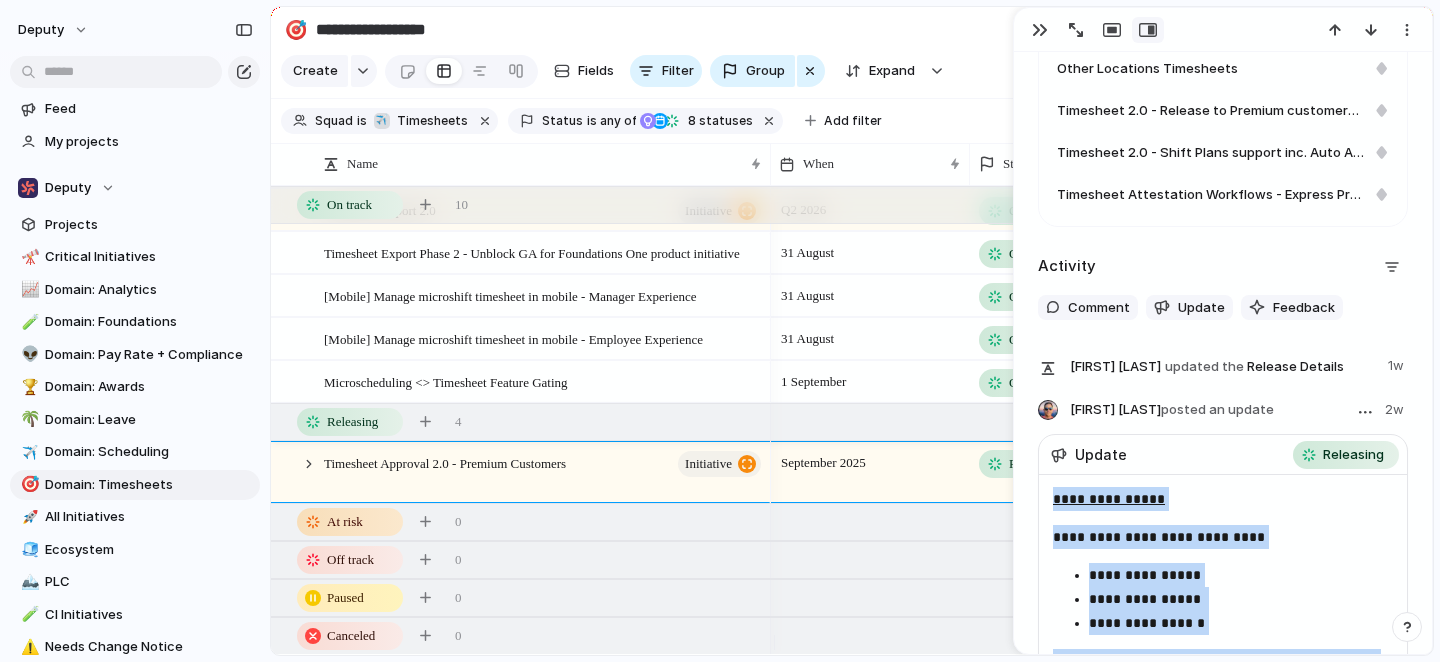 scroll, scrollTop: 1823, scrollLeft: 0, axis: vertical 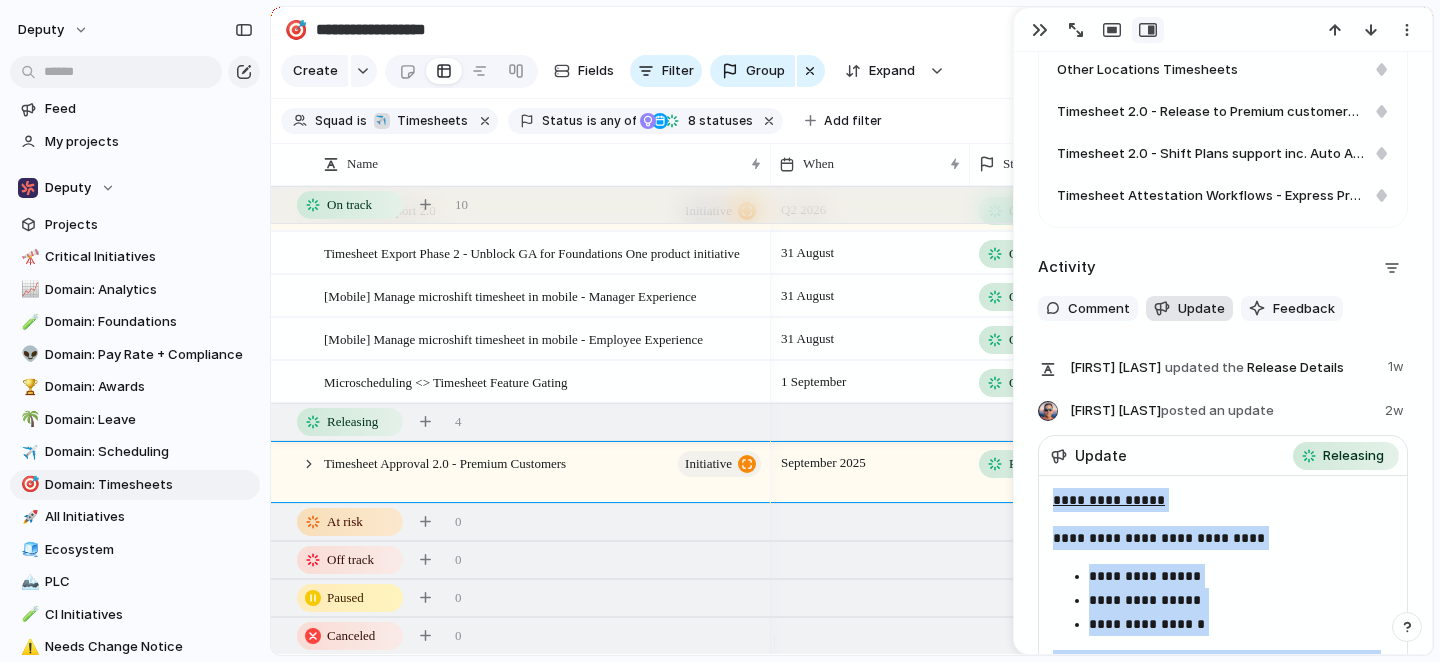 click on "Update" at bounding box center [1201, 309] 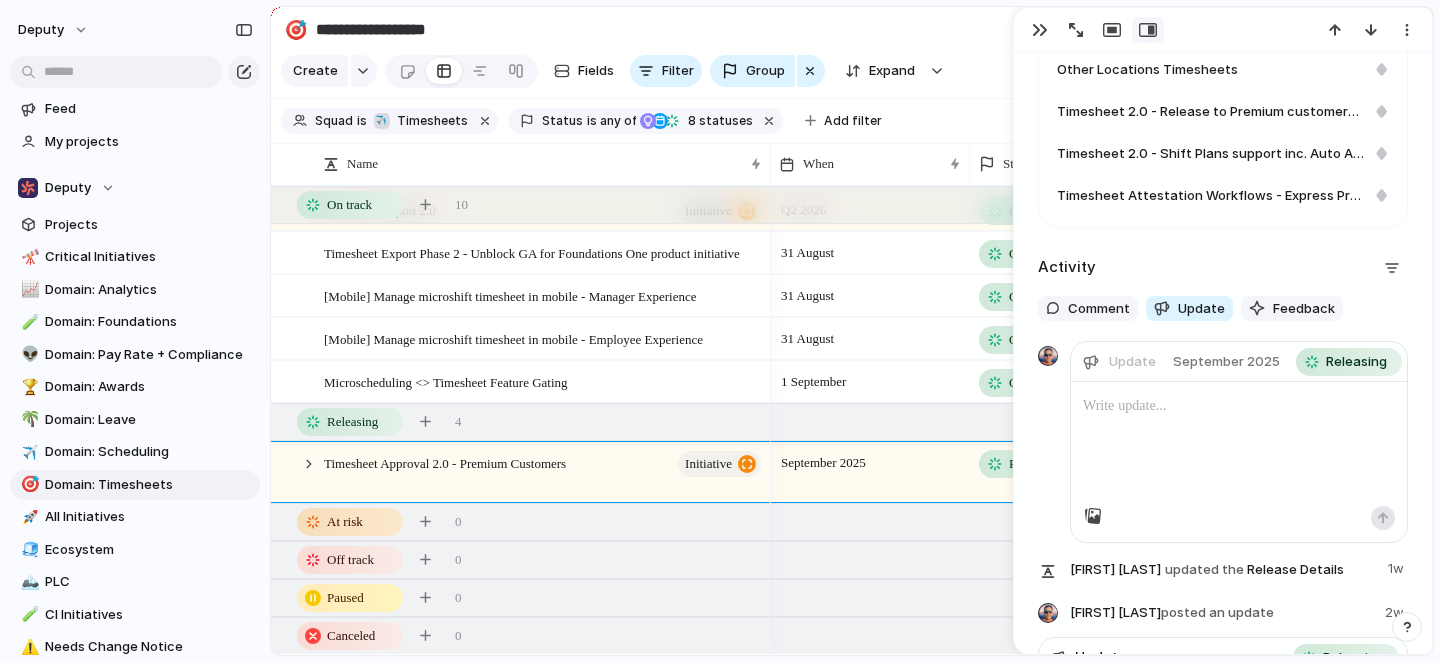 click at bounding box center (1239, 444) 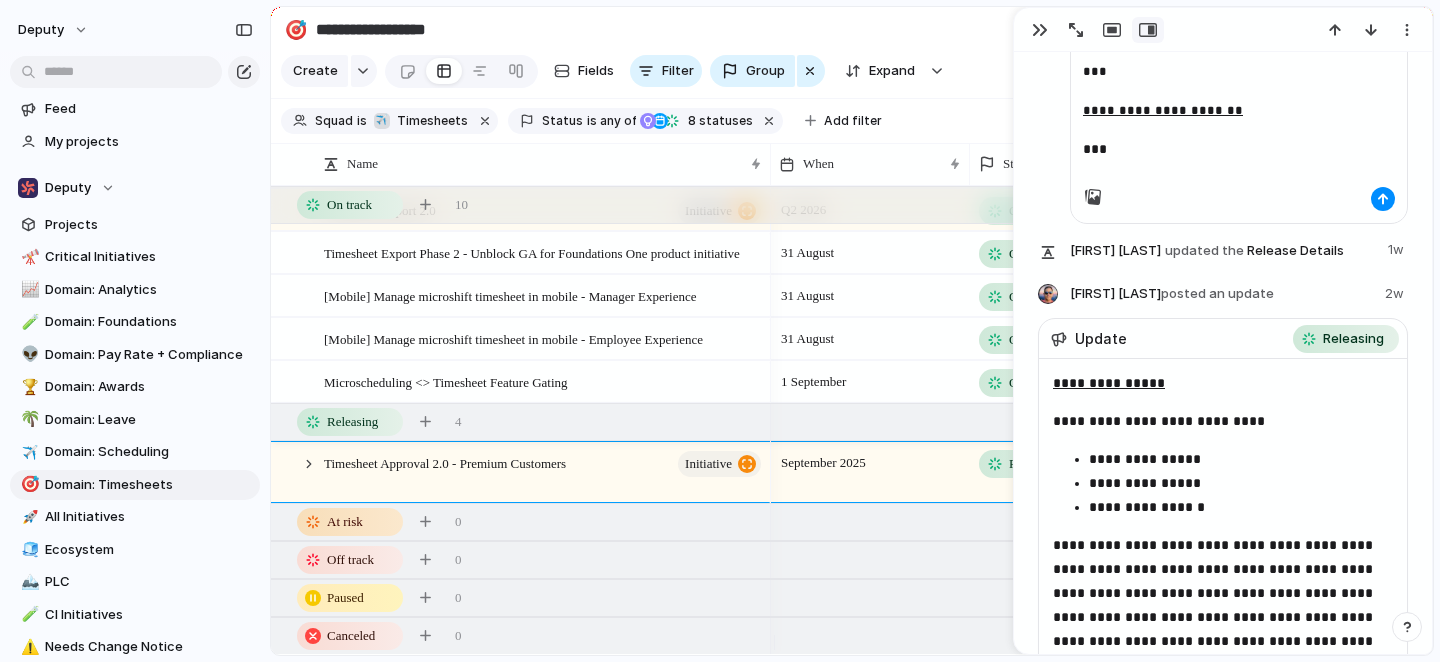 scroll, scrollTop: 2516, scrollLeft: 0, axis: vertical 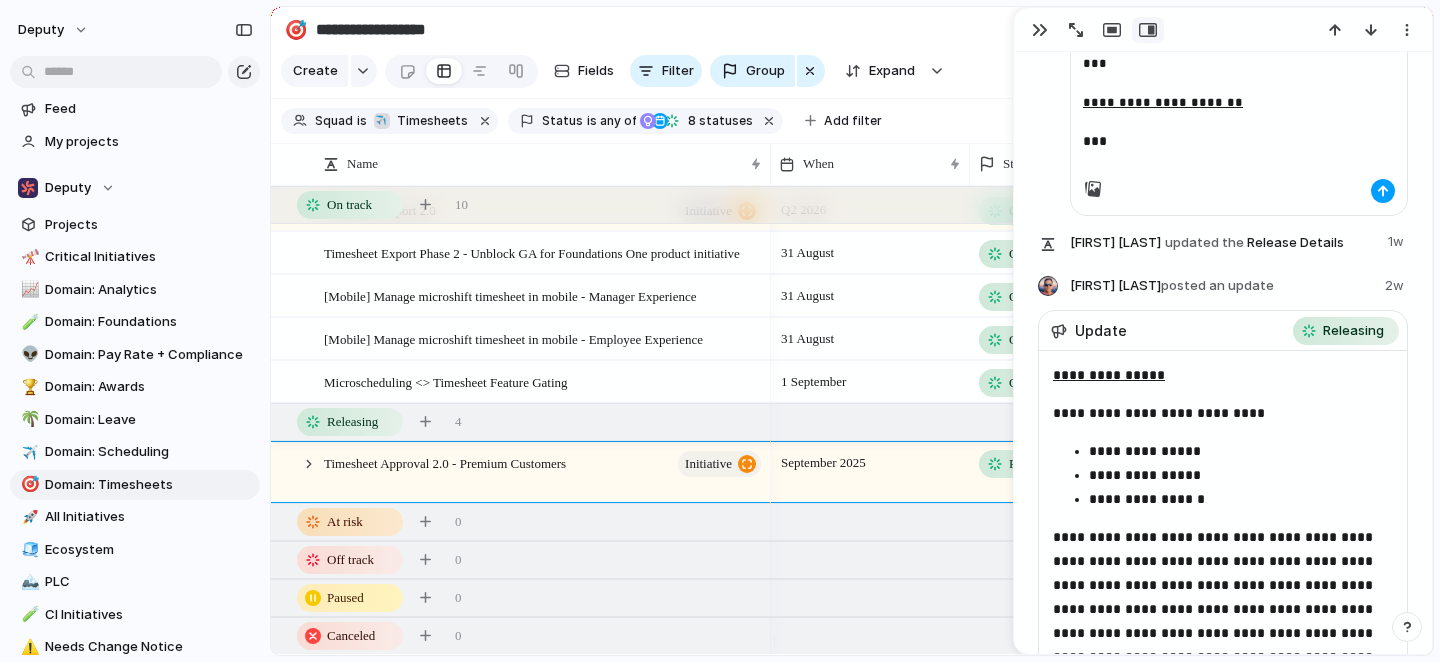 click at bounding box center (1383, 191) 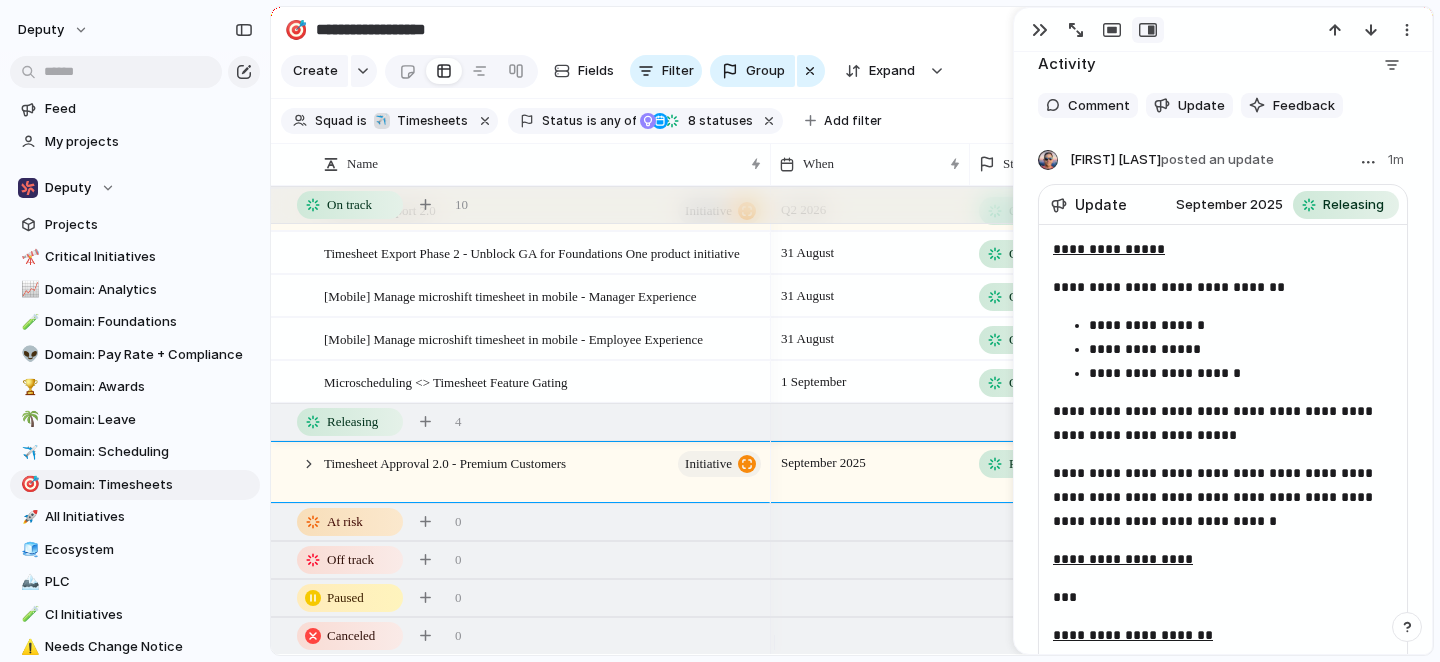 scroll, scrollTop: 2029, scrollLeft: 0, axis: vertical 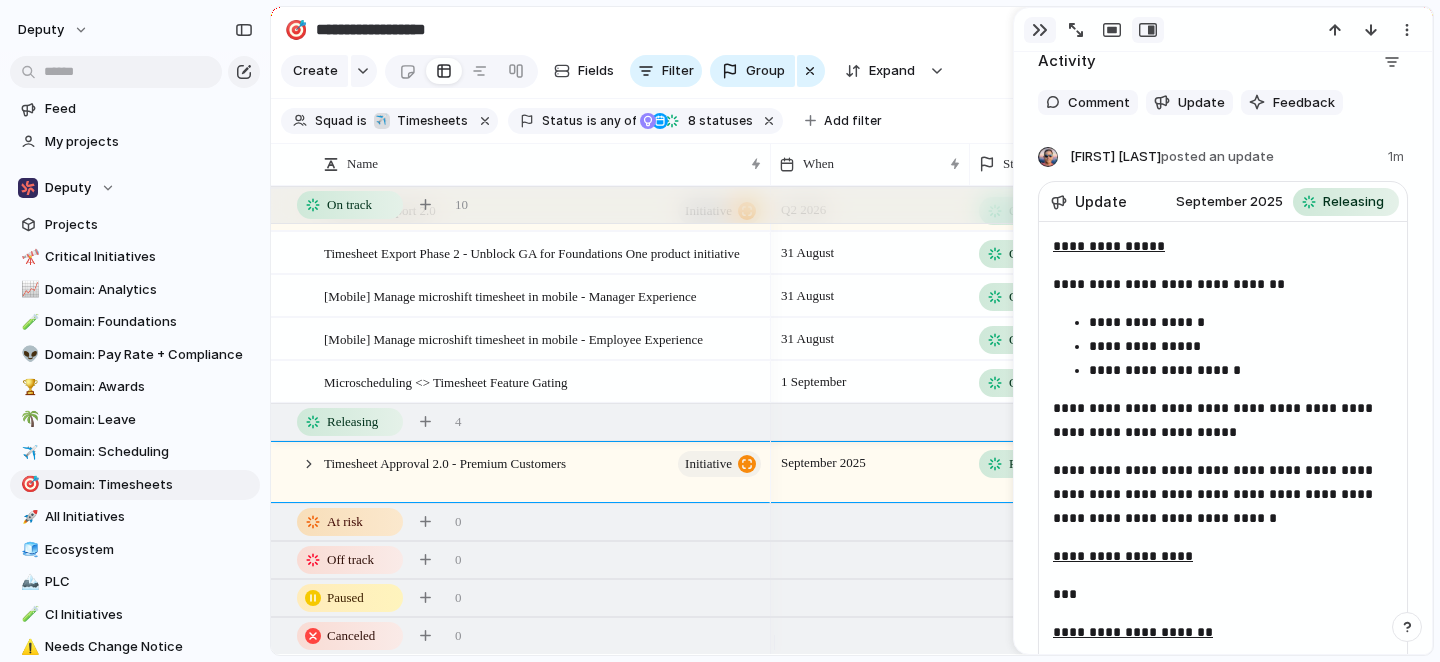 click at bounding box center (1040, 30) 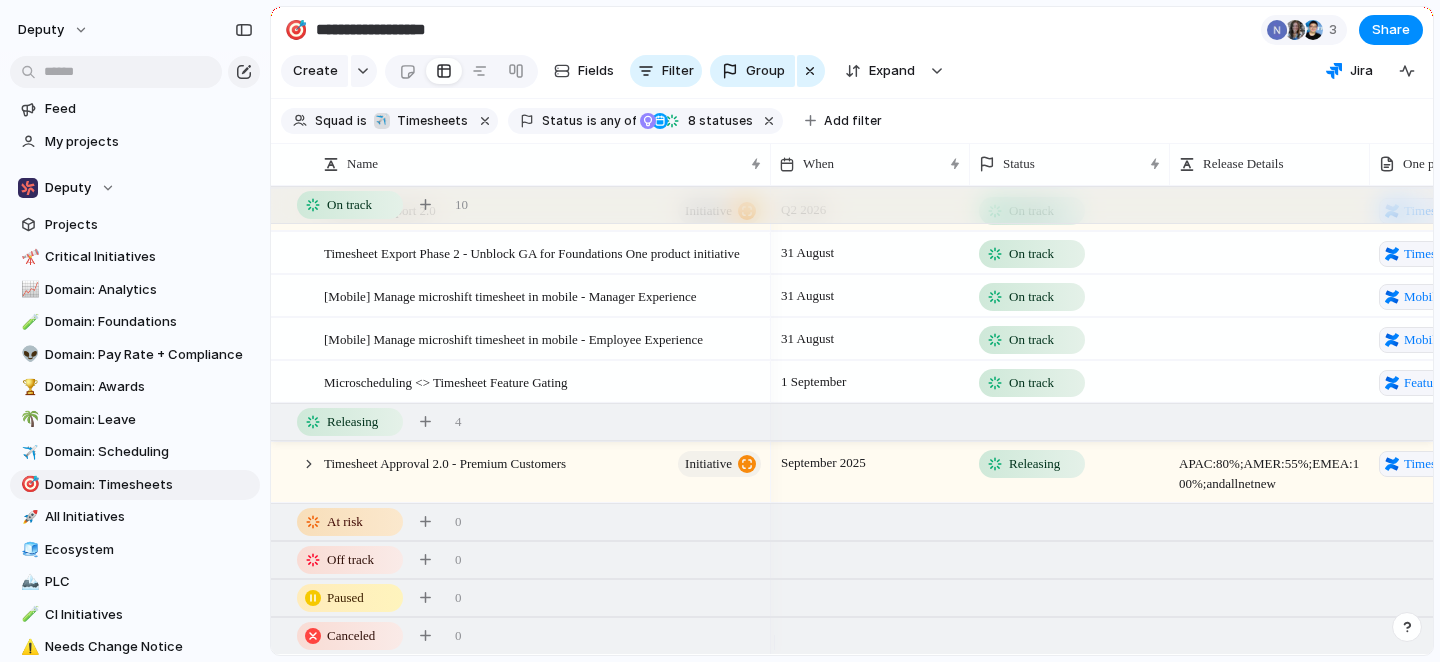 click on "APAC:  80%;  AMER:  55%;  EMEA:  100%;  and  all  net  new" at bounding box center [1270, 468] 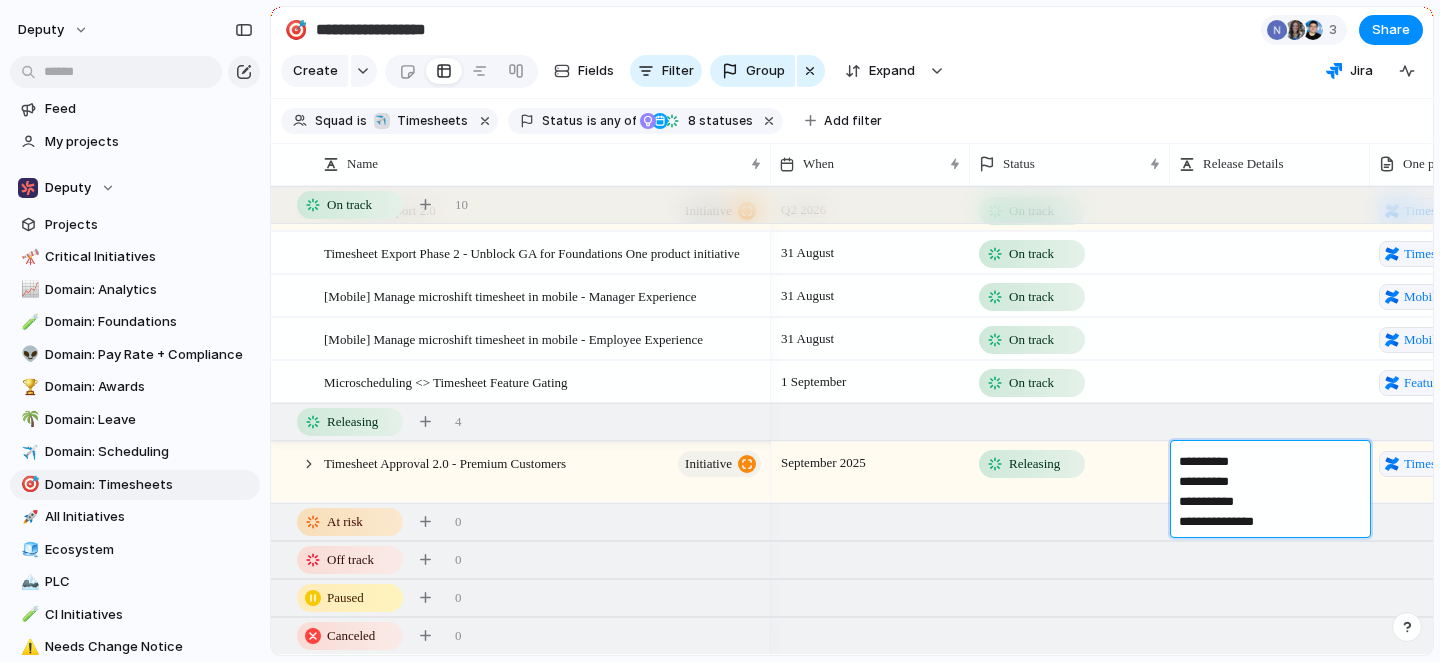click on "[REDACTED]" at bounding box center [1271, 492] 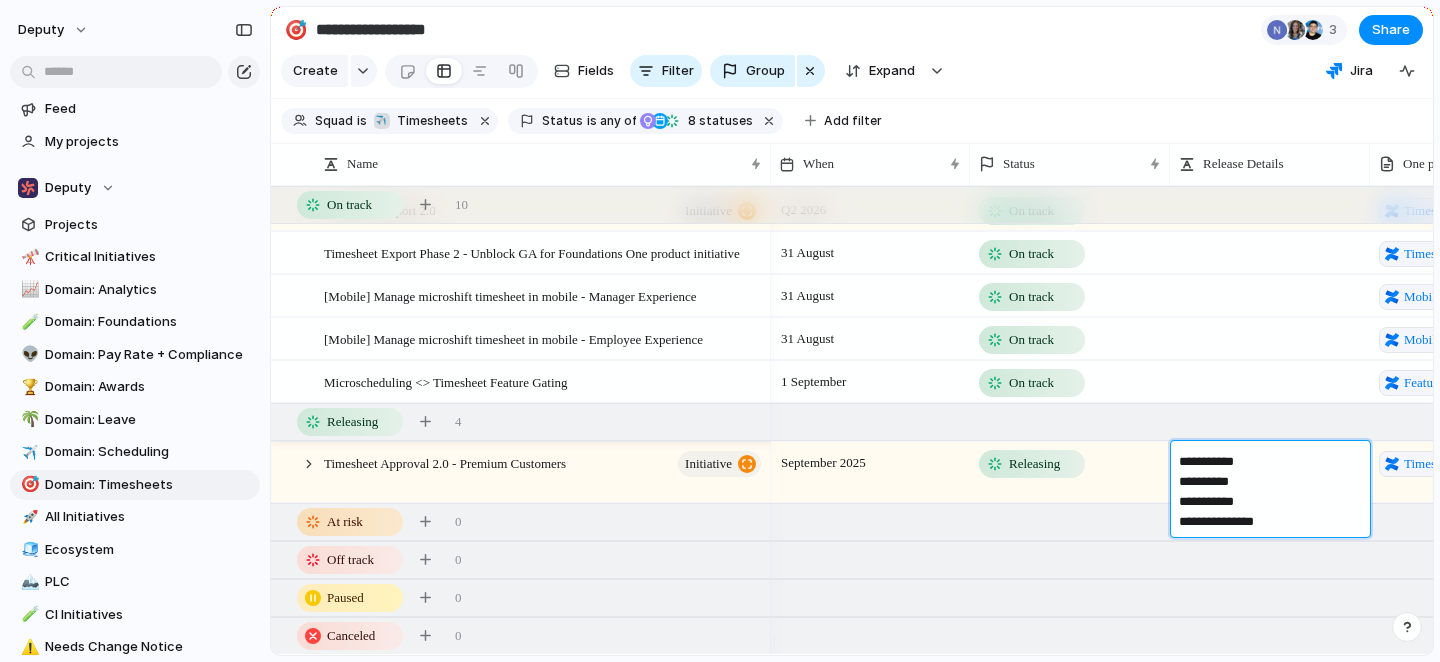 type on "[REDACTED]" 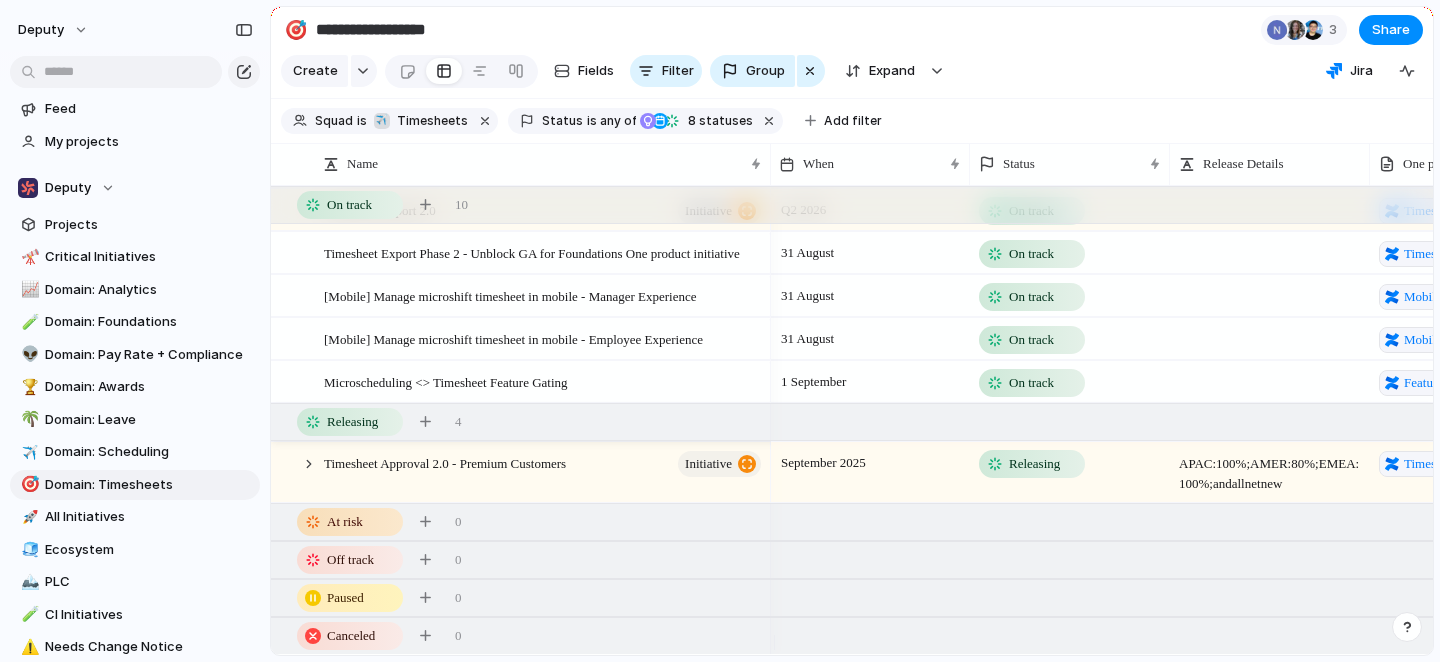 scroll, scrollTop: 0, scrollLeft: 66, axis: horizontal 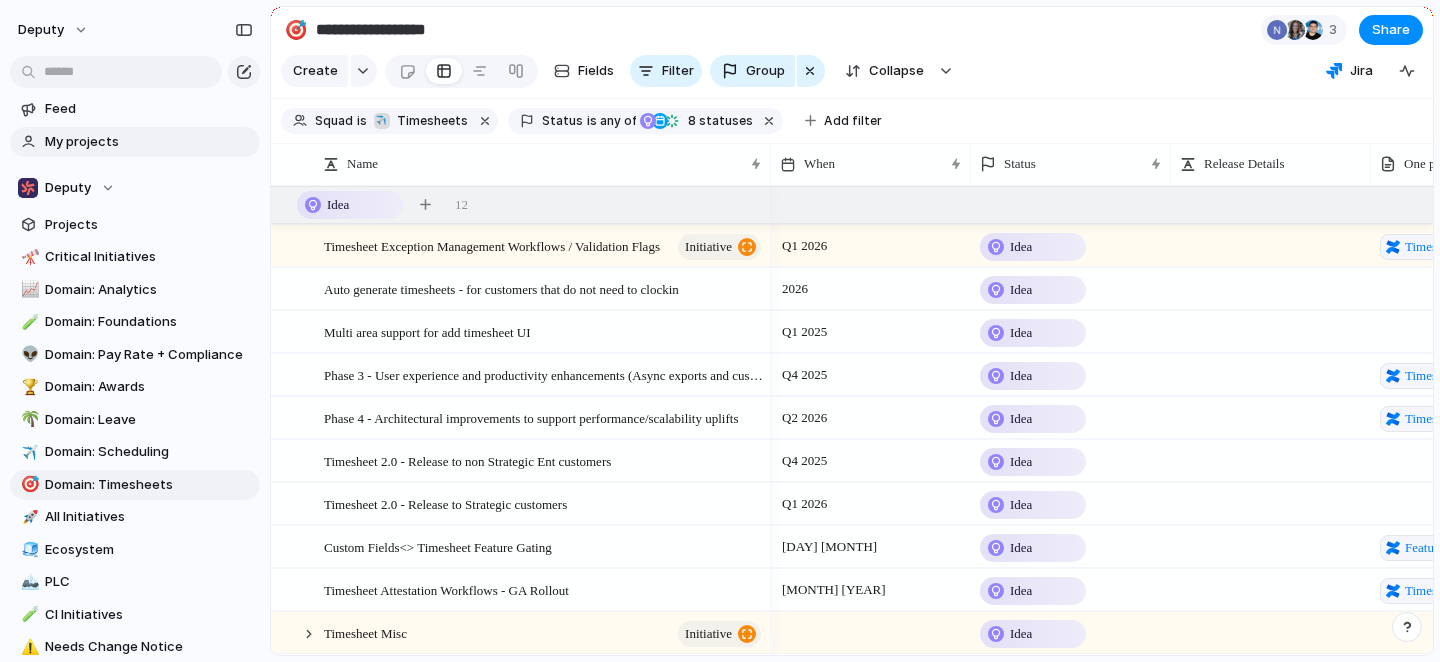 click on "My projects" at bounding box center (149, 142) 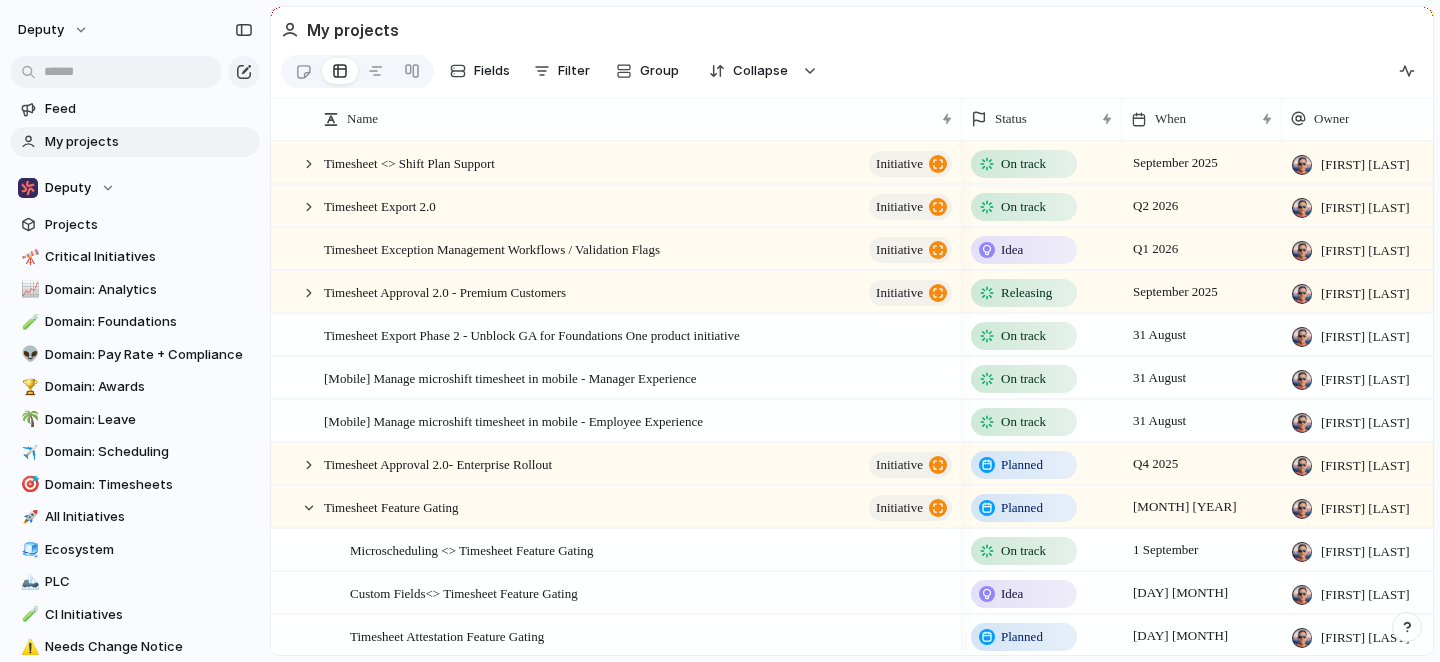 scroll, scrollTop: 213, scrollLeft: 0, axis: vertical 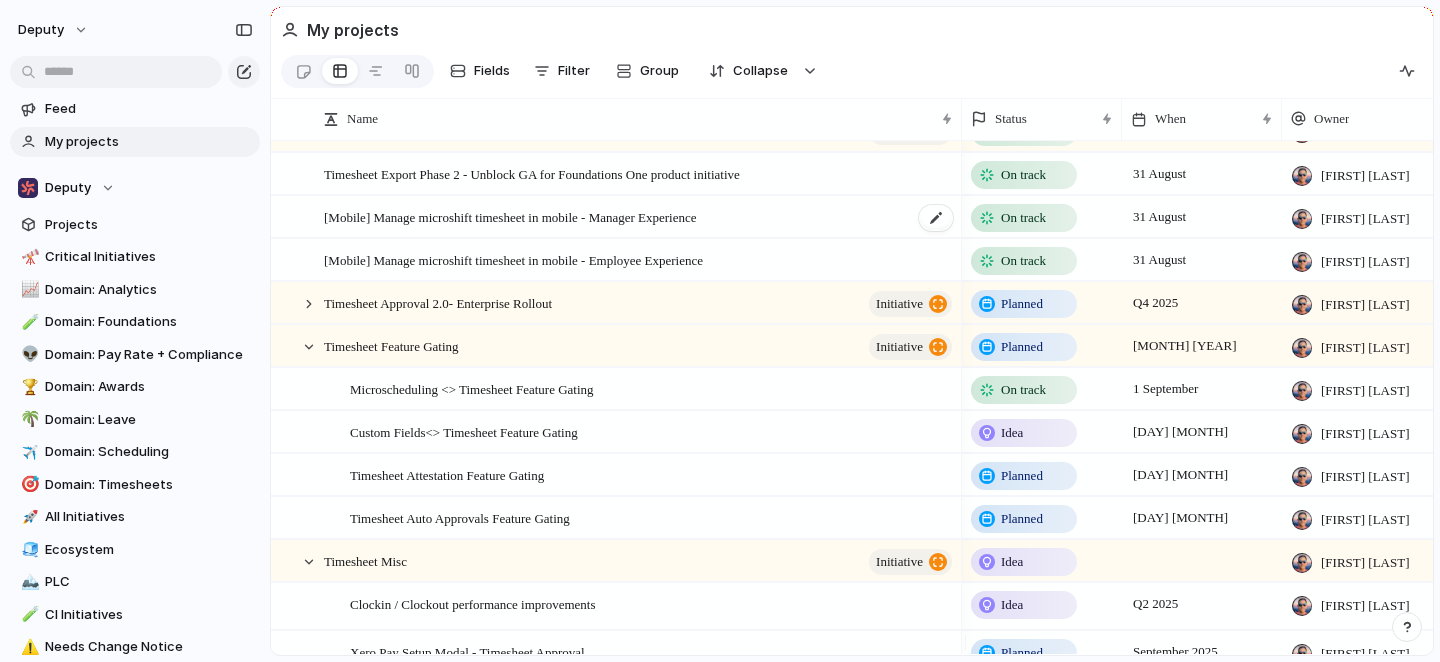 click on "[Mobile] Manage microshift timesheet in mobile - Manager Experience" at bounding box center [510, 216] 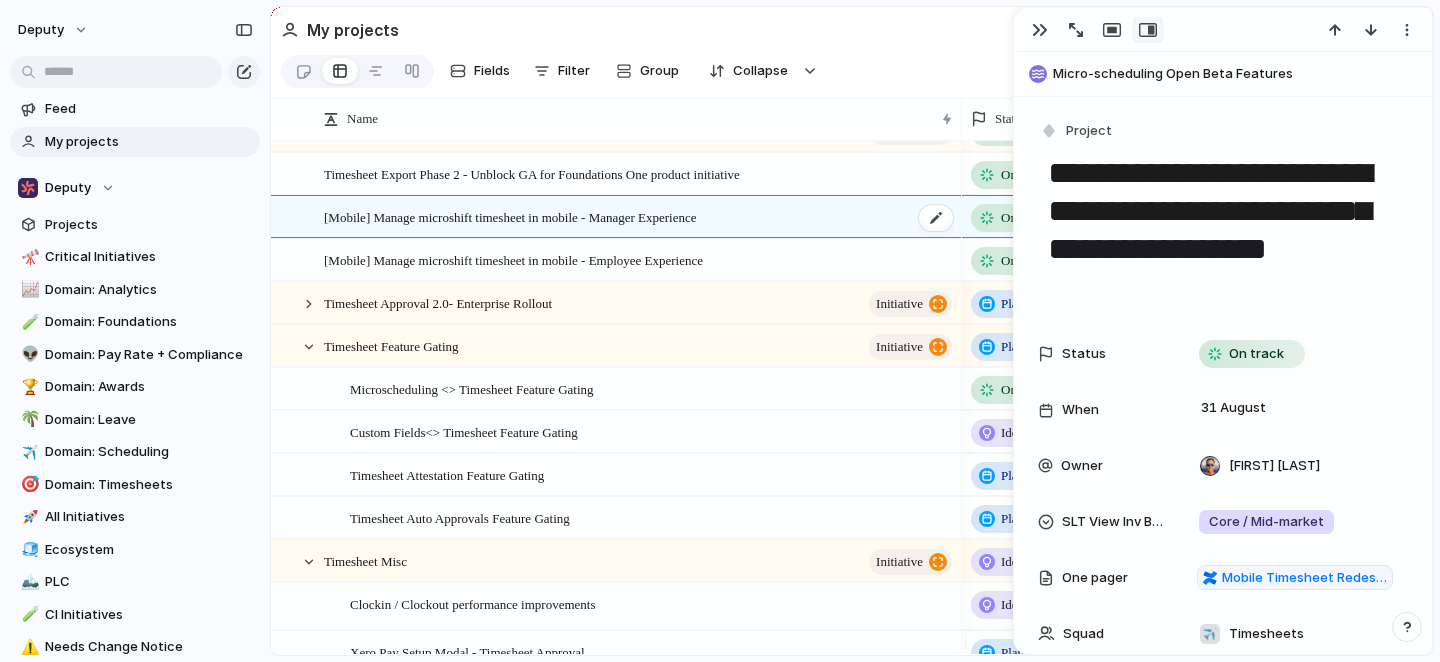 click on "[Mobile] Manage microshift timesheet in mobile - Manager Experience" at bounding box center [639, 217] 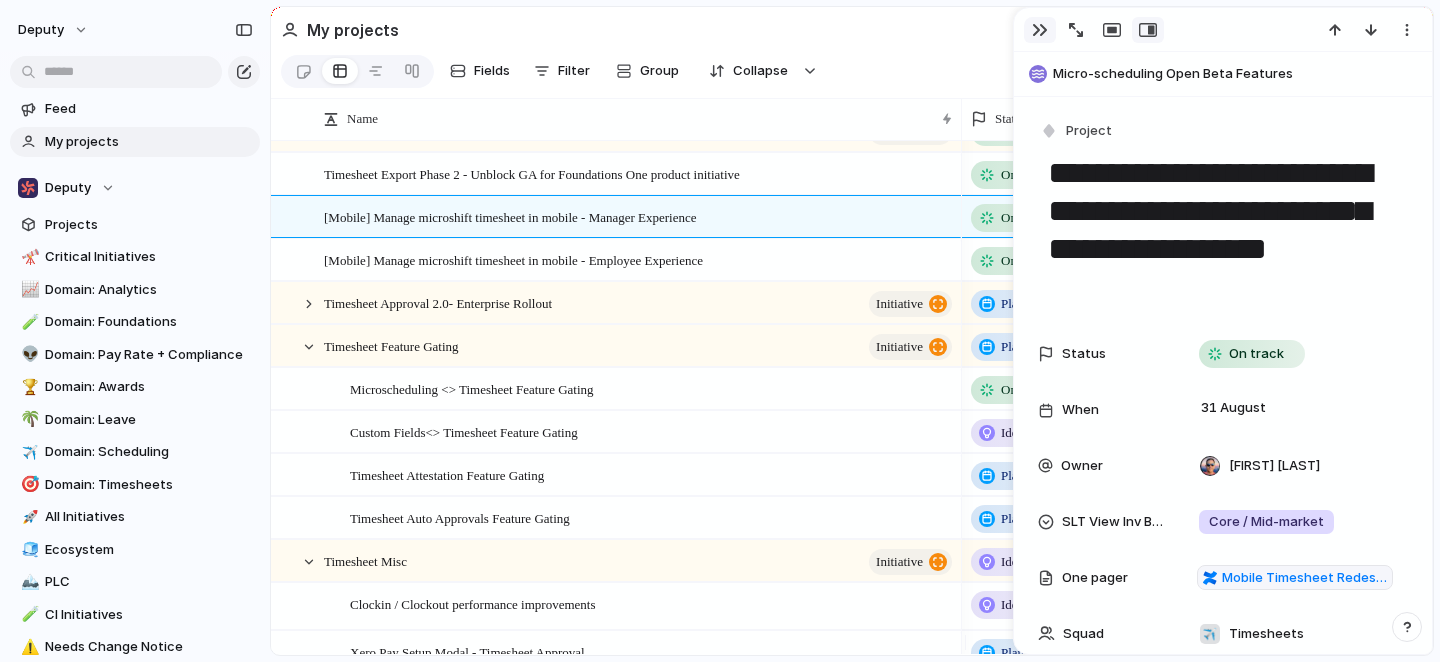click at bounding box center [1040, 30] 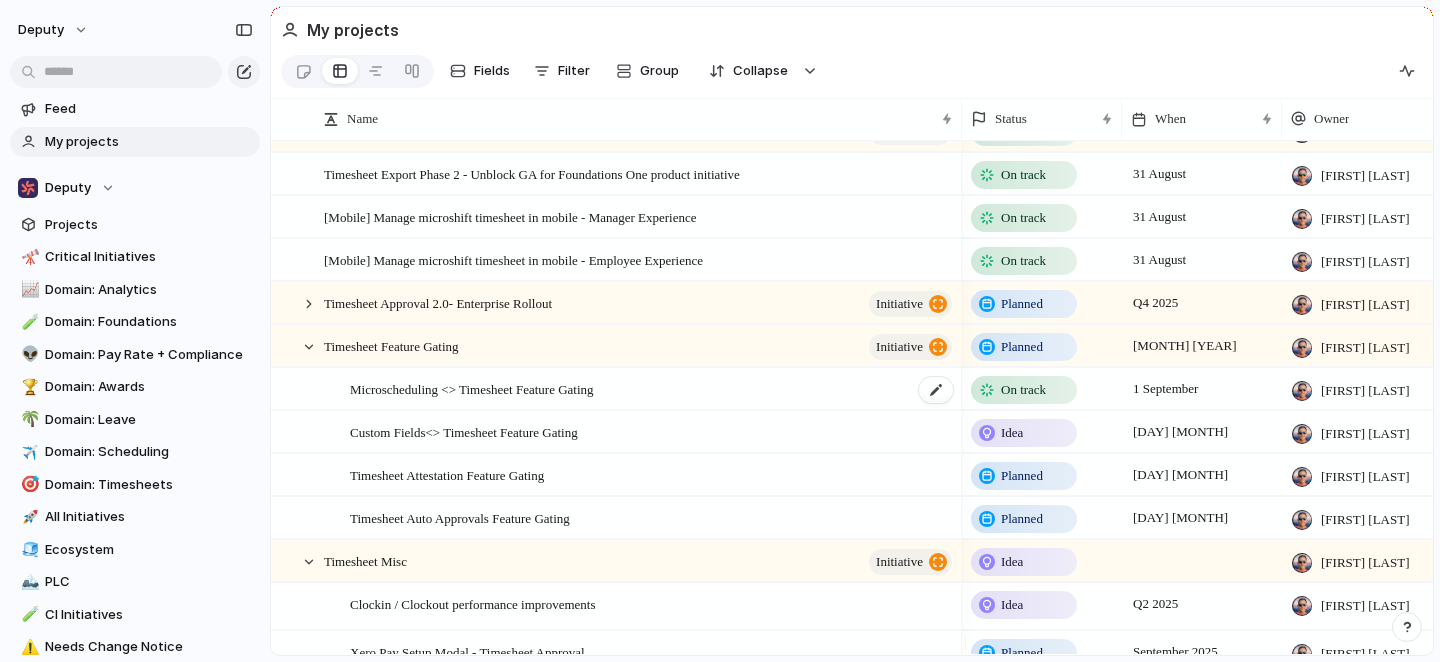 scroll, scrollTop: 180, scrollLeft: 0, axis: vertical 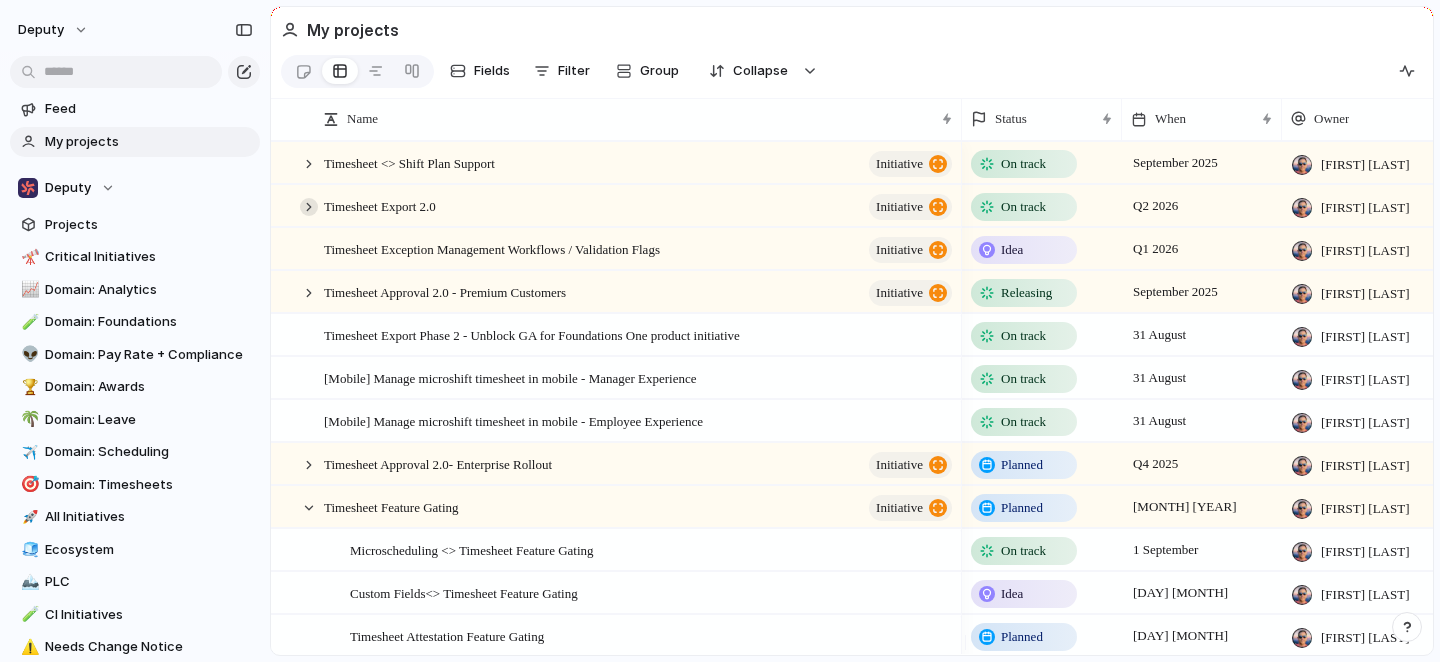click at bounding box center (309, 207) 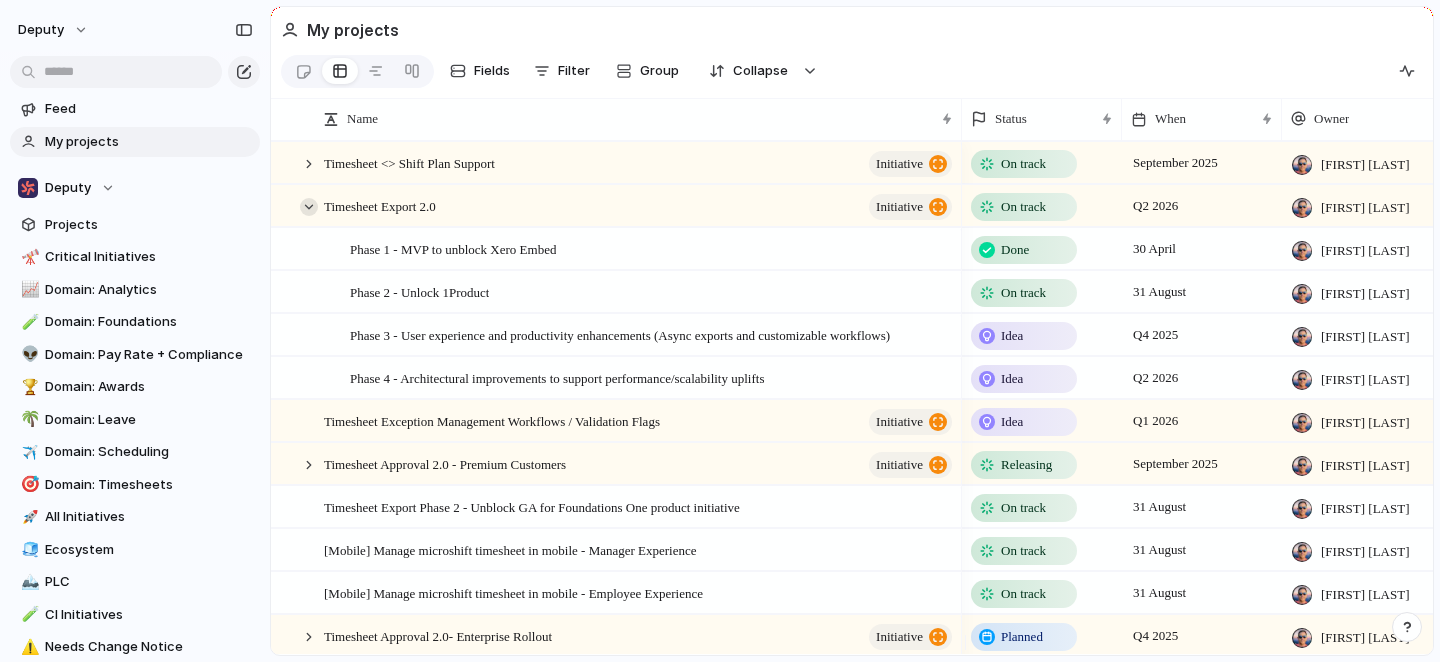click at bounding box center (309, 207) 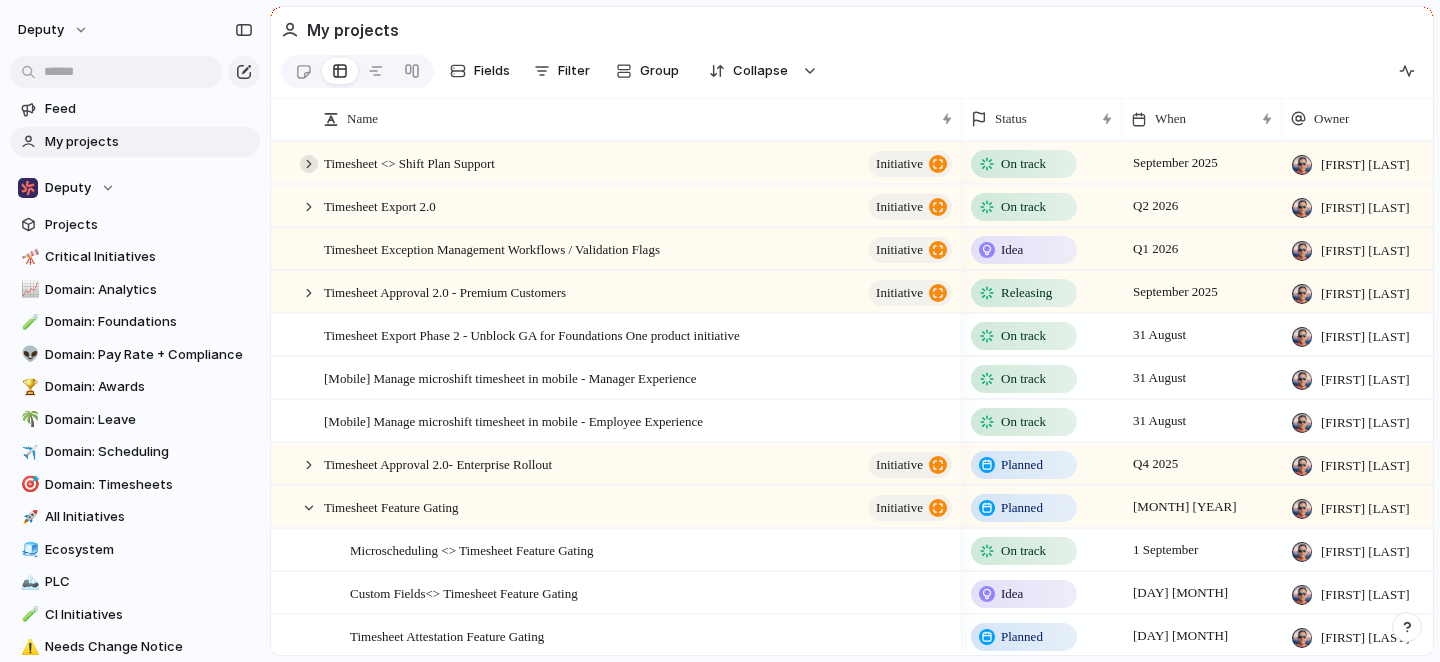 click at bounding box center [309, 164] 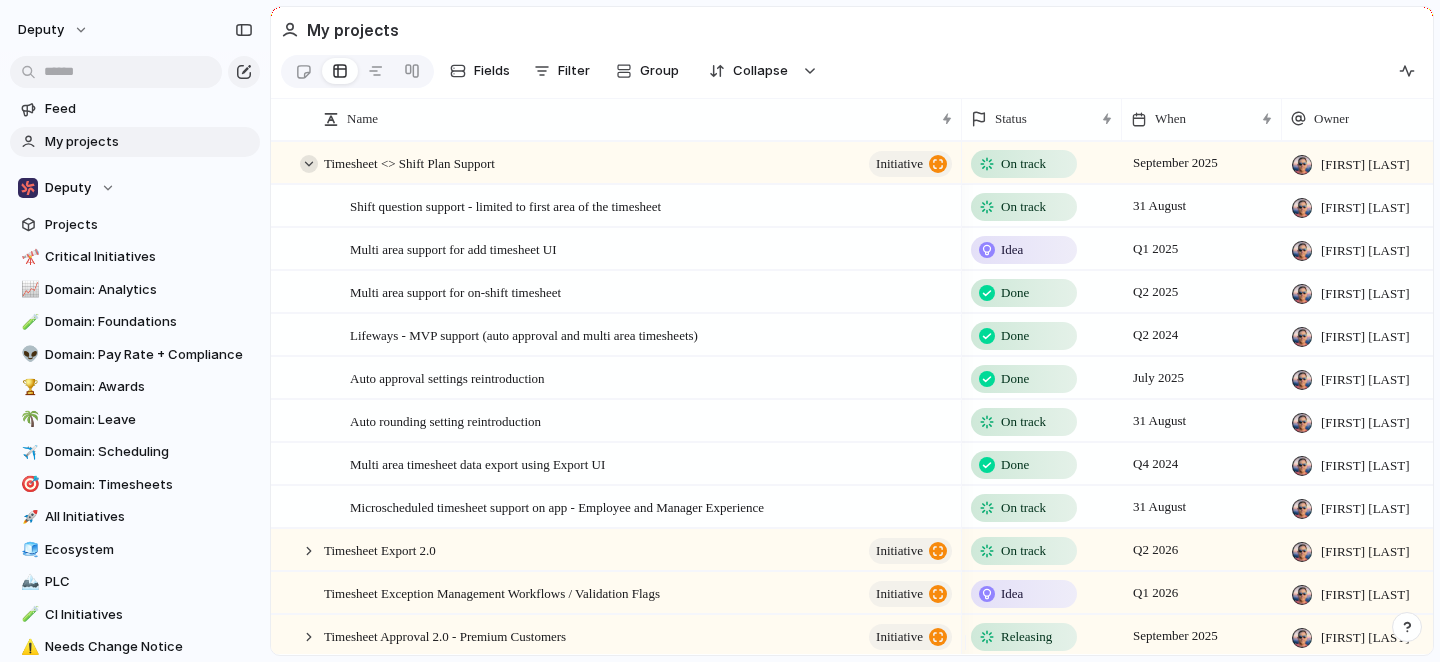 click at bounding box center [309, 164] 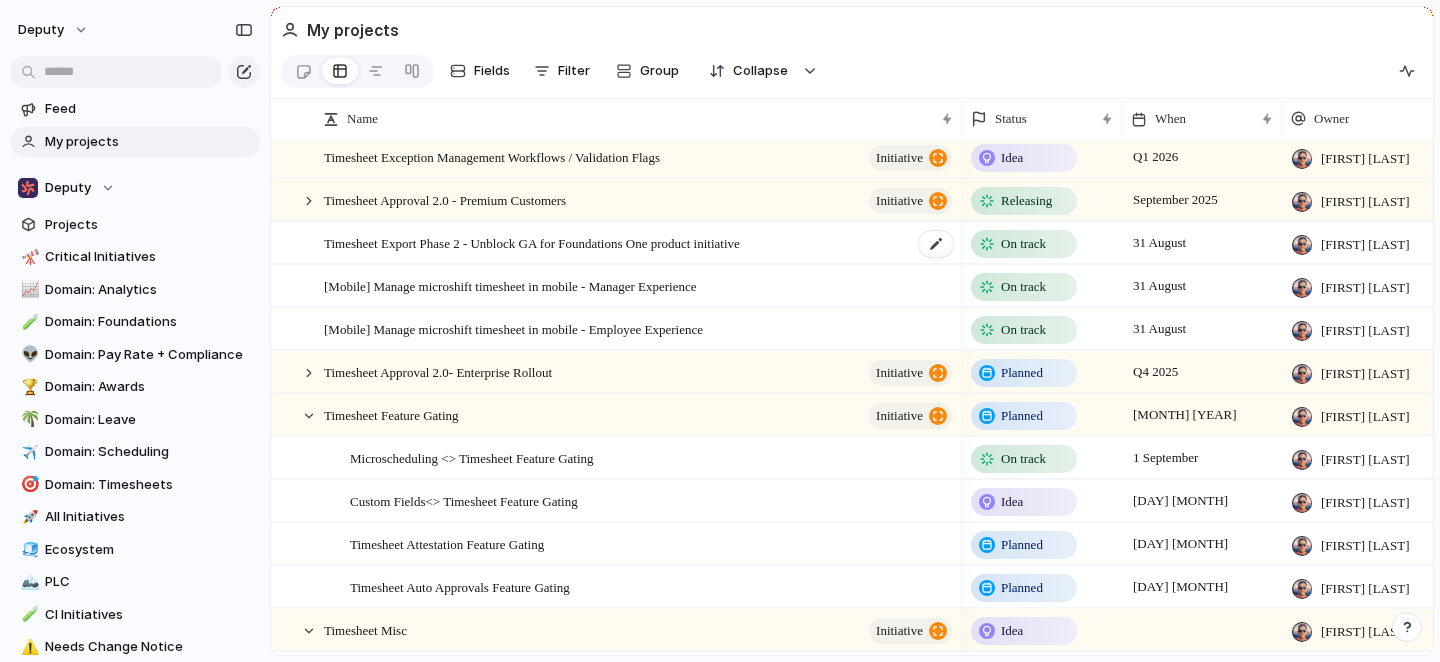 click on "Timesheet Export Phase 2 - Unblock GA for Foundations One product initiative" at bounding box center [532, 242] 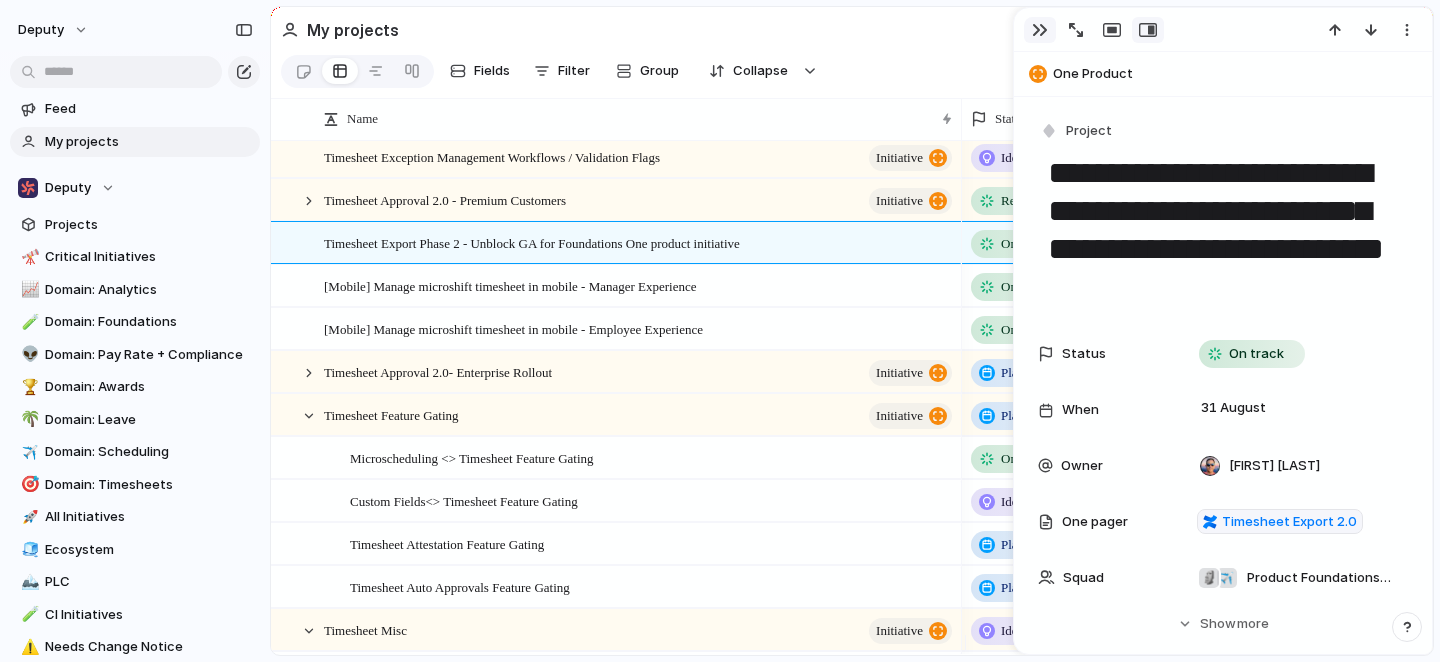 click at bounding box center (1040, 30) 